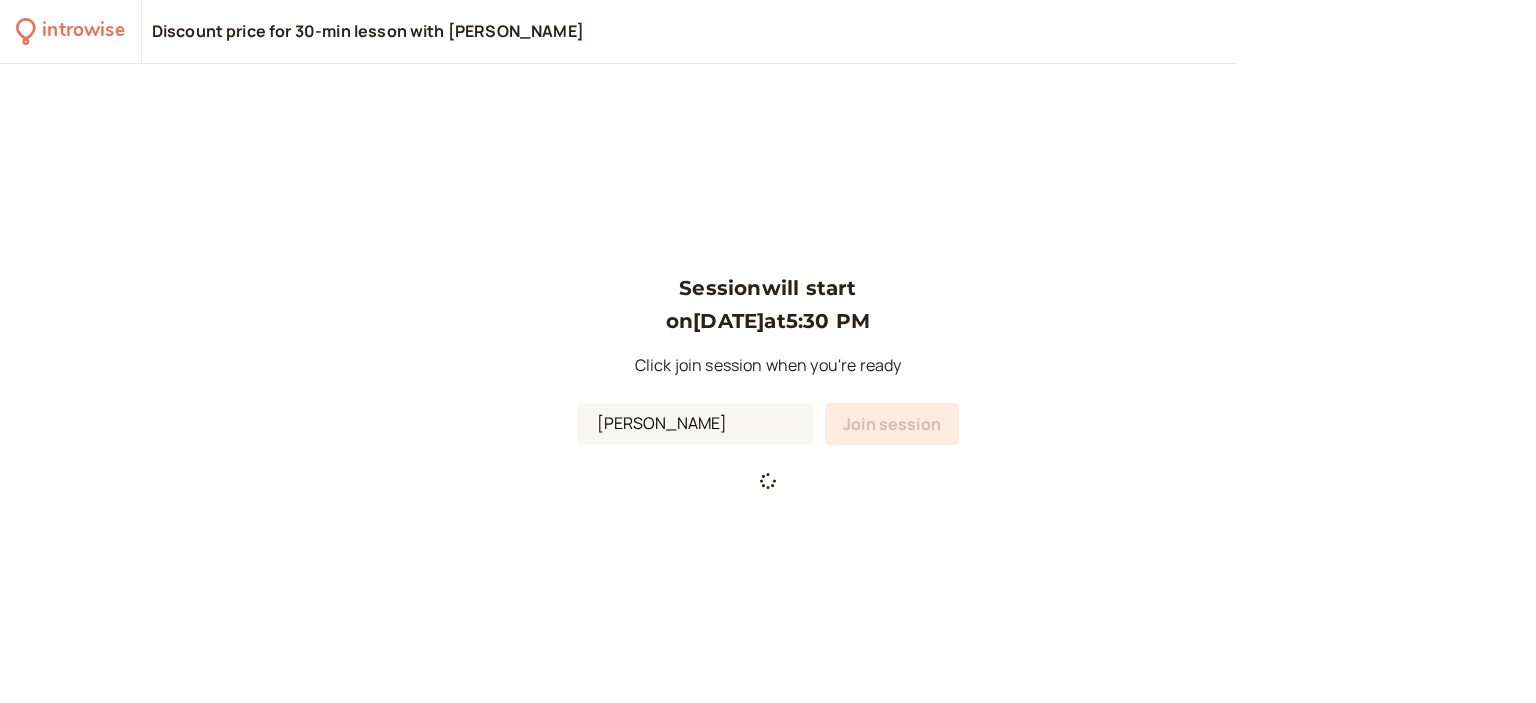 scroll, scrollTop: 0, scrollLeft: 0, axis: both 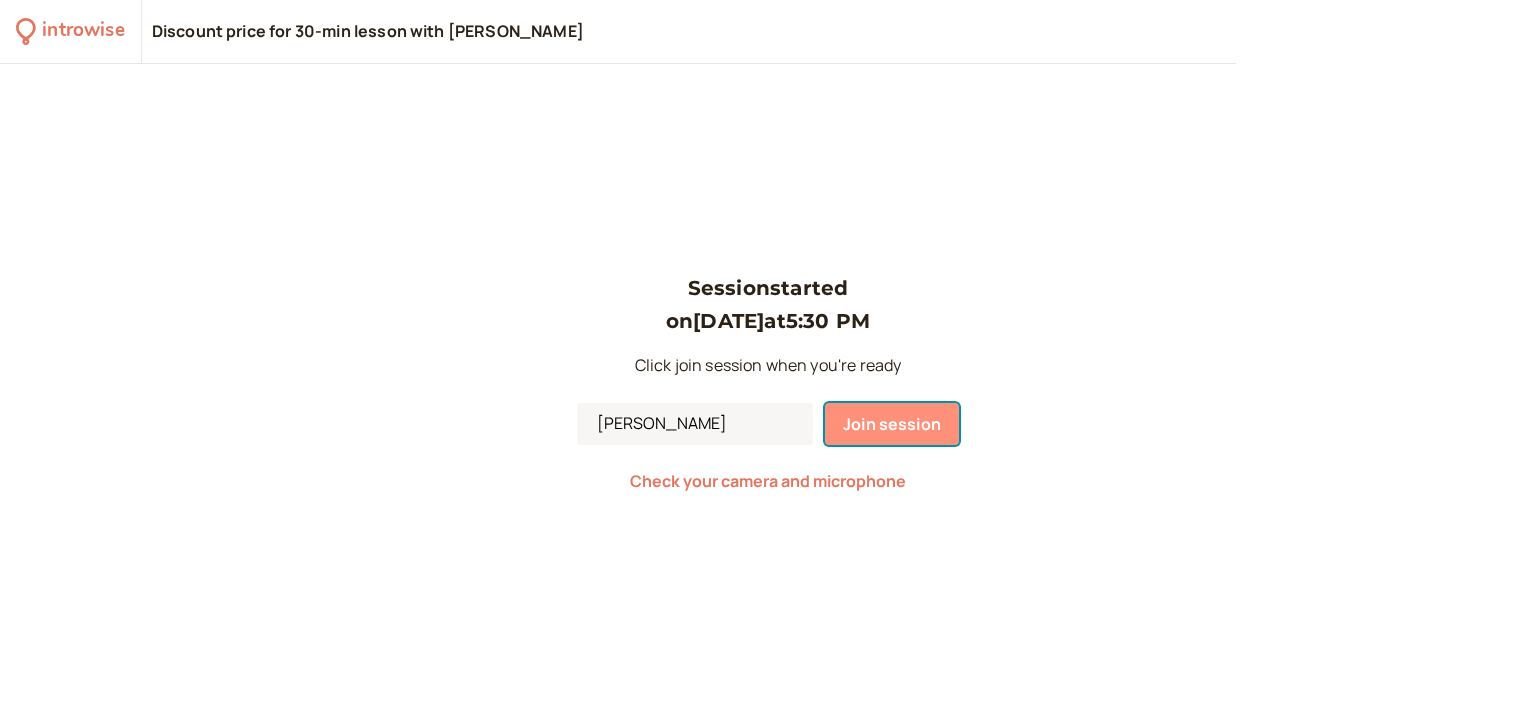 click on "Join session" at bounding box center [892, 424] 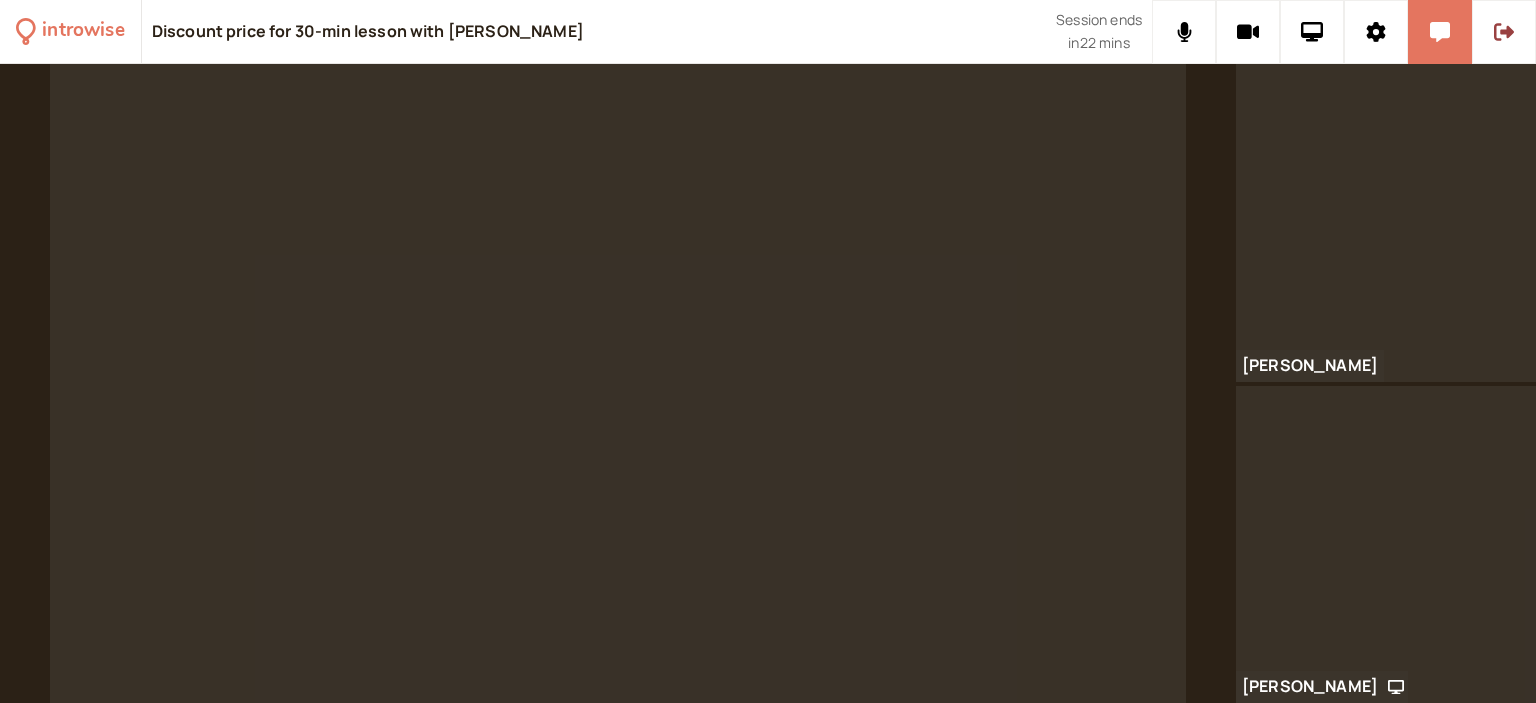 click at bounding box center [1386, 223] 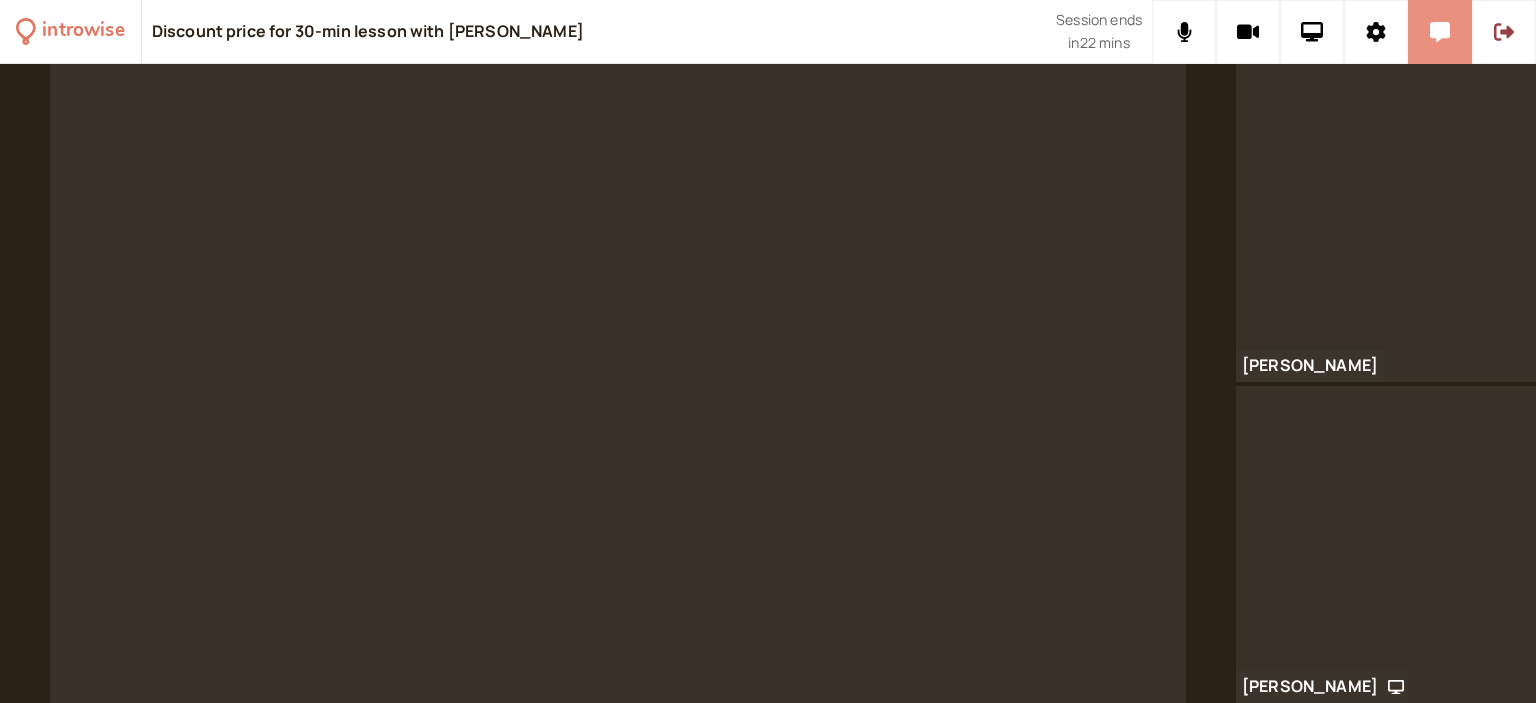 click 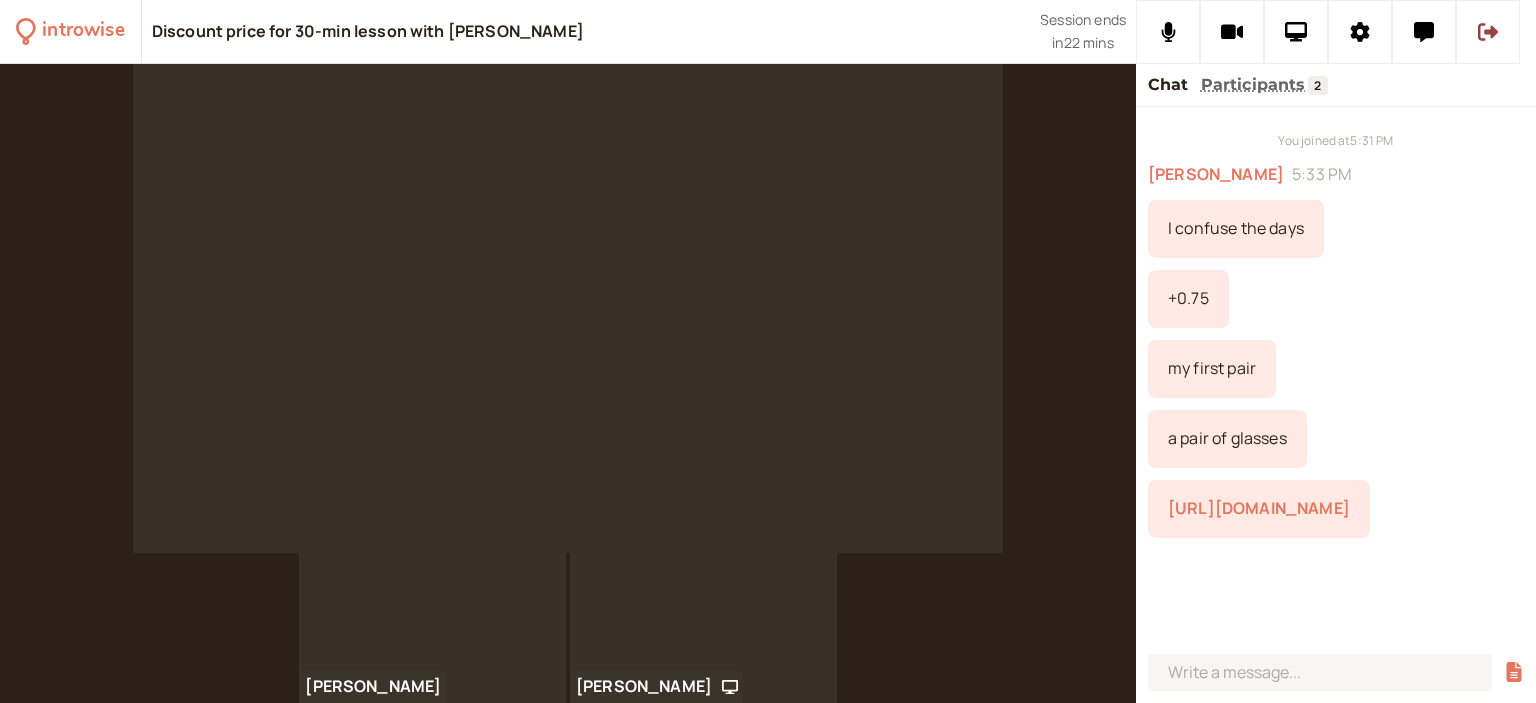 click on "https://drive.google.com/drive/folders/1-ZBIjhcskprA5-kAB6OEQyoBxFQiaJlL?usp=sharing" at bounding box center [1259, 508] 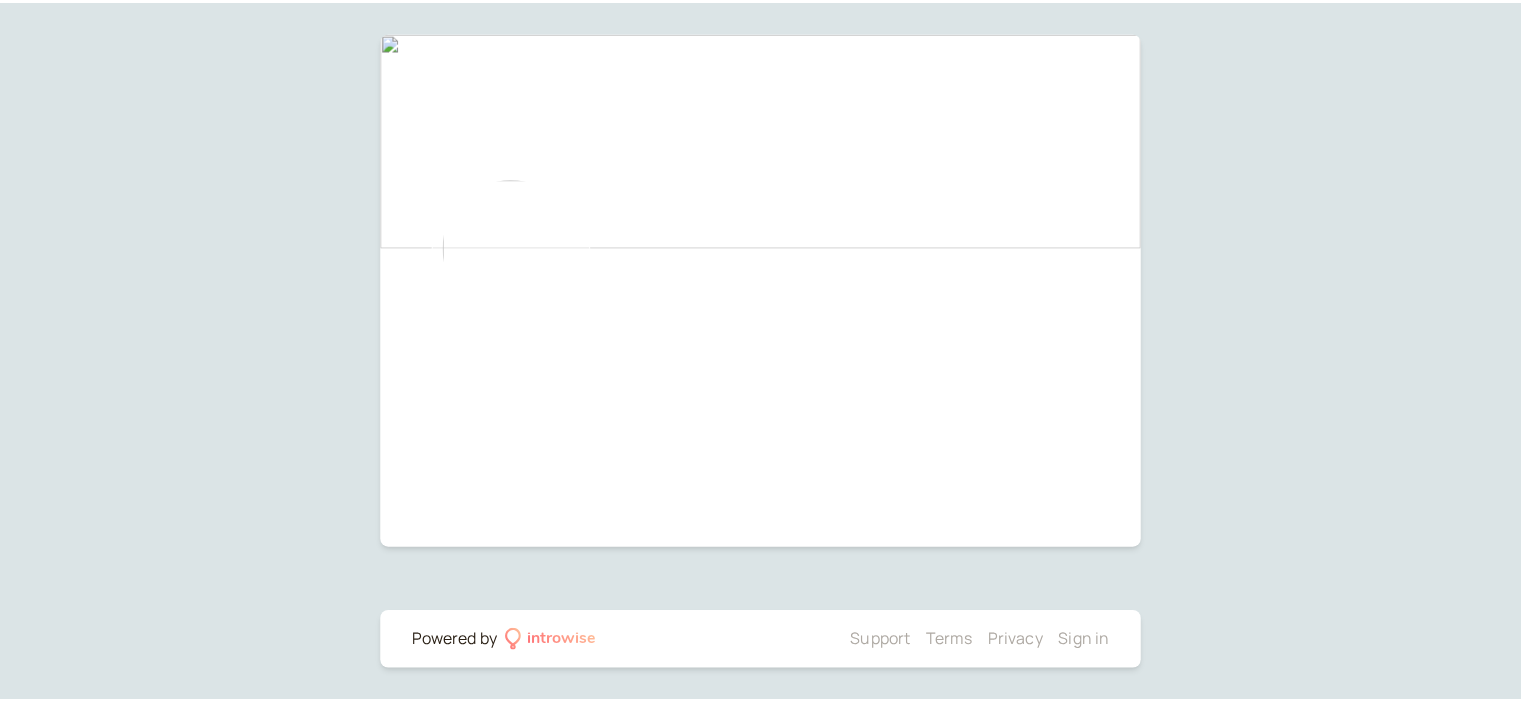 scroll, scrollTop: 224, scrollLeft: 0, axis: vertical 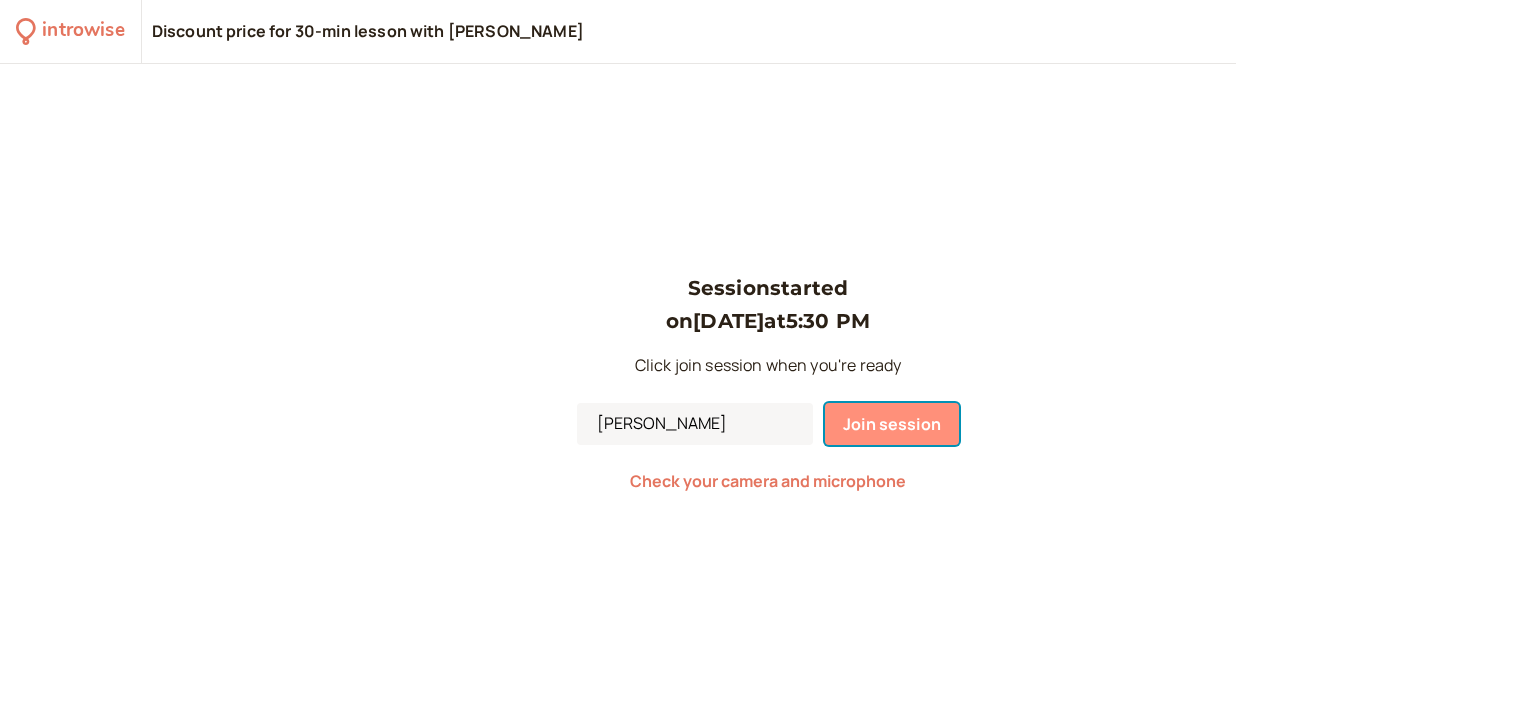 click on "Join session" at bounding box center (892, 424) 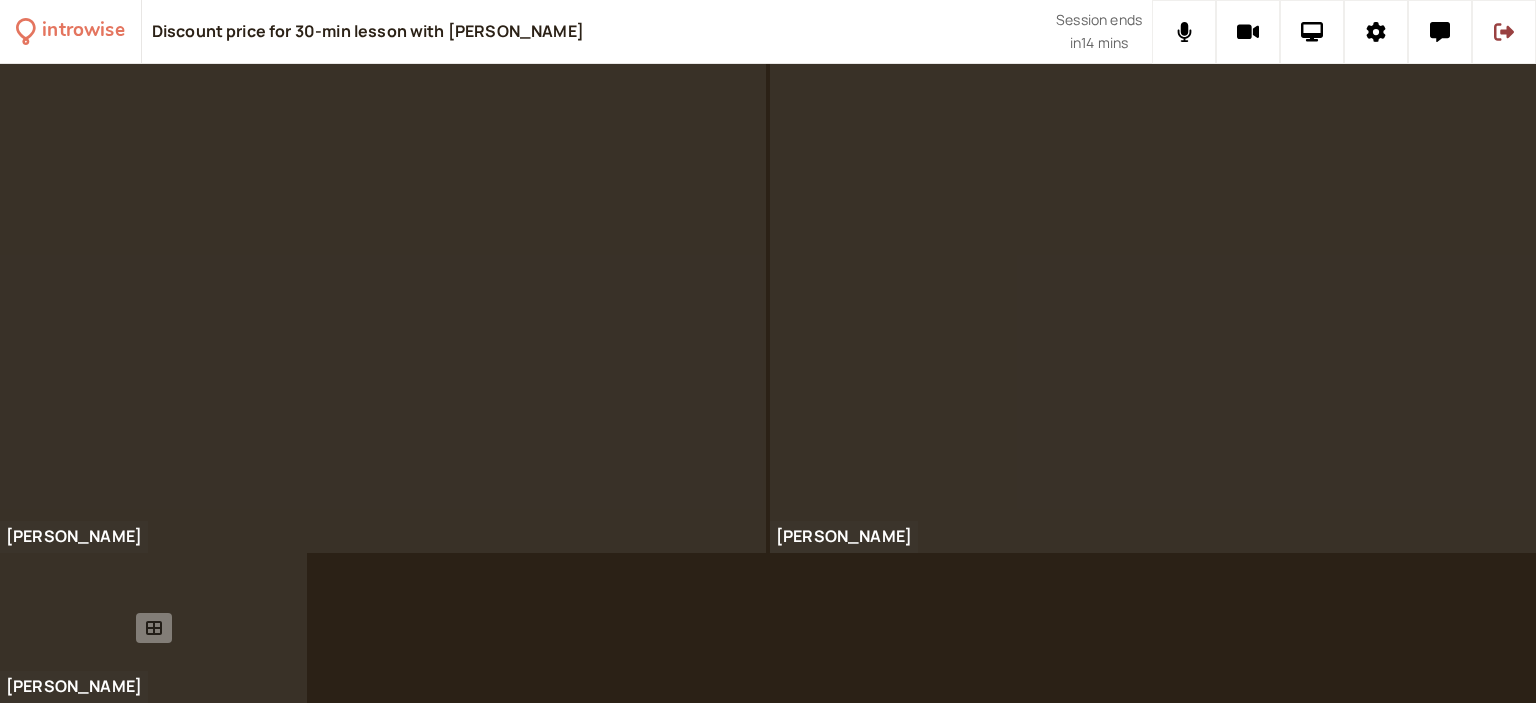 click 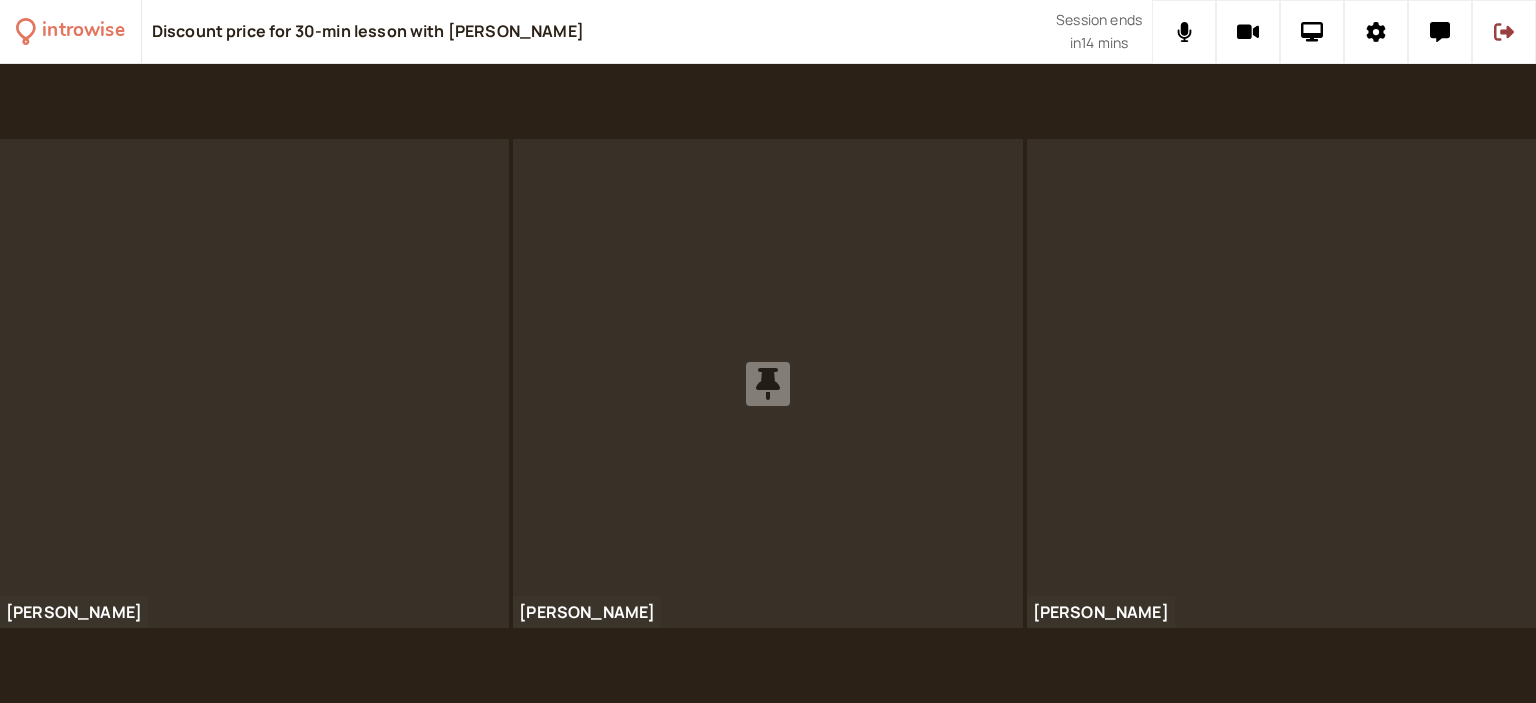 click 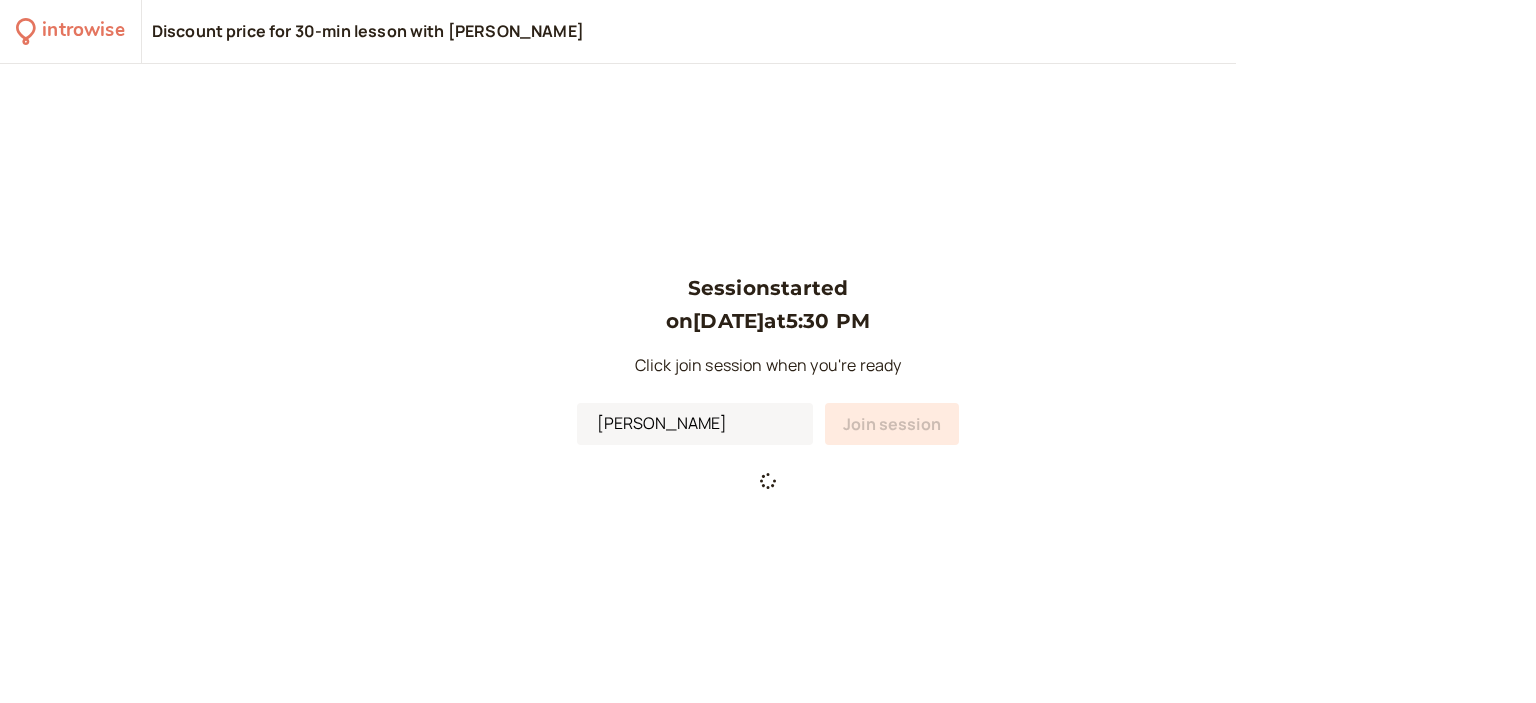 scroll, scrollTop: 0, scrollLeft: 0, axis: both 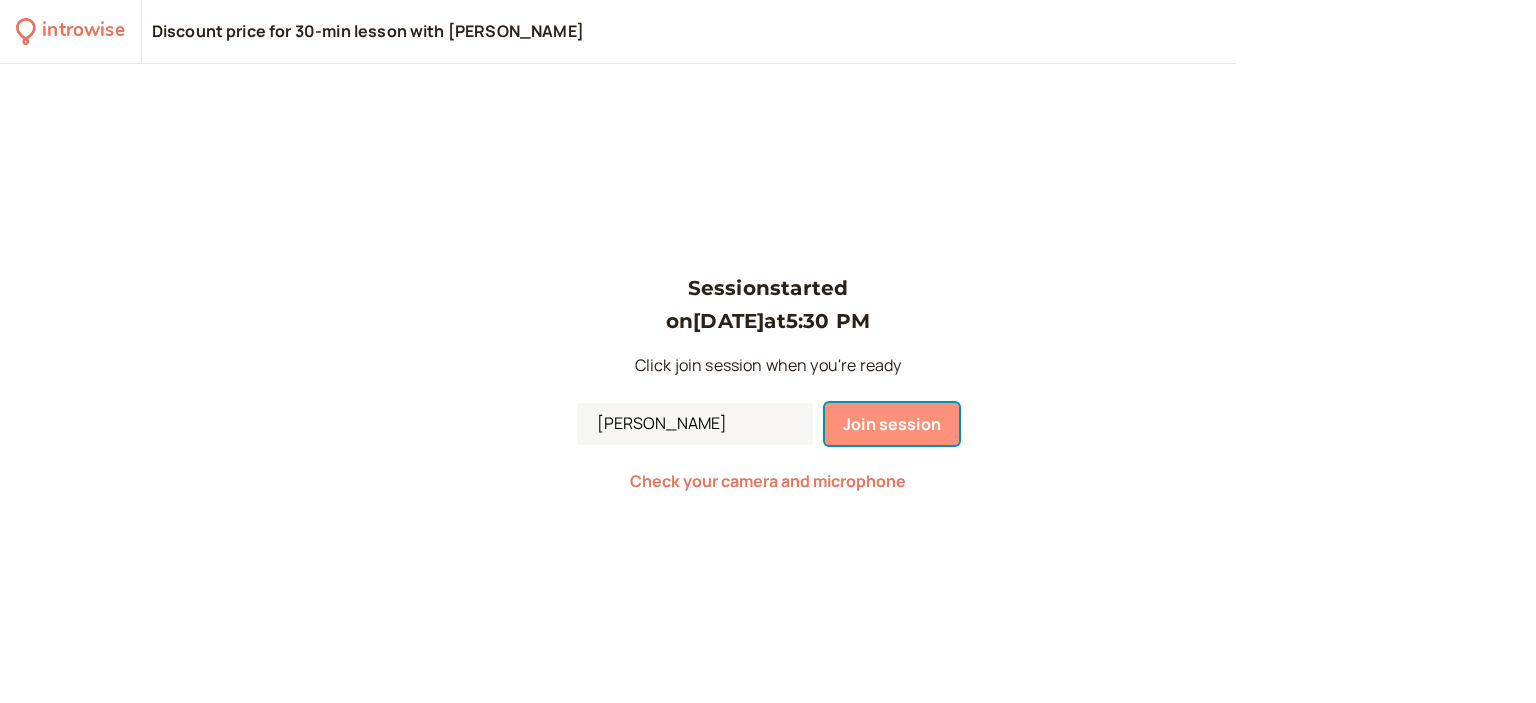 click on "Join session" at bounding box center [892, 424] 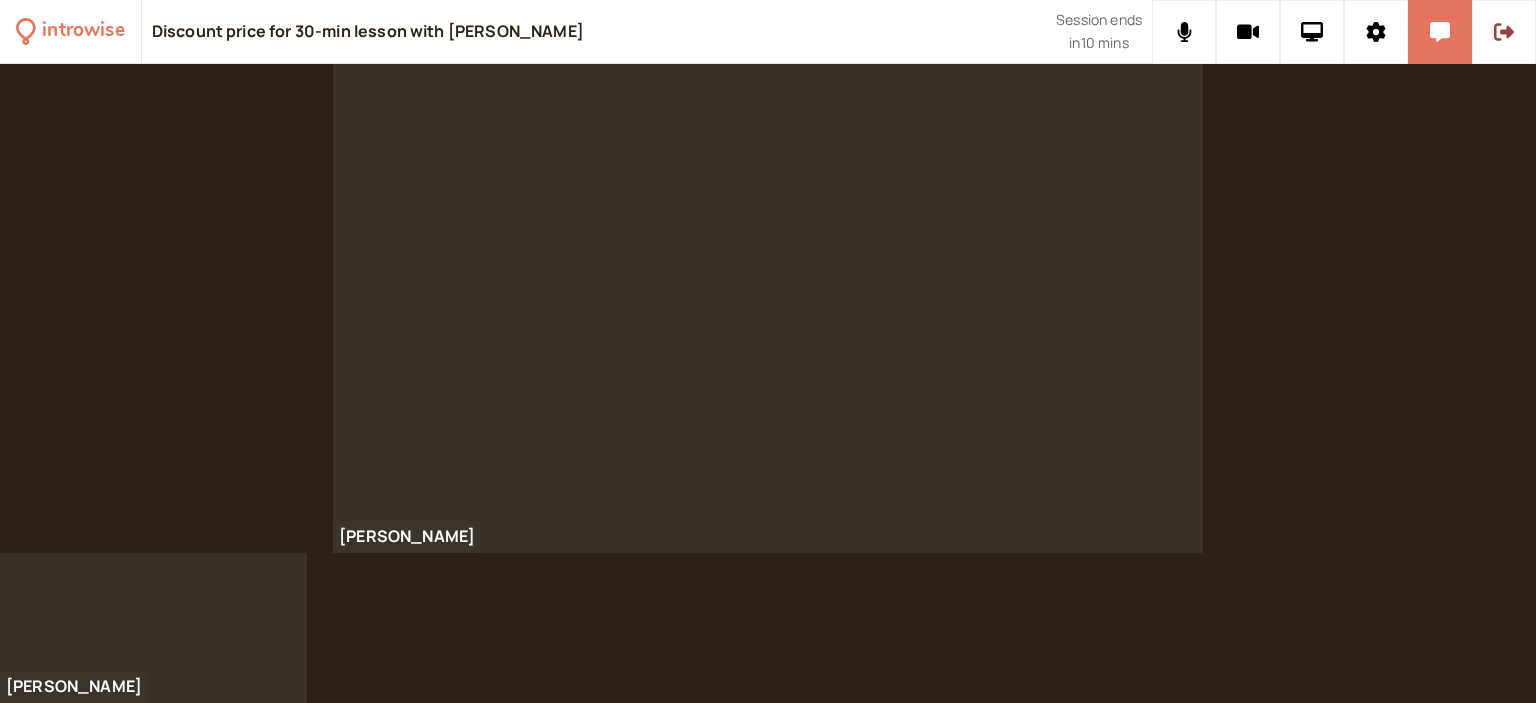 click on "https://drive.google.com/file/d/1dT7ow2tzzoefybrN-Bh2fOZ-w29HywL9/view?usp=drive_link" at bounding box center (1403, 159) 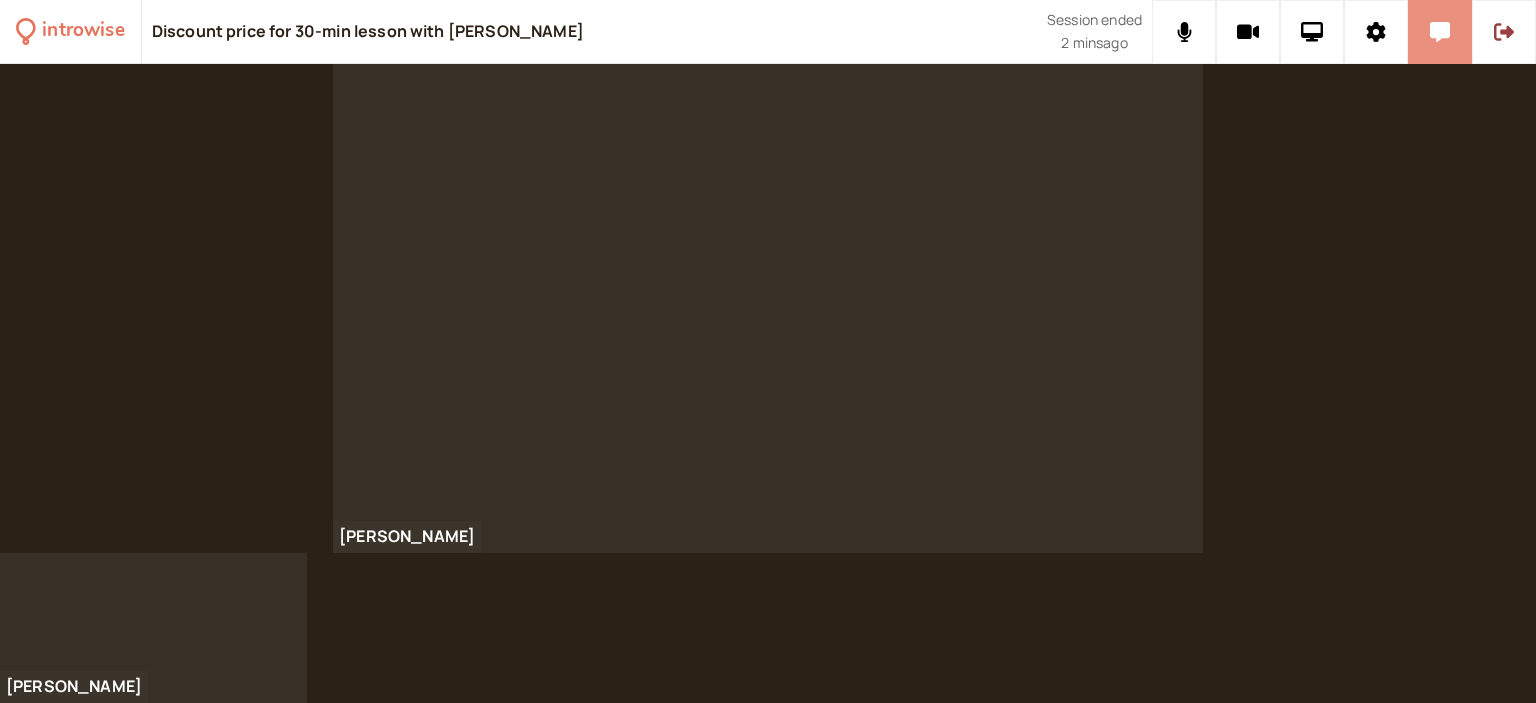 click 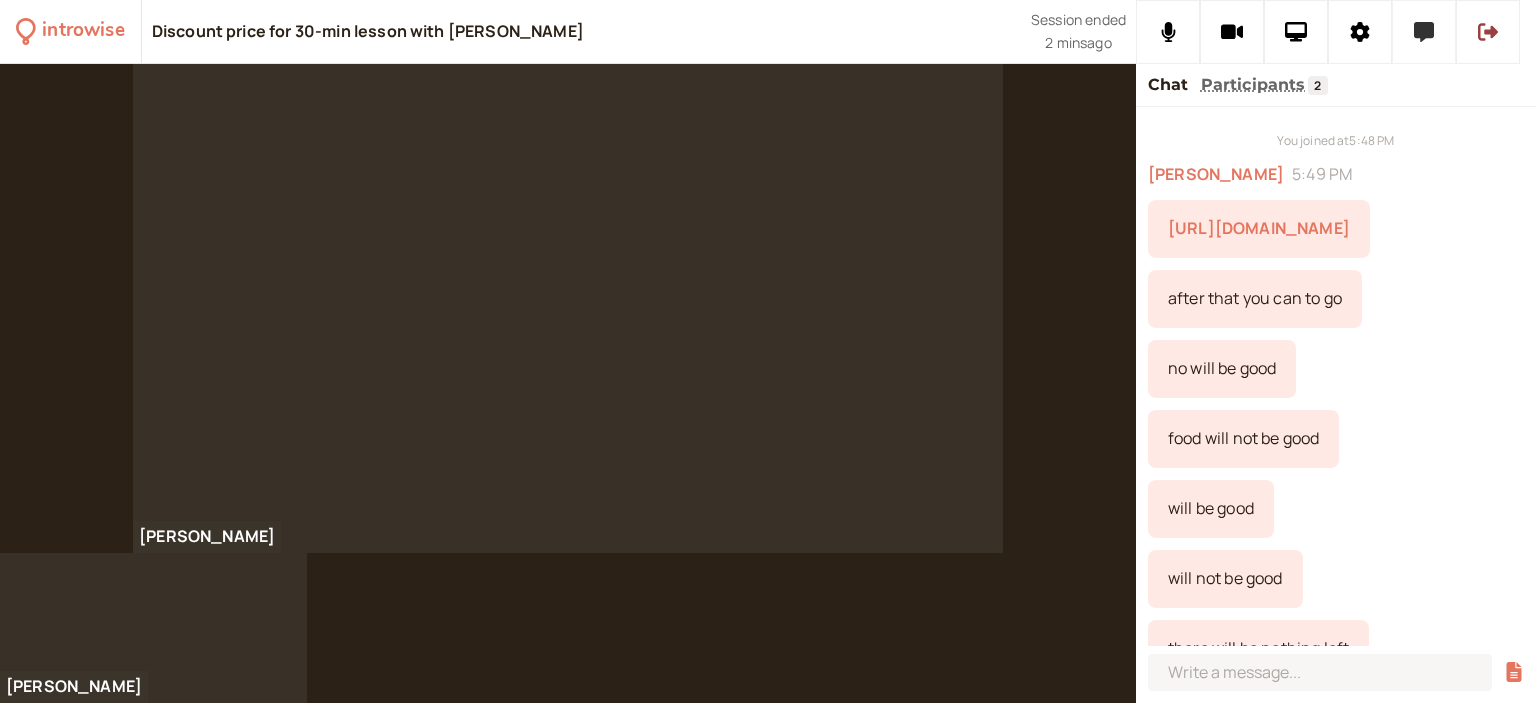 scroll, scrollTop: 877, scrollLeft: 0, axis: vertical 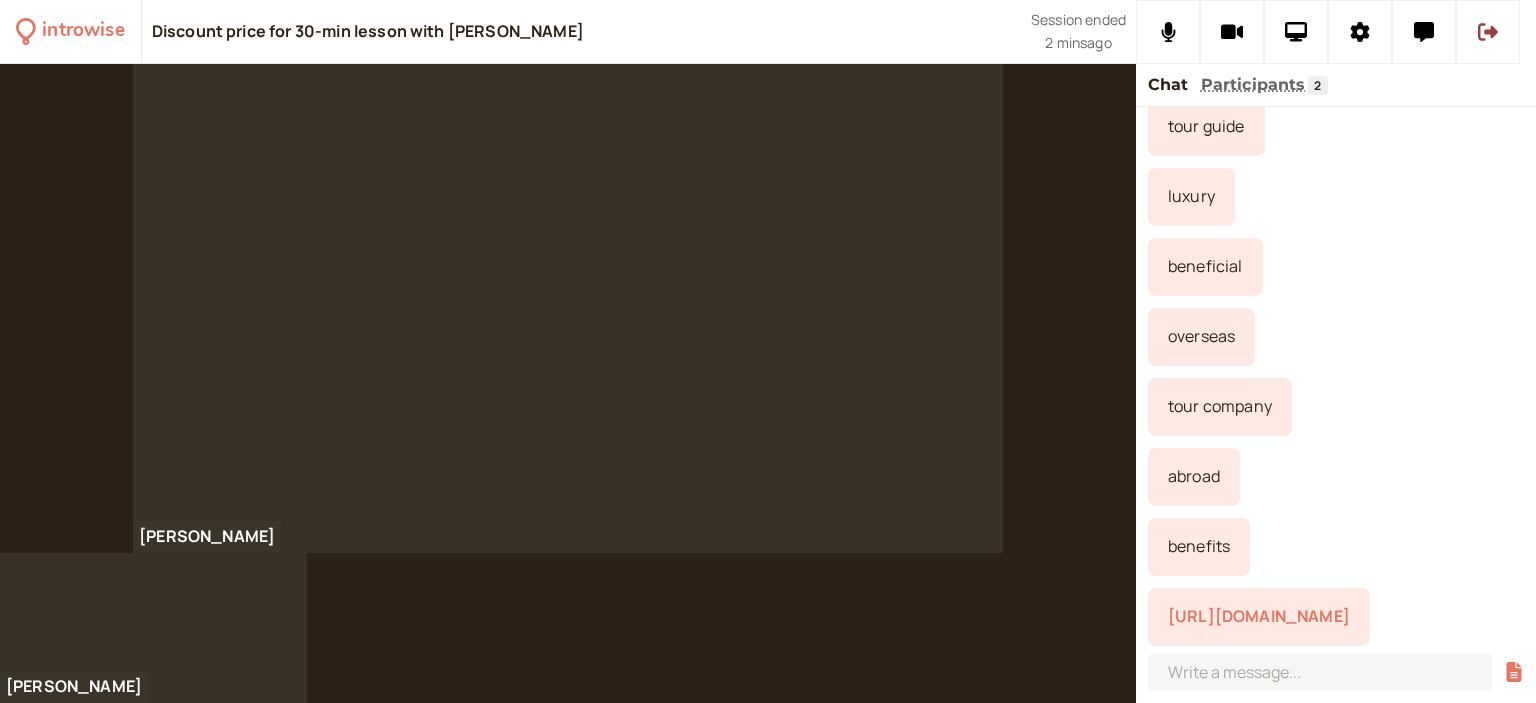 click on "https://breakingnewsenglish.com/2507/250710-china-visa-1l.html" at bounding box center (1259, 616) 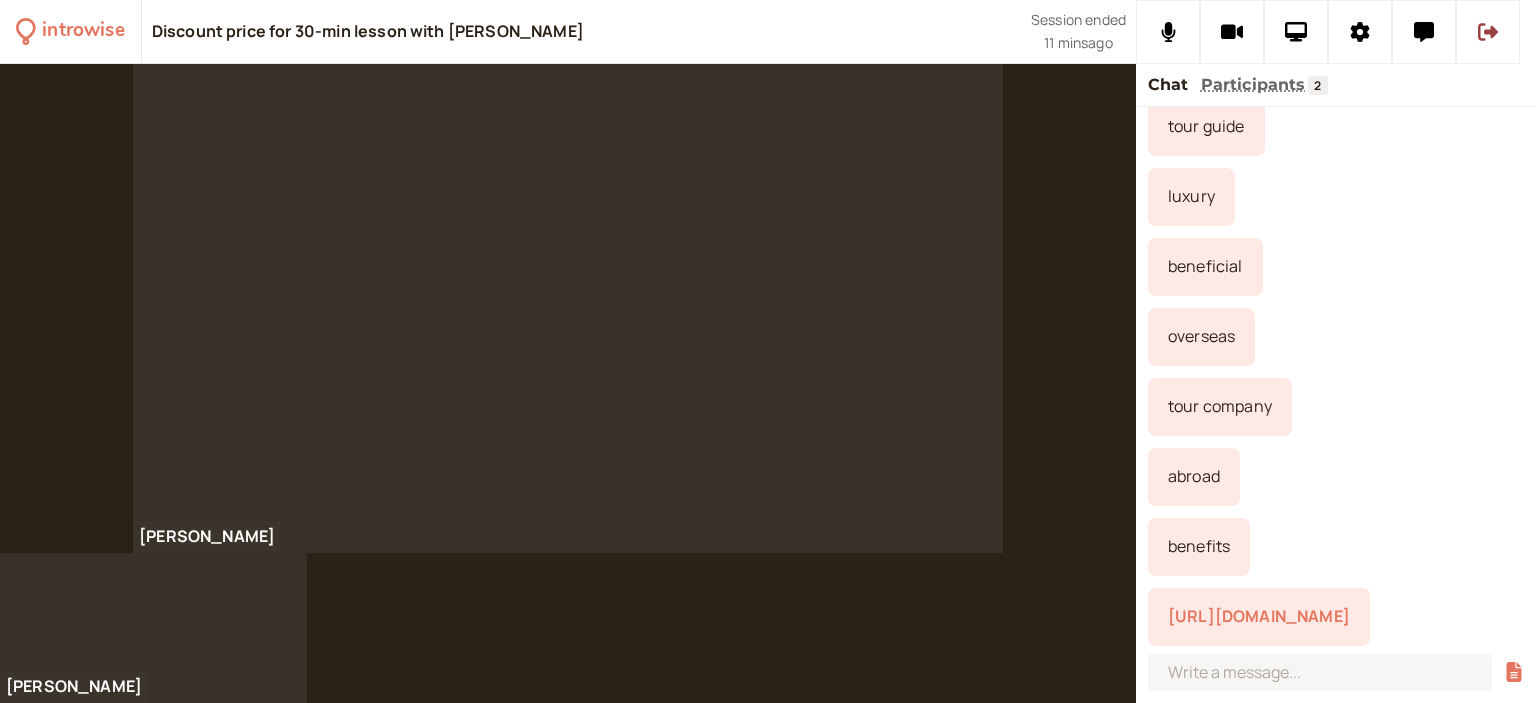 drag, startPoint x: 1303, startPoint y: 605, endPoint x: 1281, endPoint y: 610, distance: 22.561028 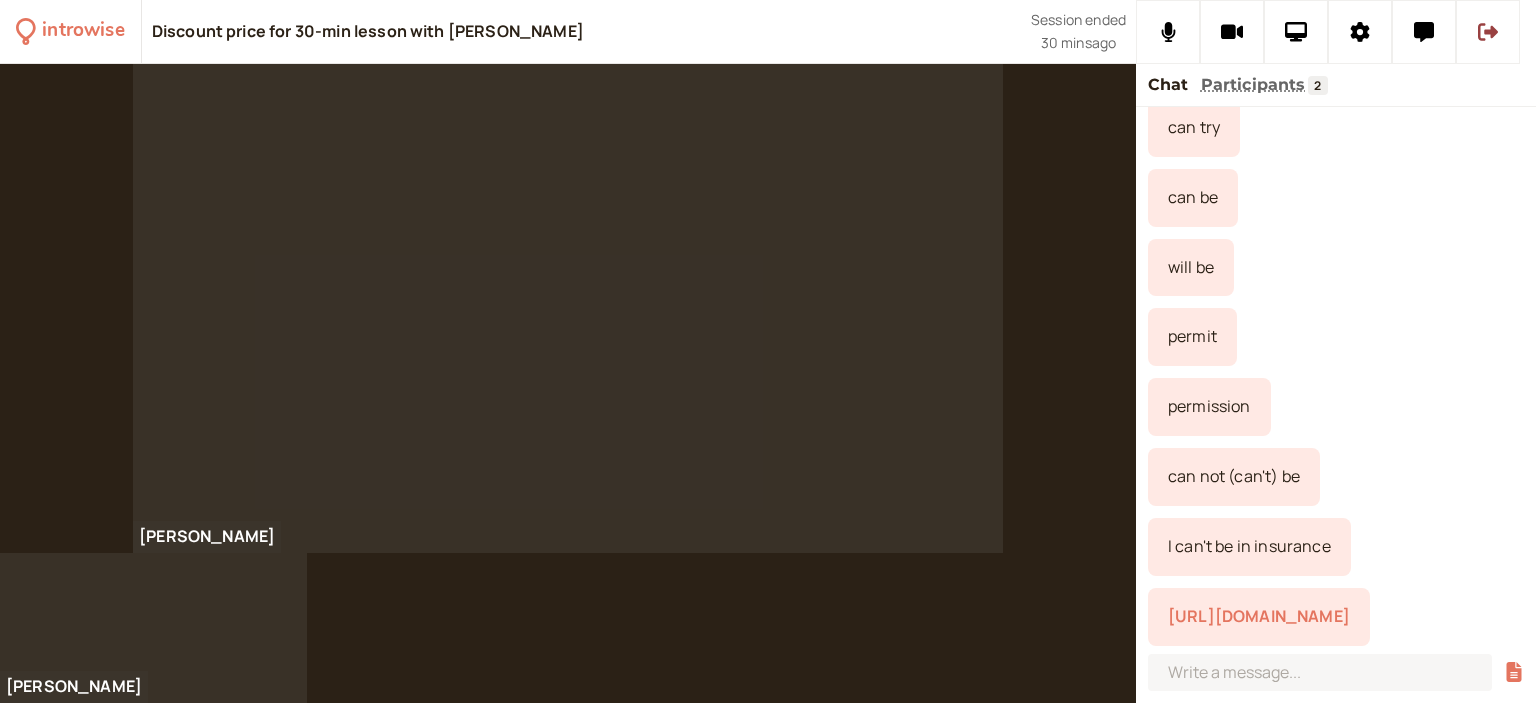scroll, scrollTop: 2117, scrollLeft: 0, axis: vertical 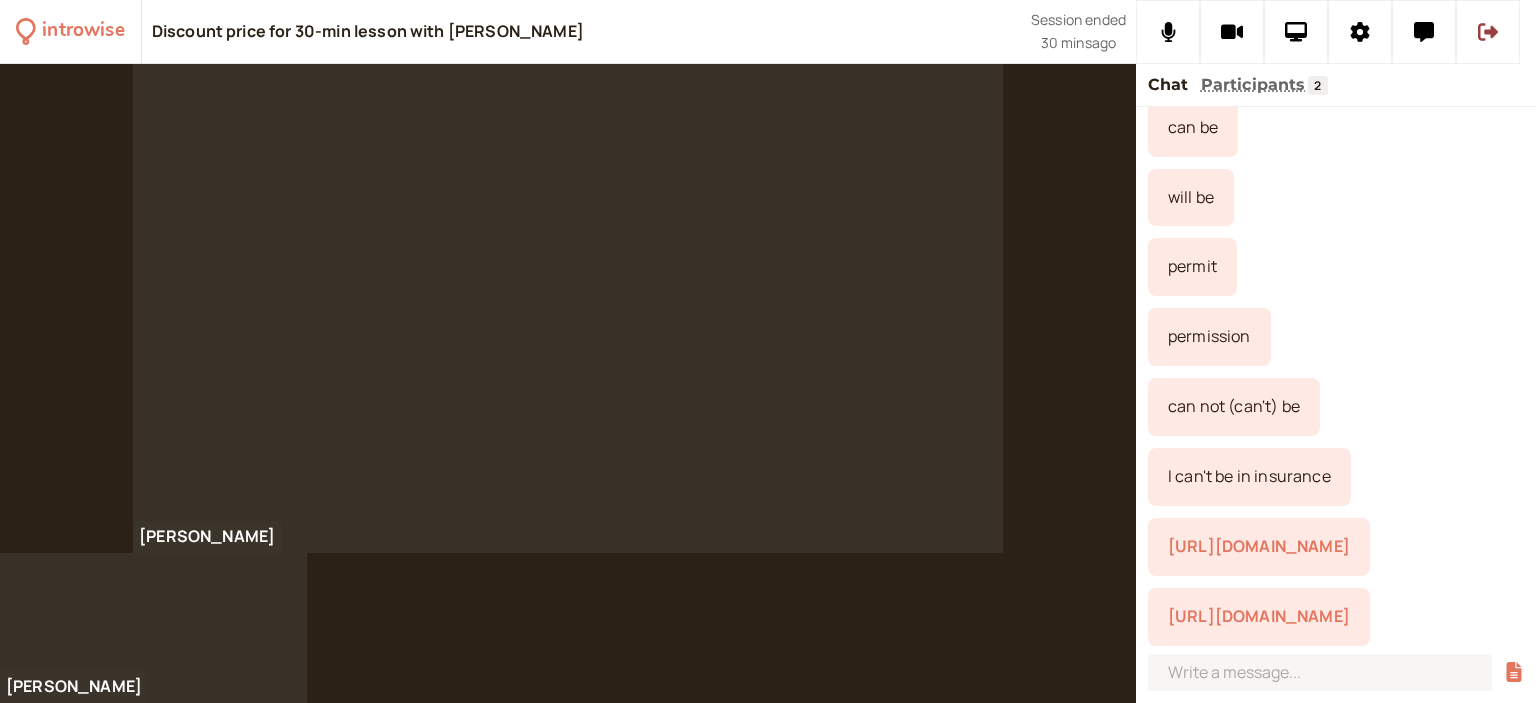 click on "https://introwise.com/vanessa-littlechilds/packages/use?packageId=8geCEx2eXwnQ7naY186i" at bounding box center (1259, 616) 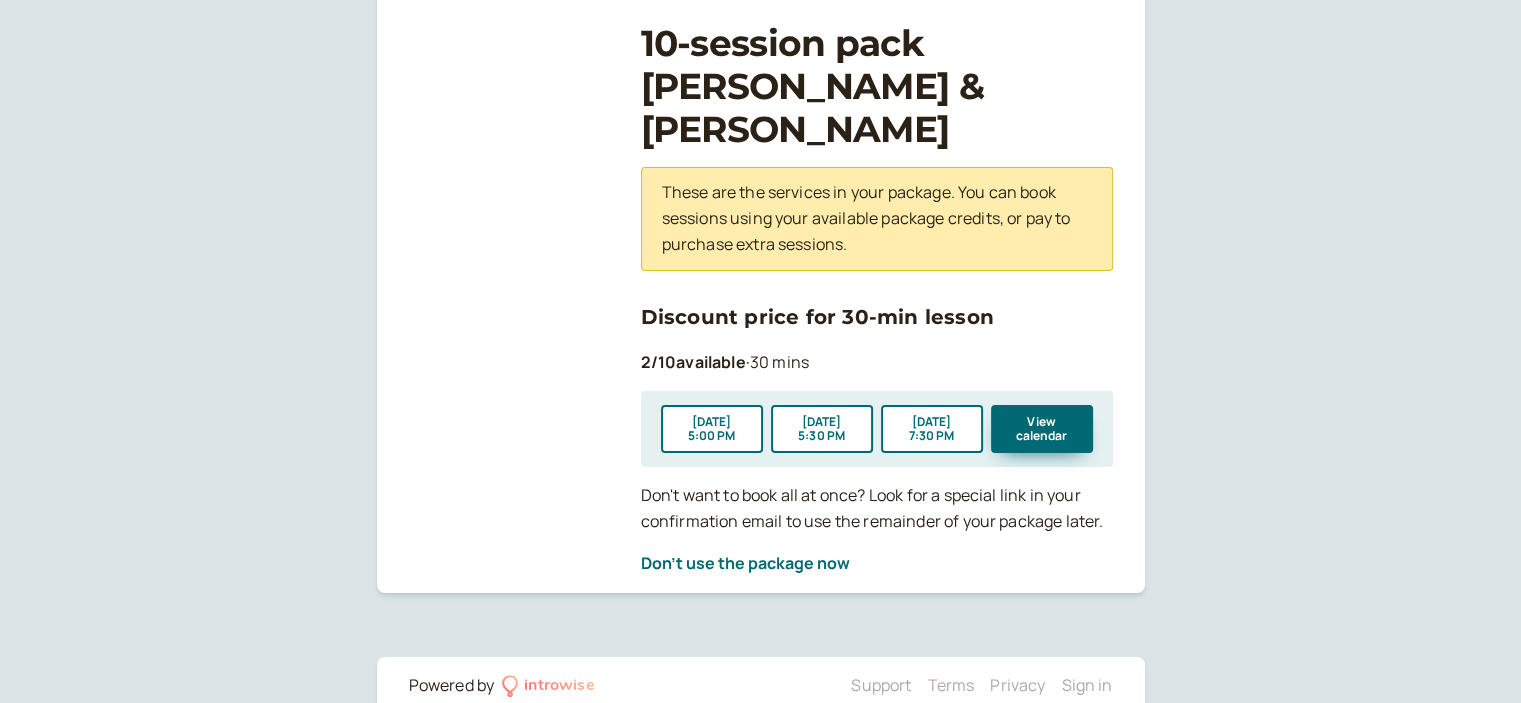 scroll, scrollTop: 192, scrollLeft: 0, axis: vertical 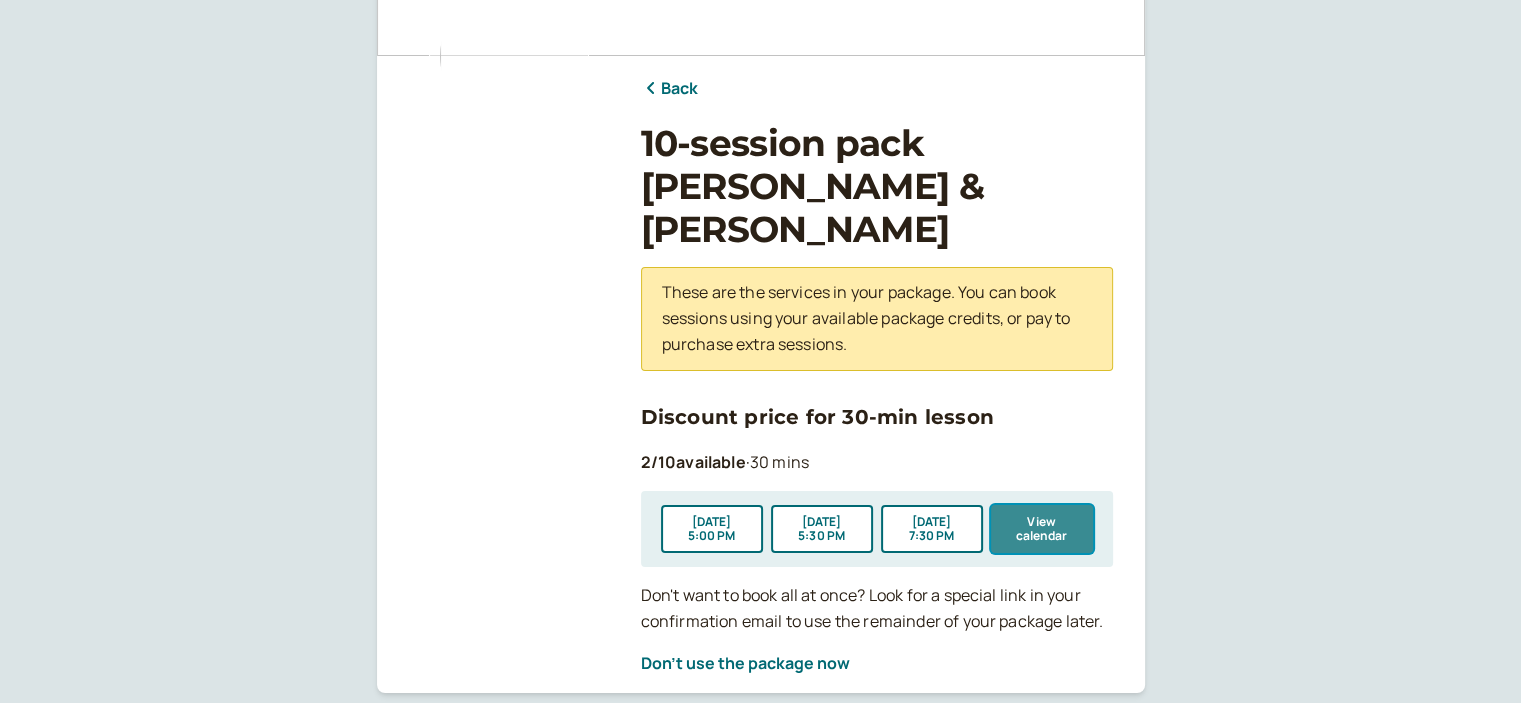 click on "View calendar" at bounding box center [1042, 529] 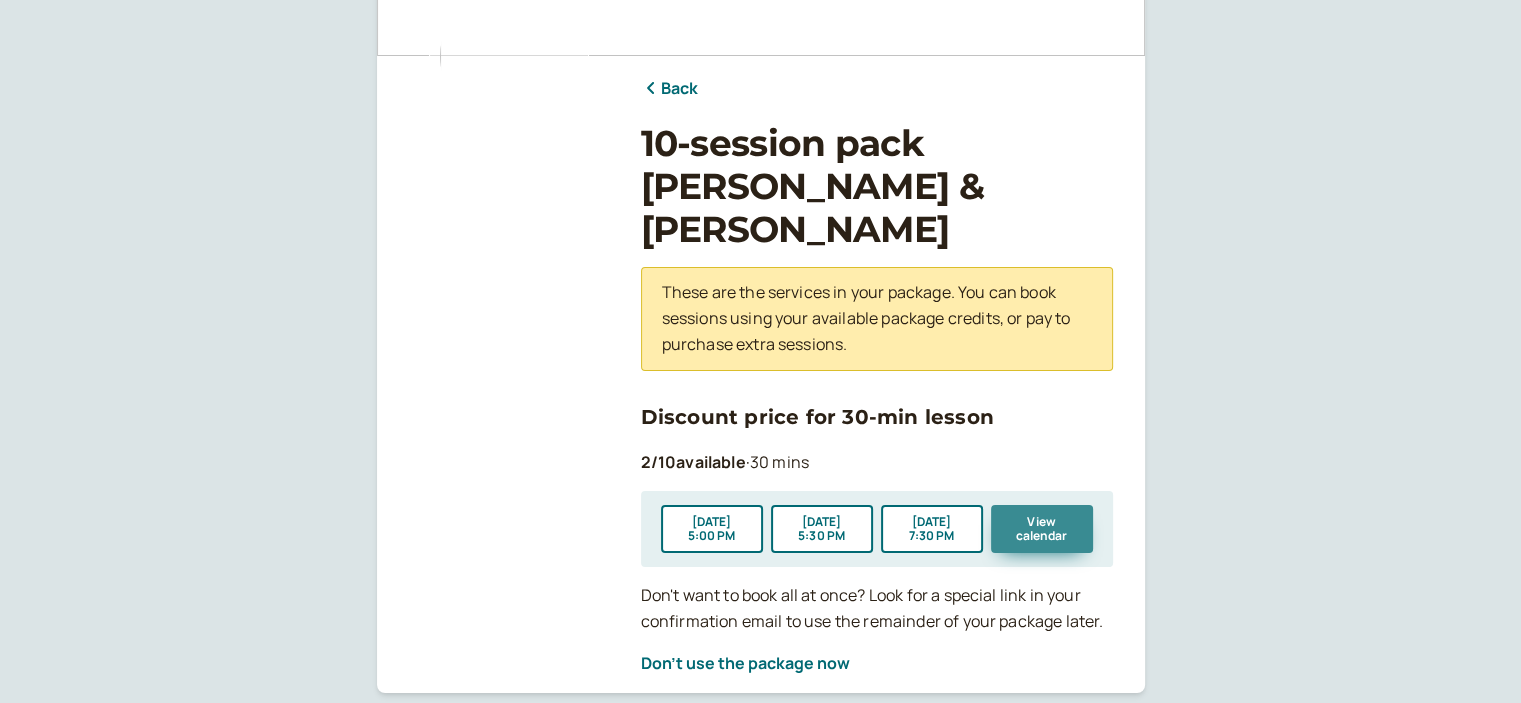 scroll, scrollTop: 32, scrollLeft: 0, axis: vertical 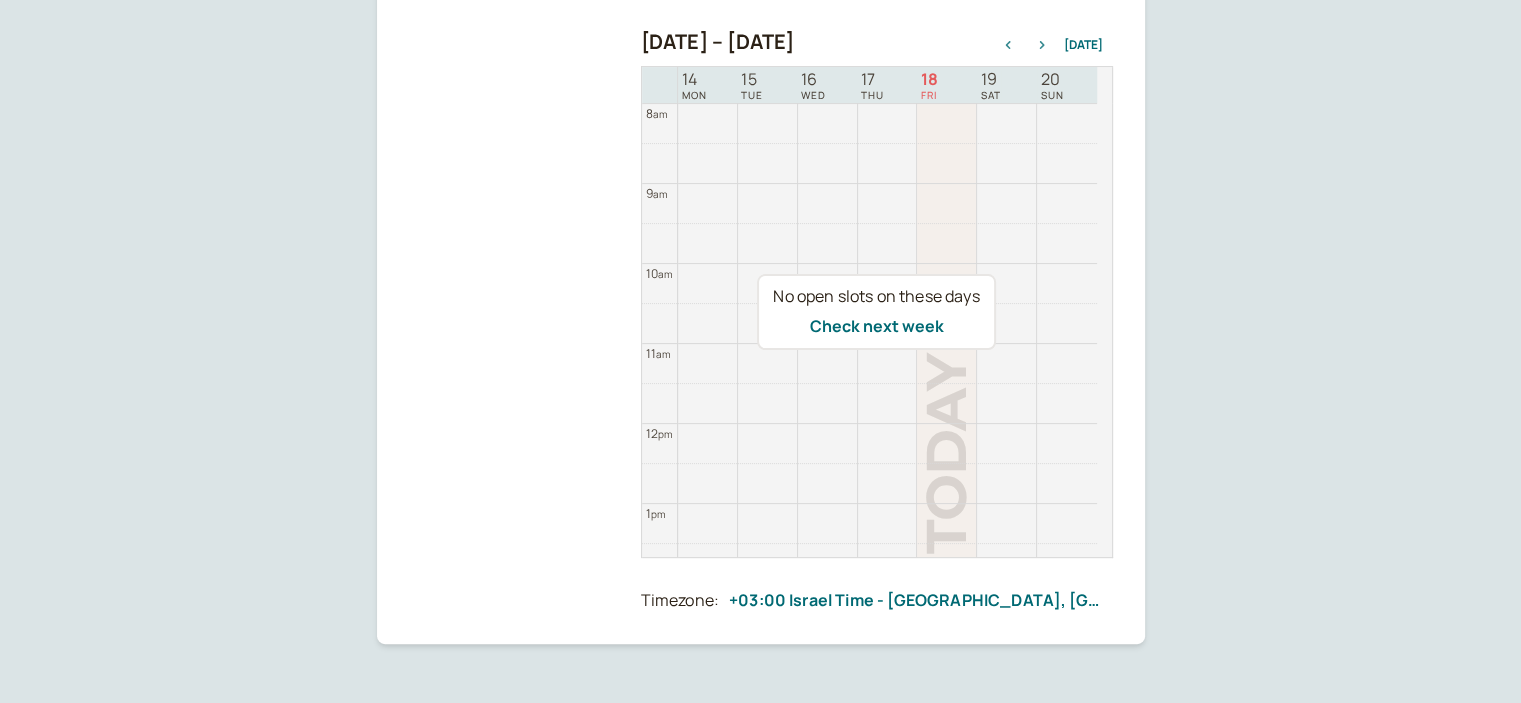 click 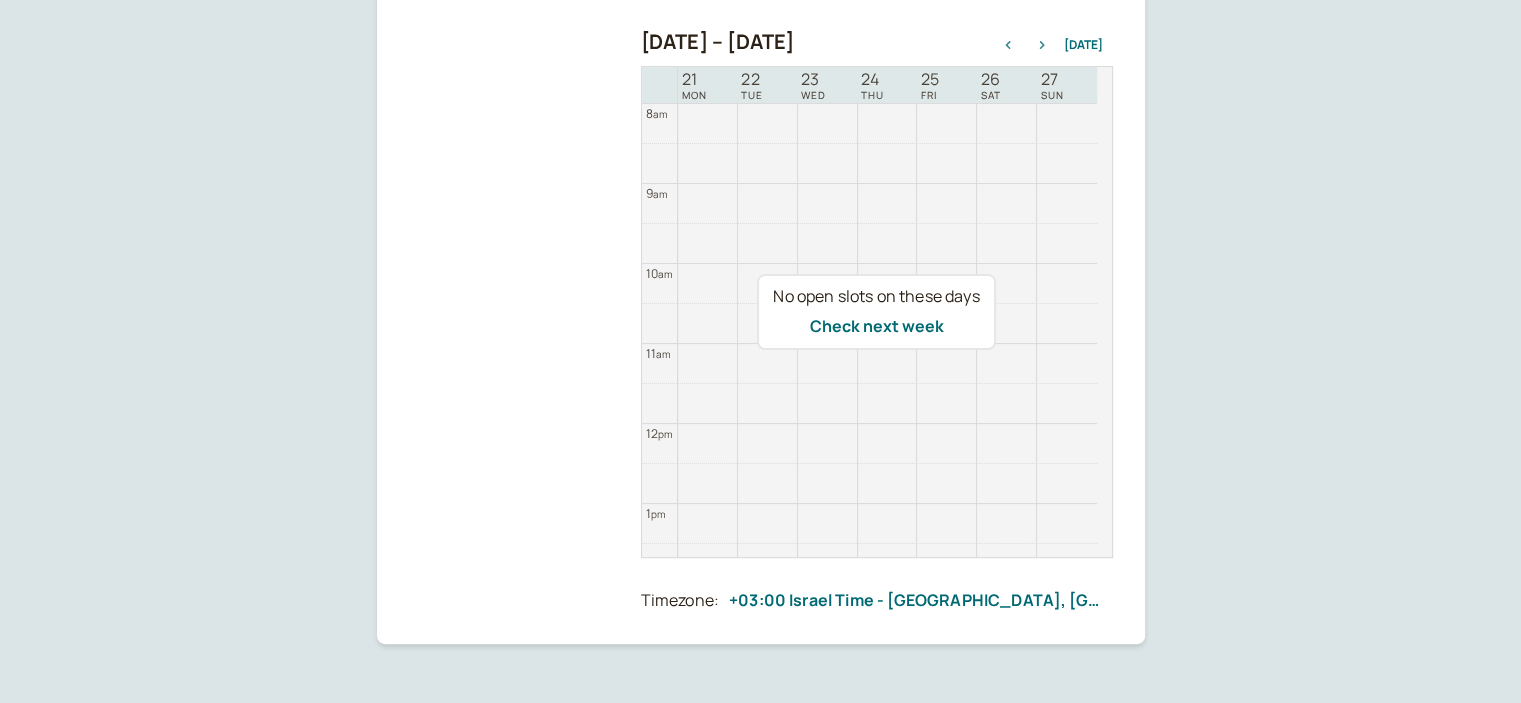 scroll, scrollTop: 642, scrollLeft: 0, axis: vertical 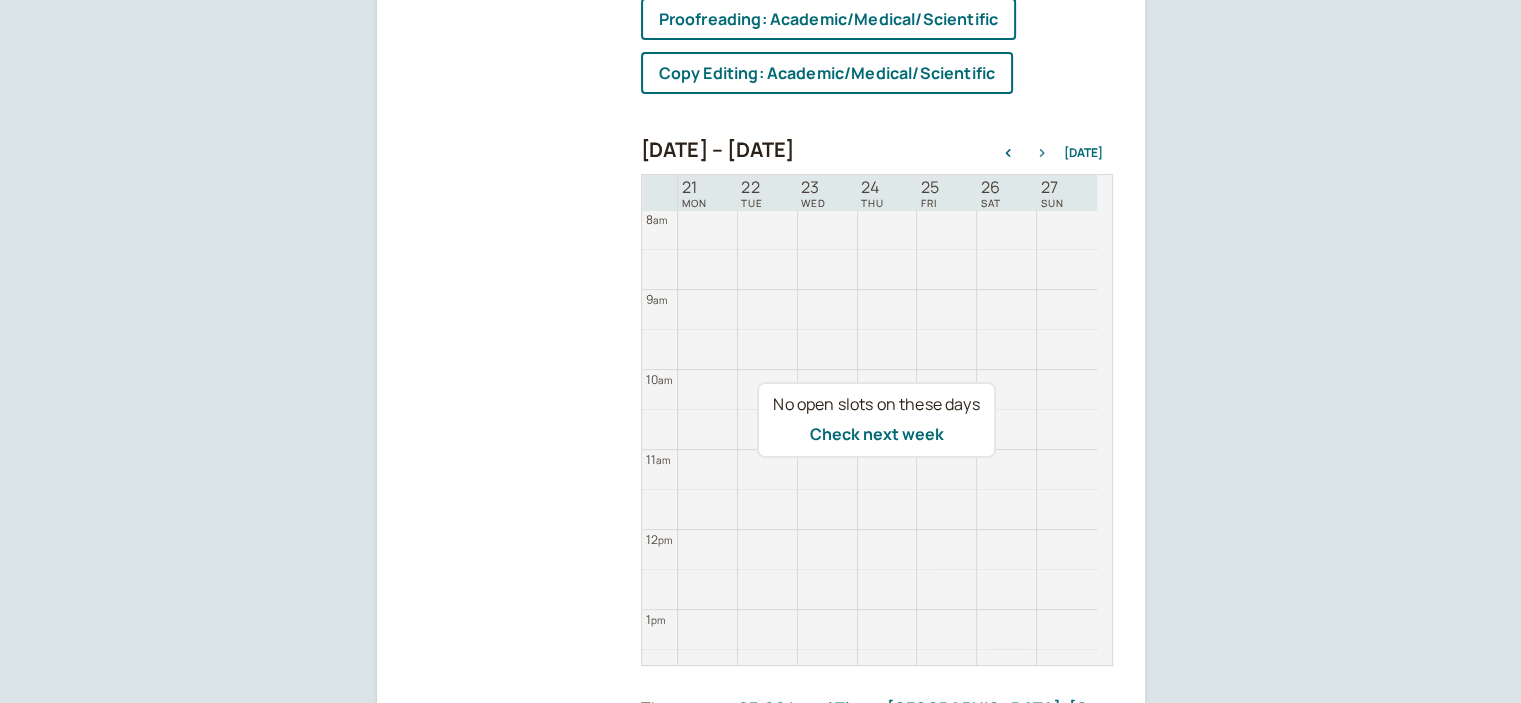 click at bounding box center [1042, 153] 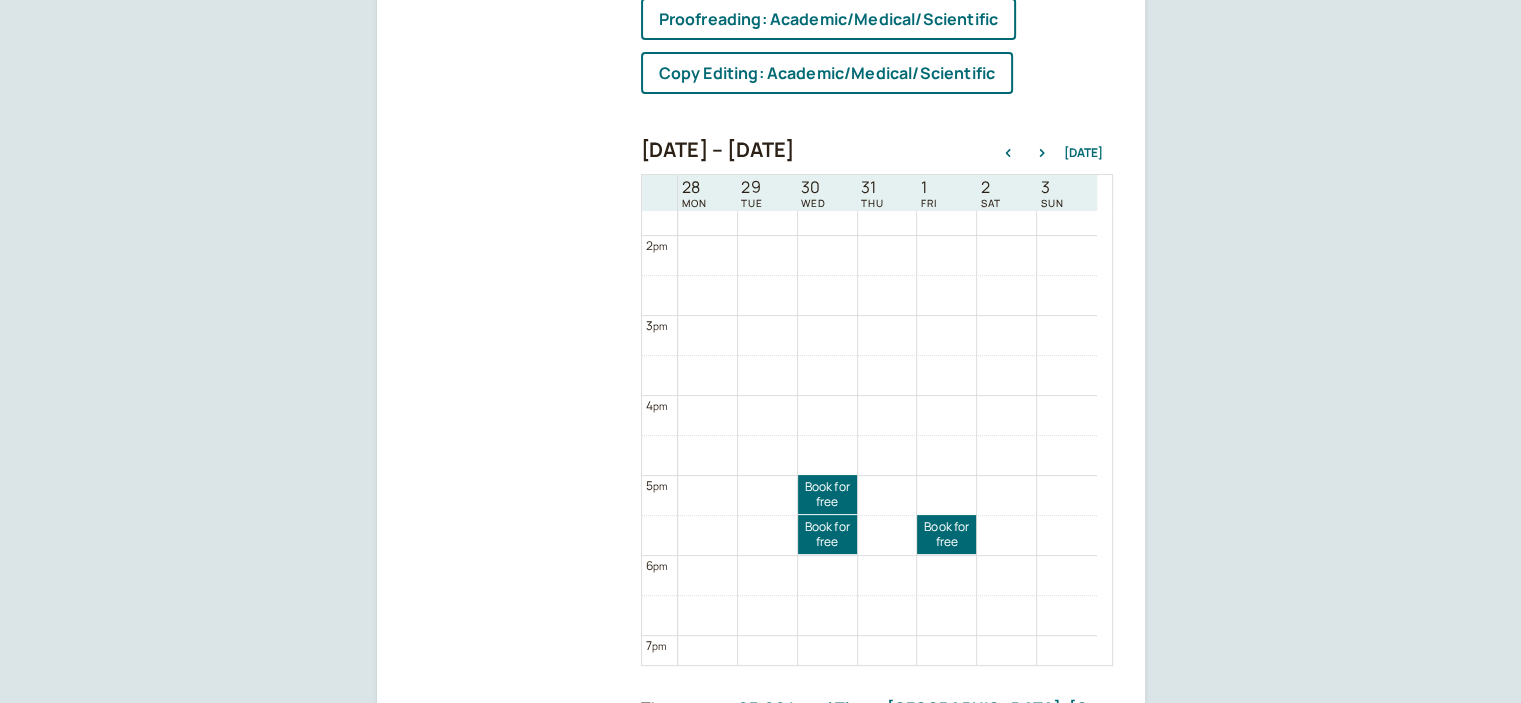 scroll, scrollTop: 1240, scrollLeft: 0, axis: vertical 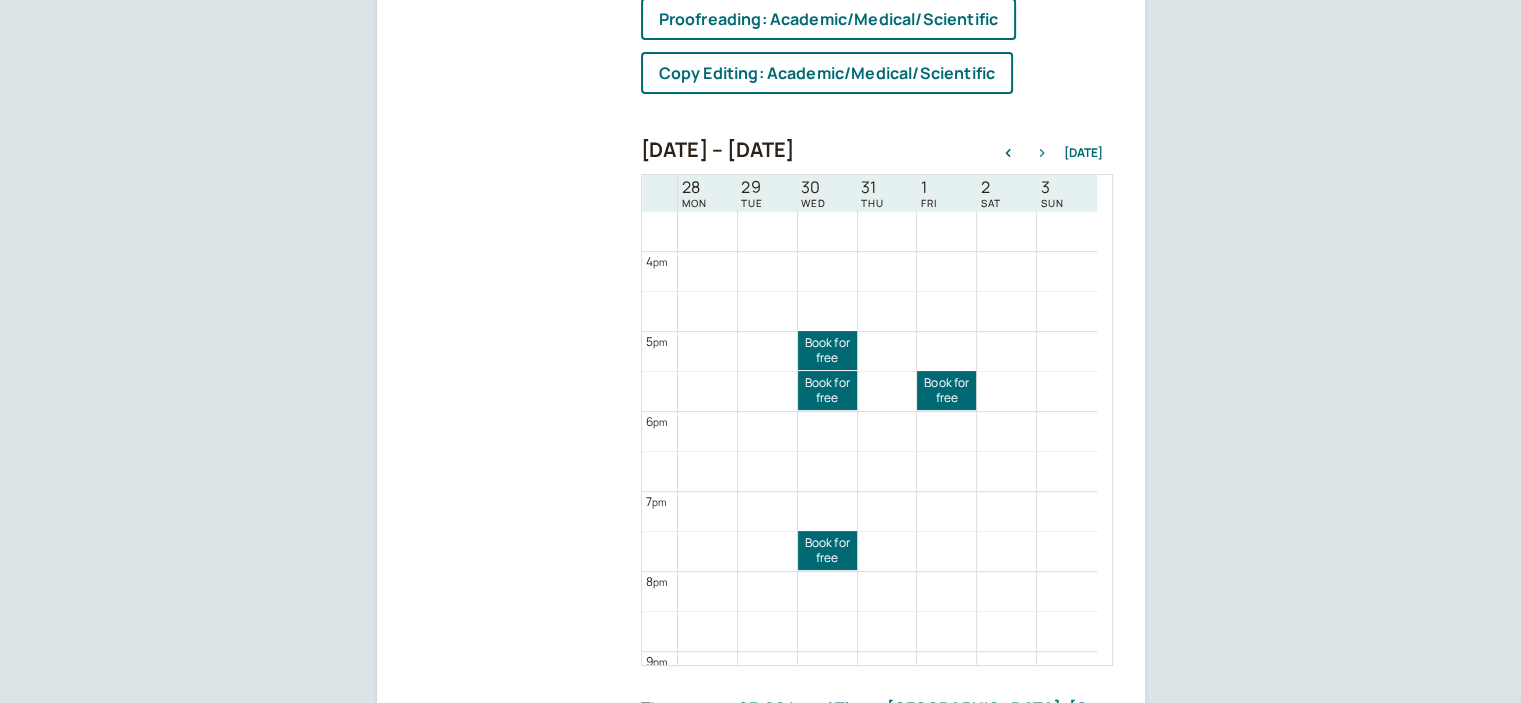 click 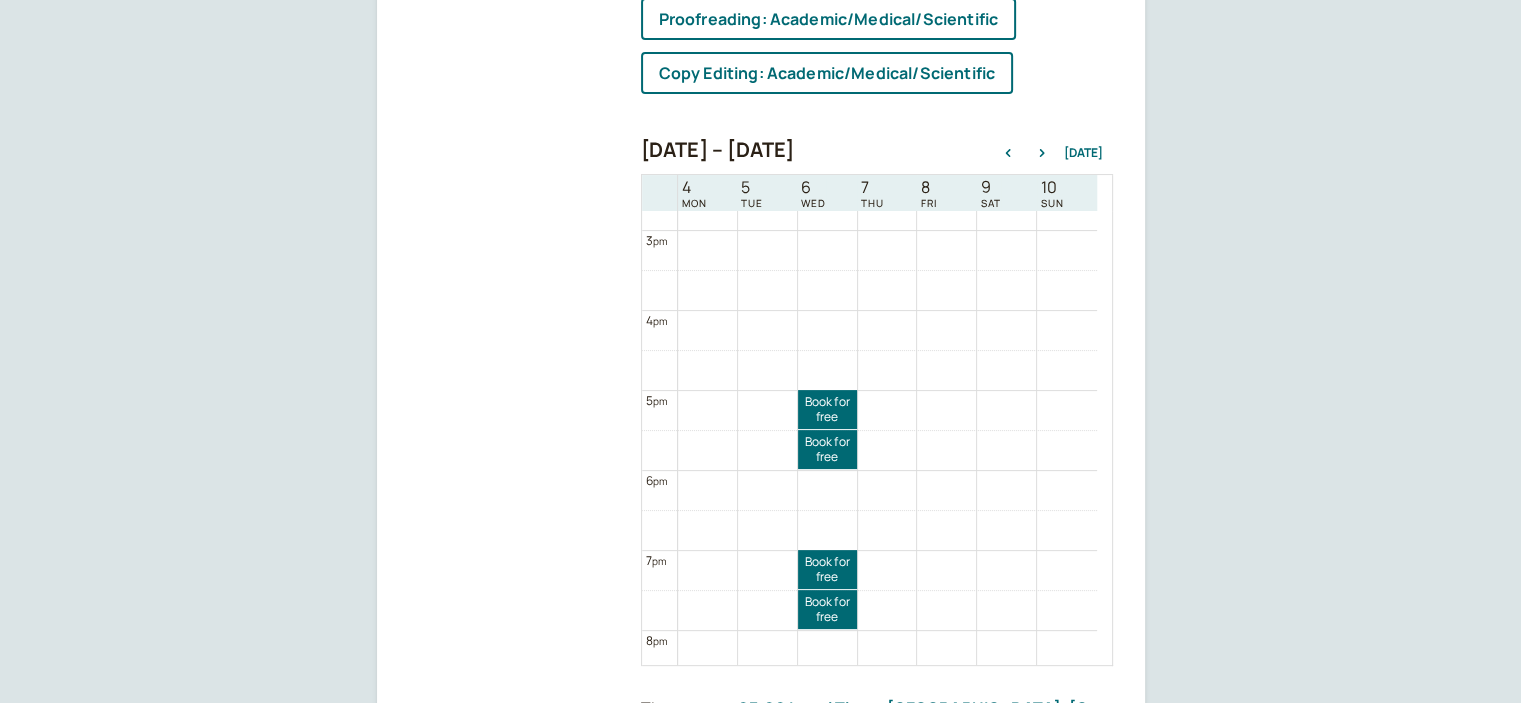 scroll, scrollTop: 1242, scrollLeft: 0, axis: vertical 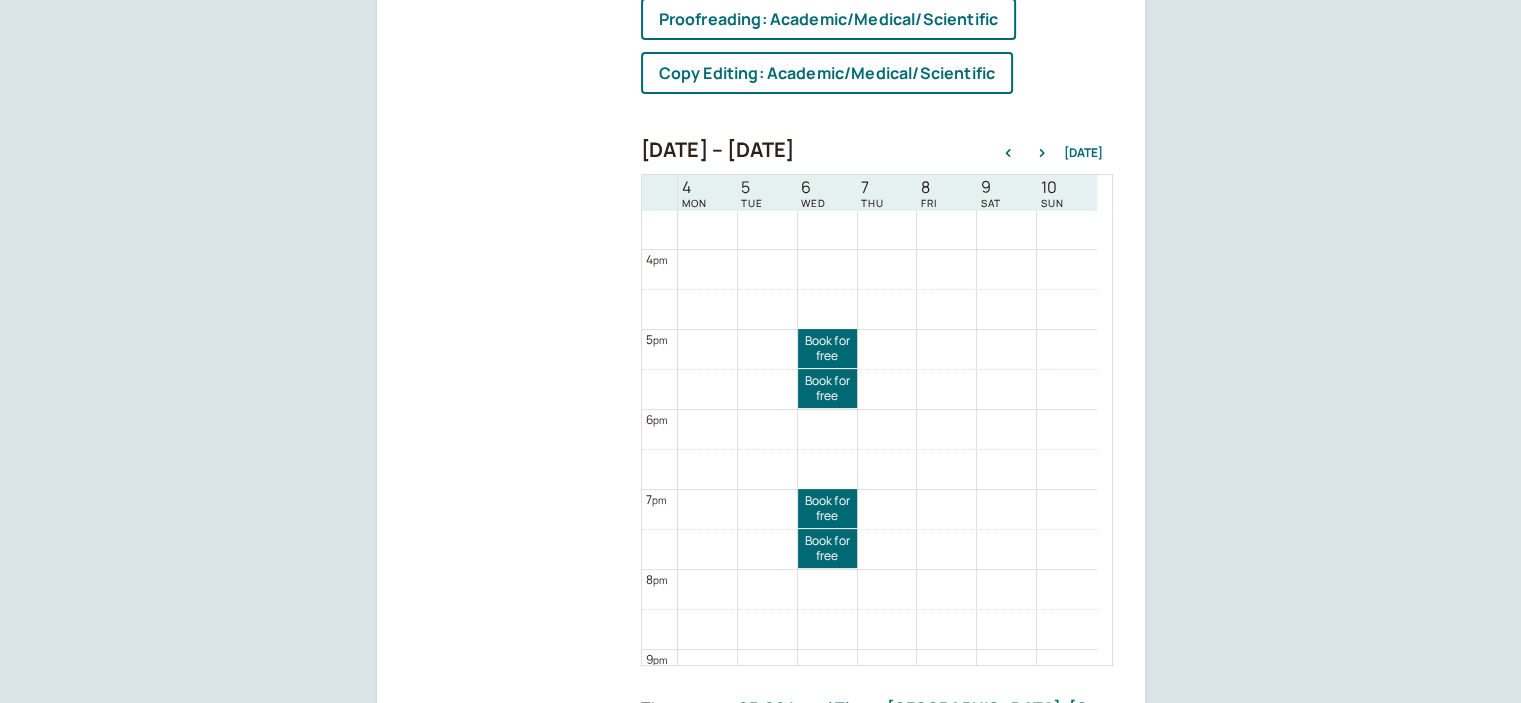 click on "Aug 4 – Aug 11, 2025 Today" at bounding box center (877, 152) 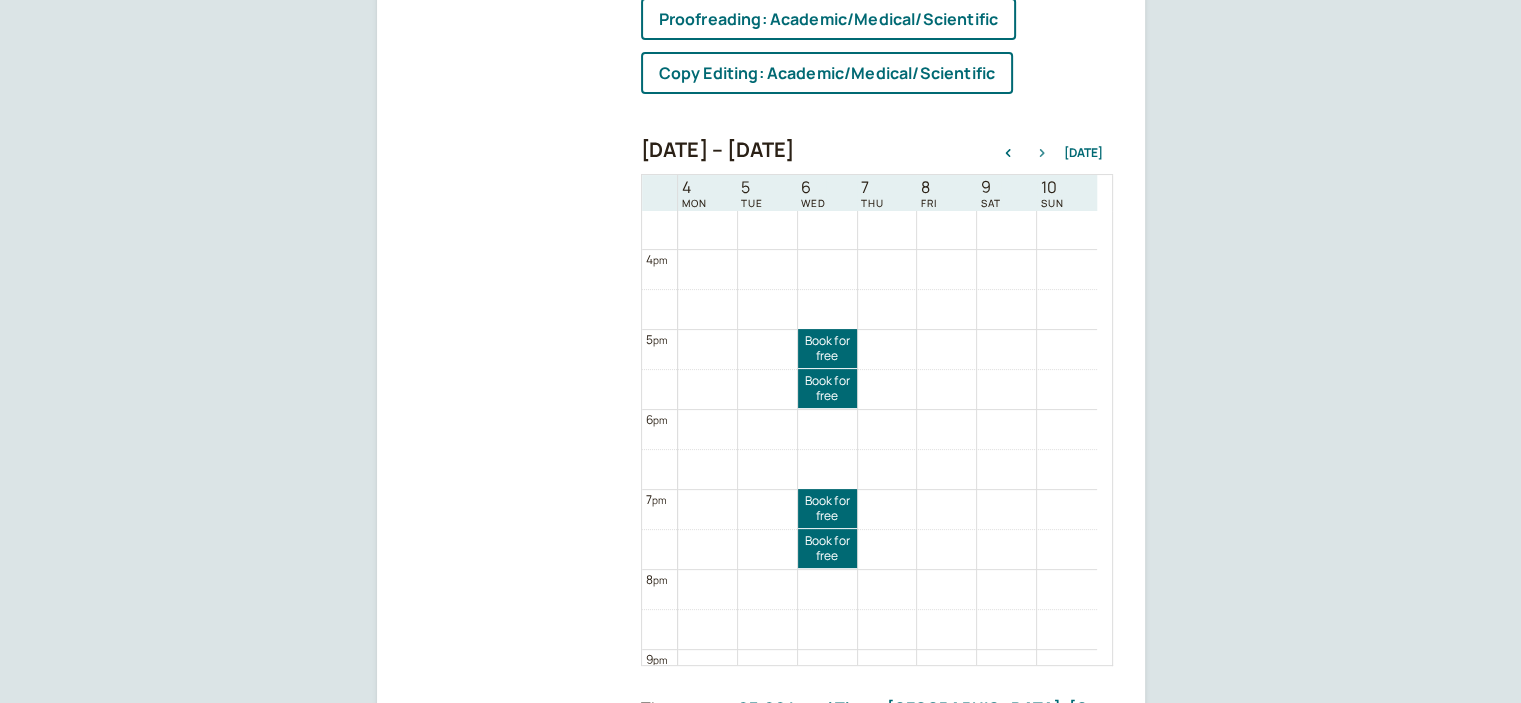 click 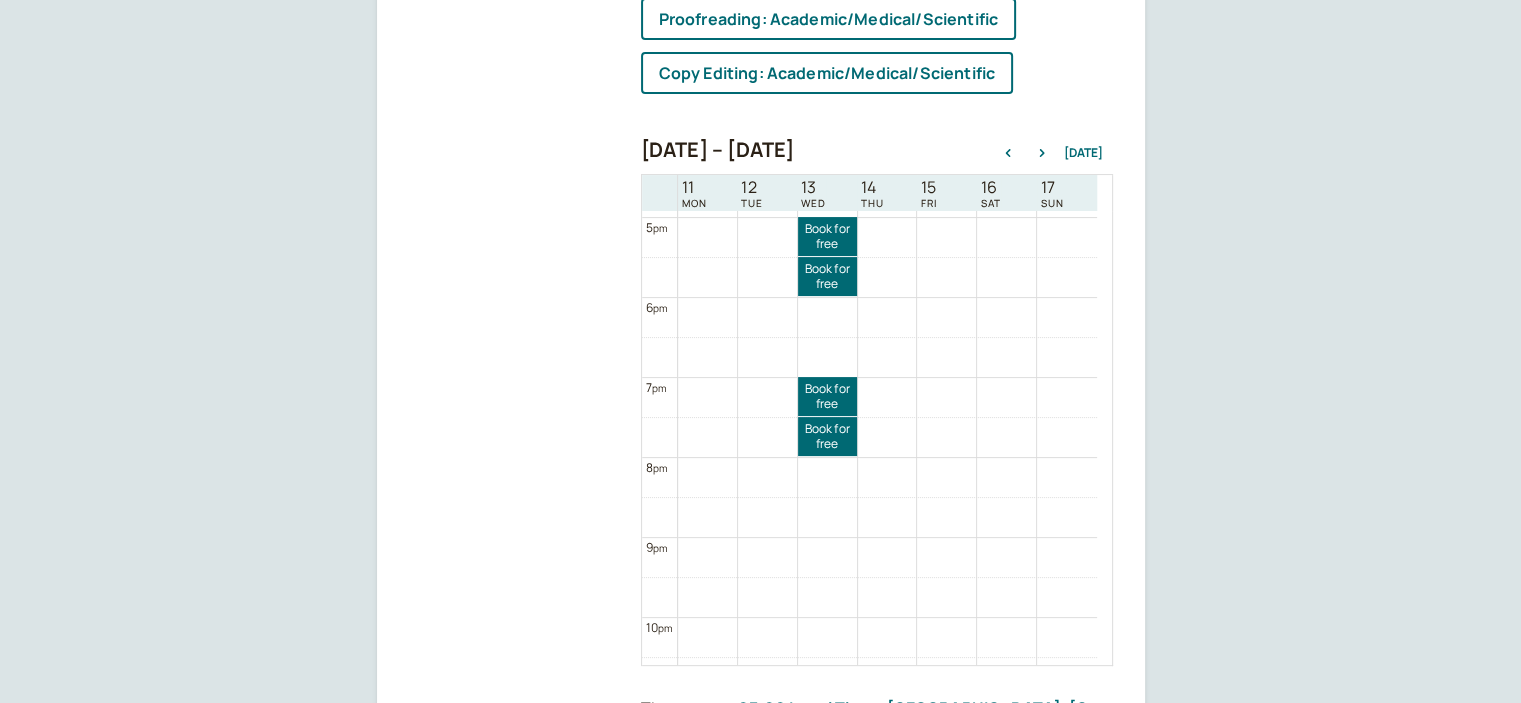 scroll, scrollTop: 1465, scrollLeft: 0, axis: vertical 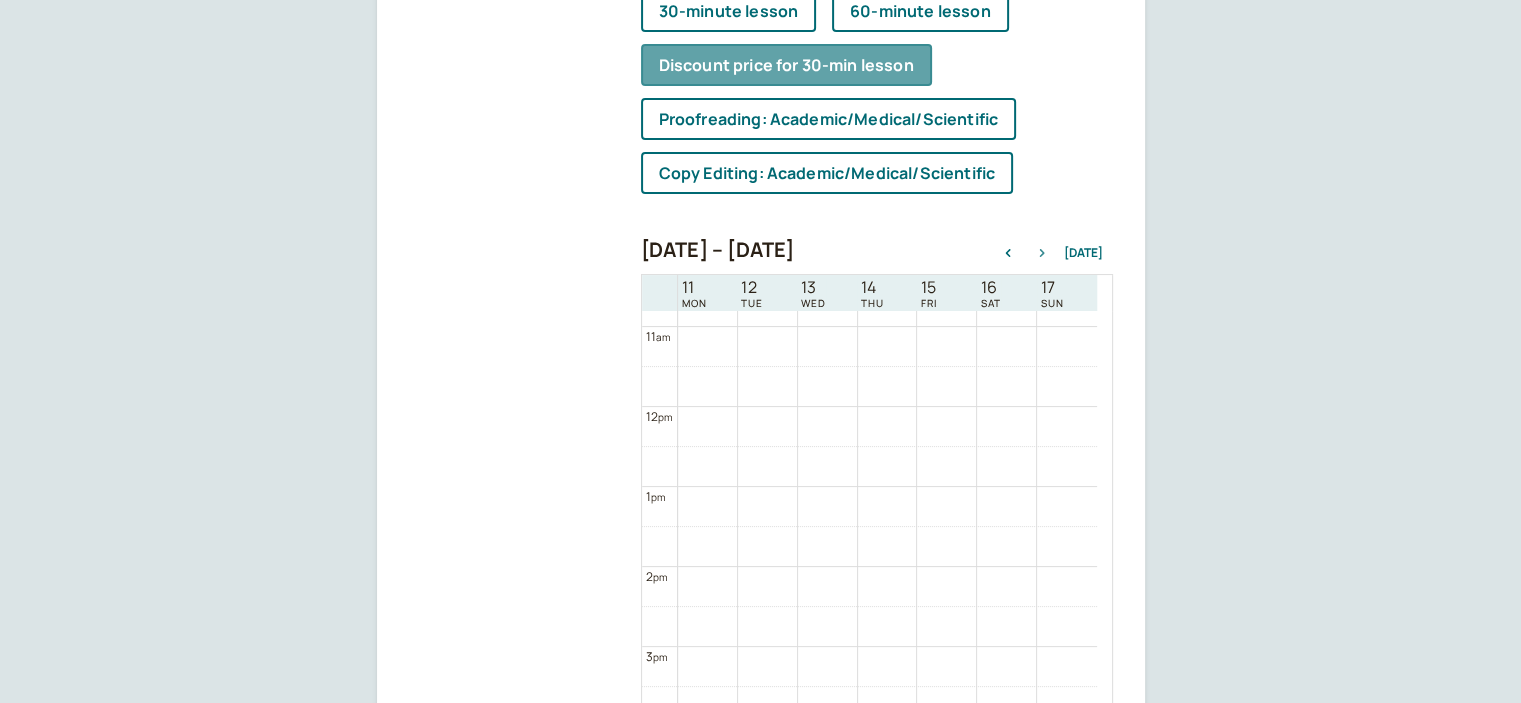 click 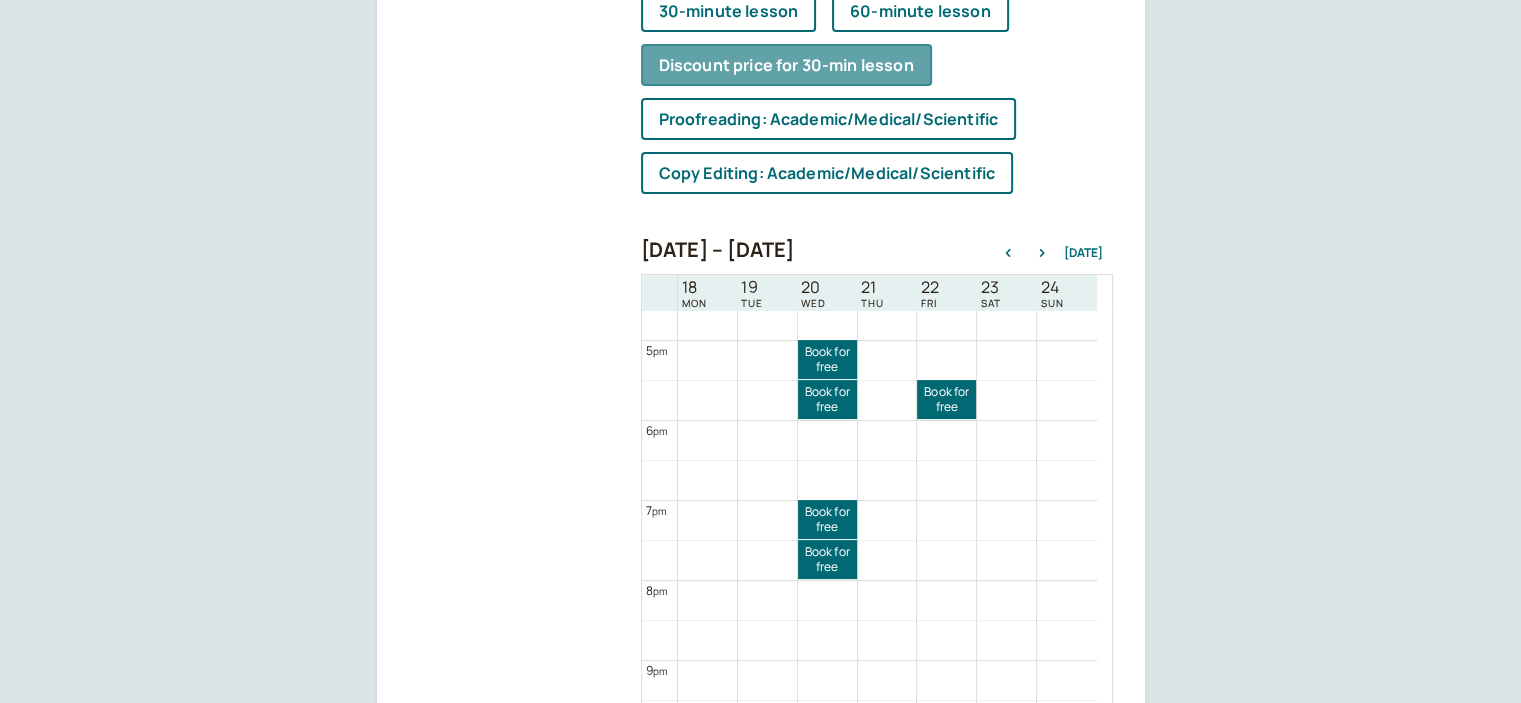 scroll, scrollTop: 1465, scrollLeft: 0, axis: vertical 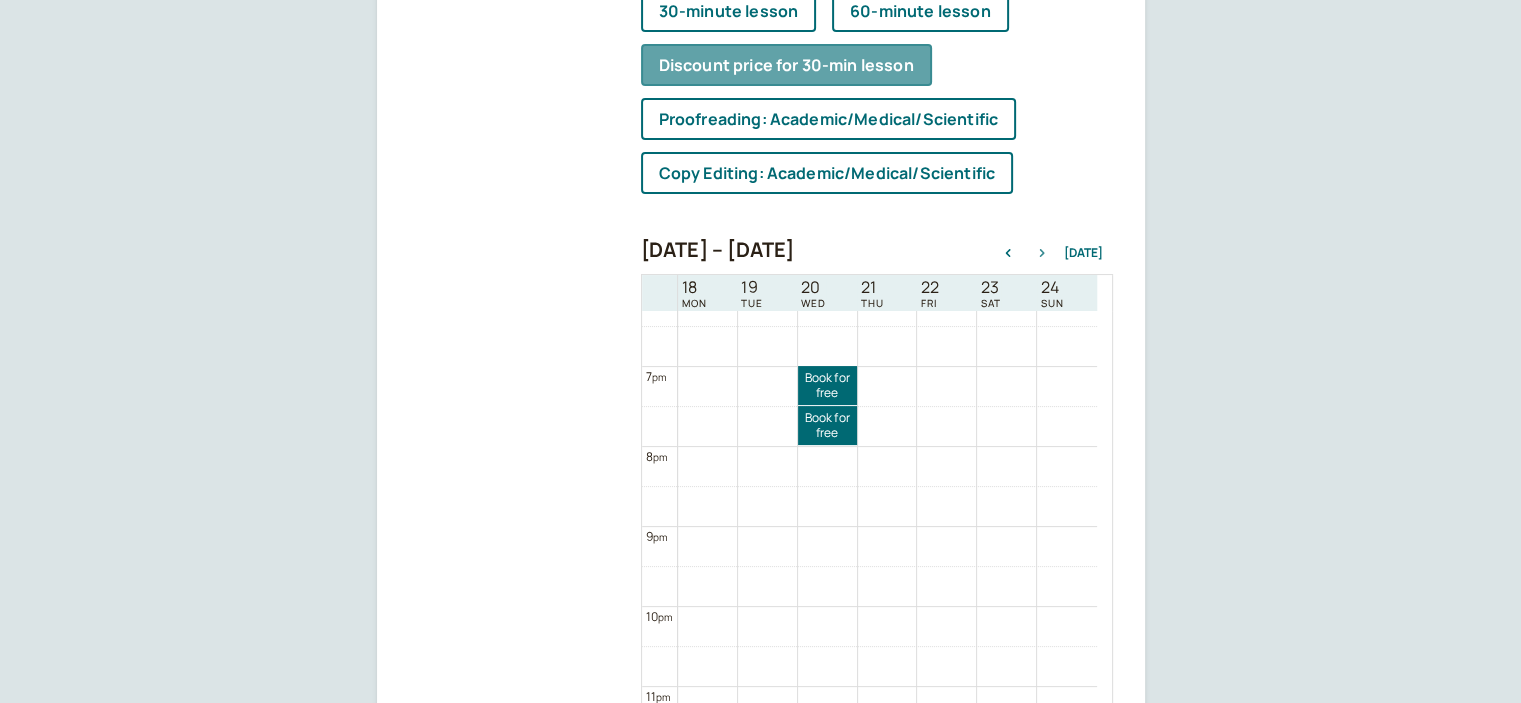 click 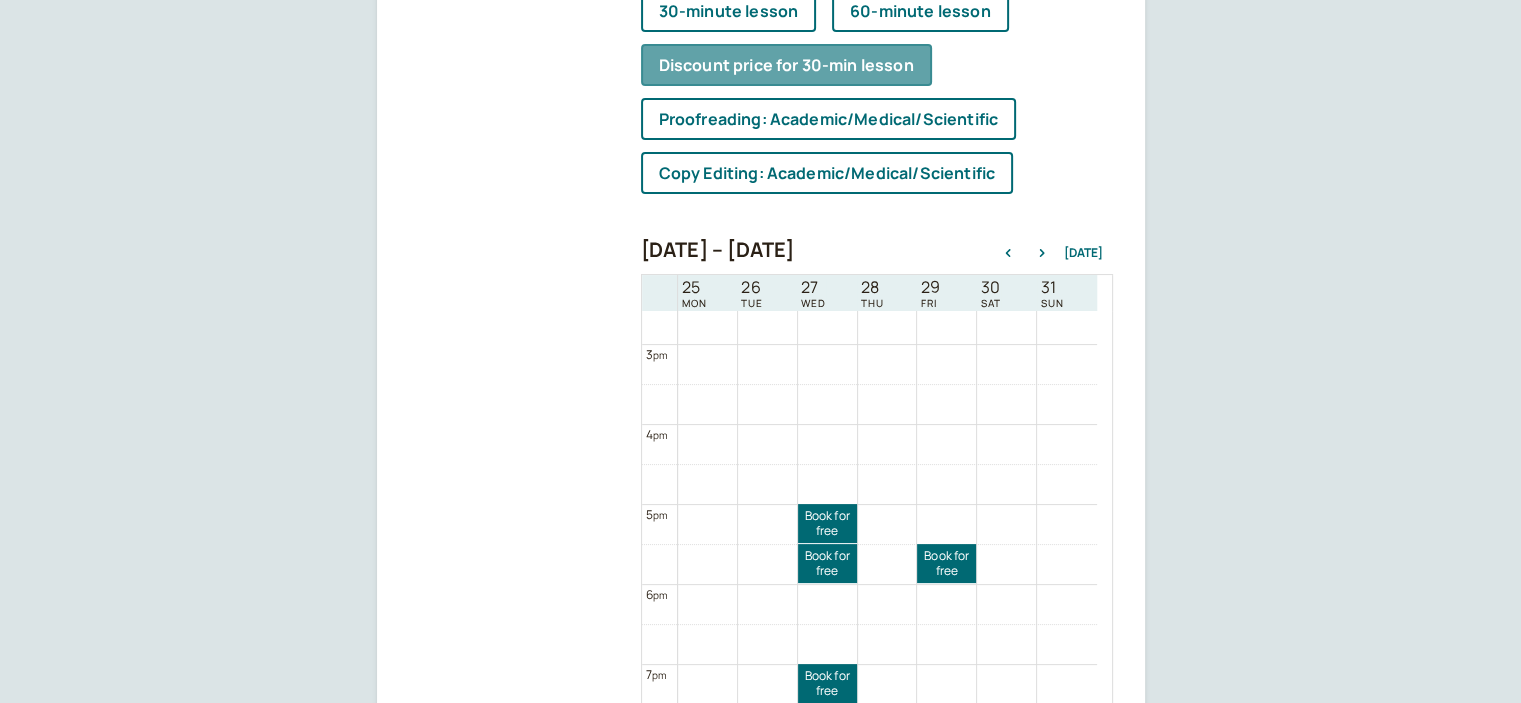 scroll, scrollTop: 1165, scrollLeft: 0, axis: vertical 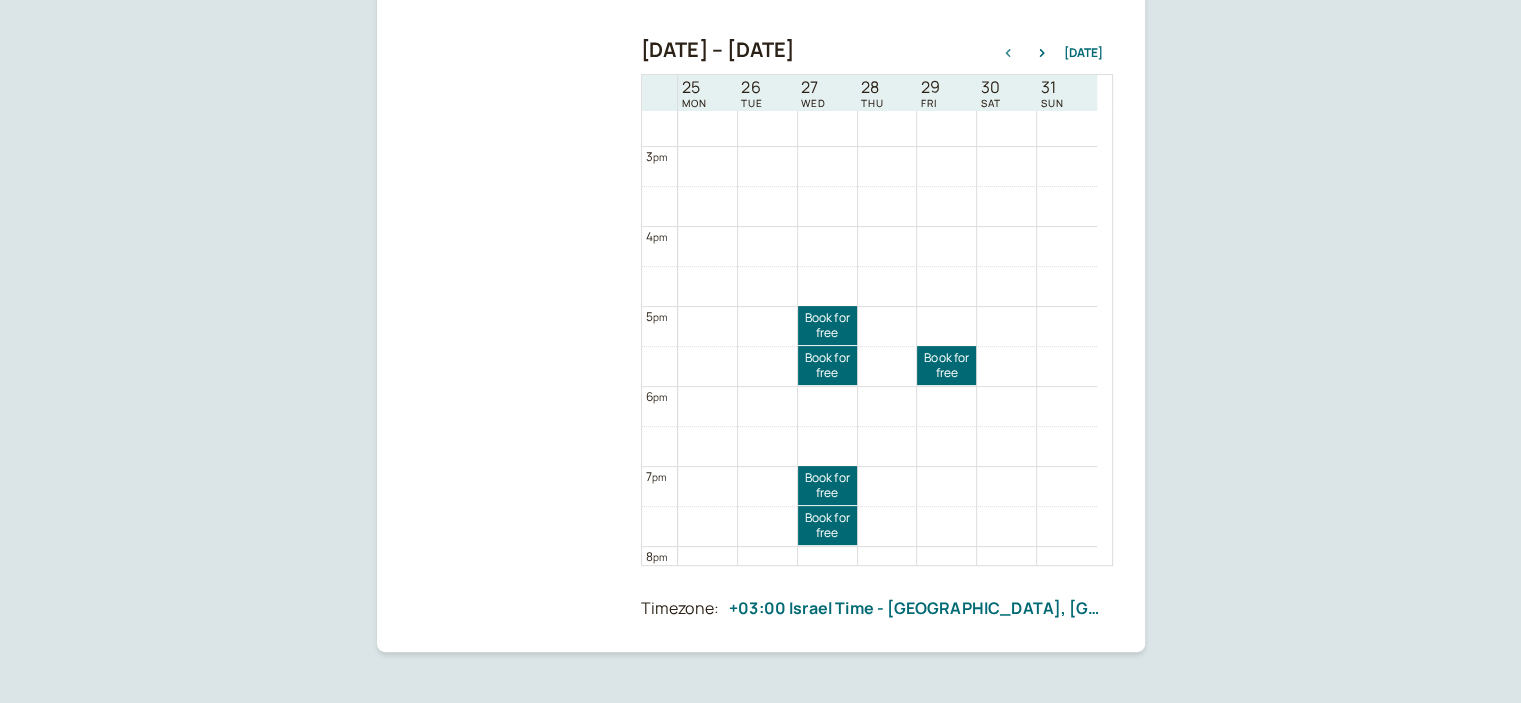 click 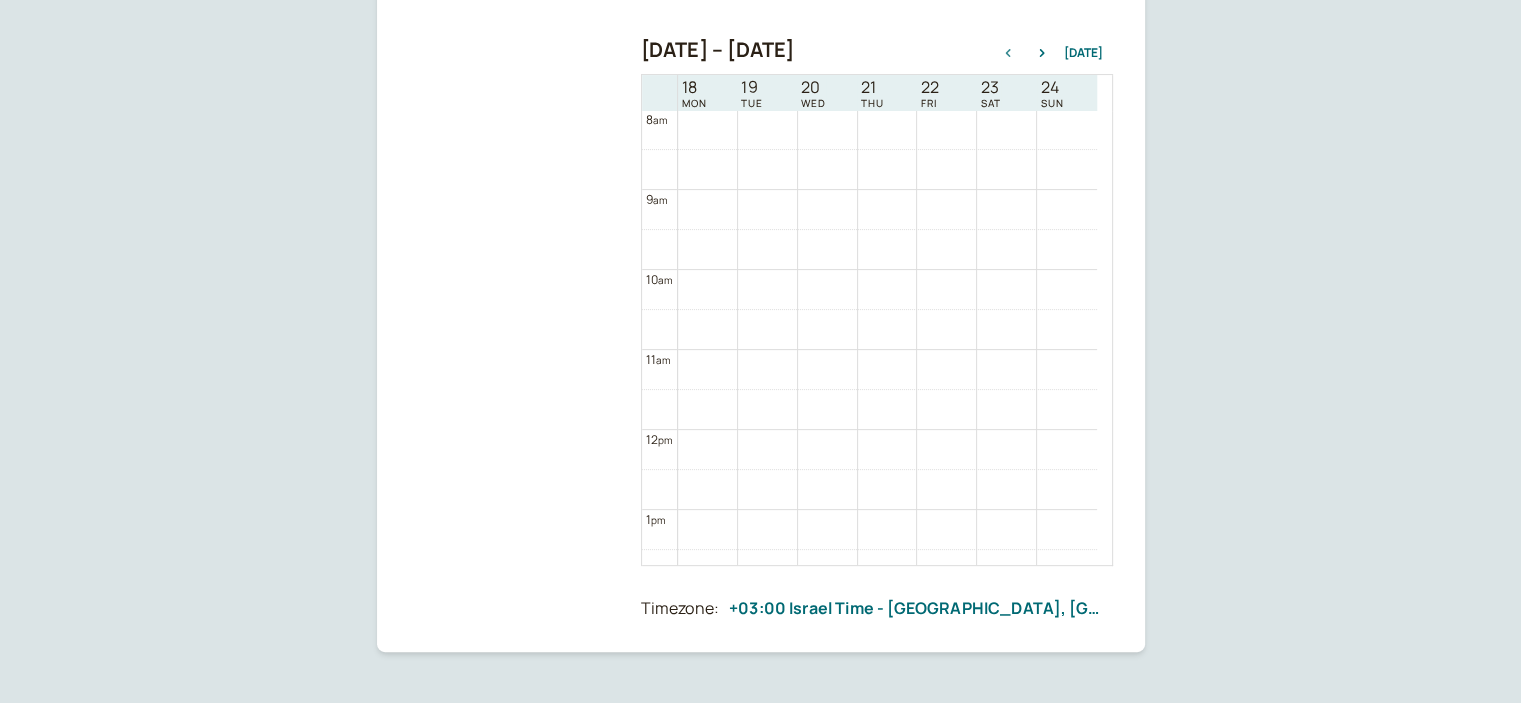 click 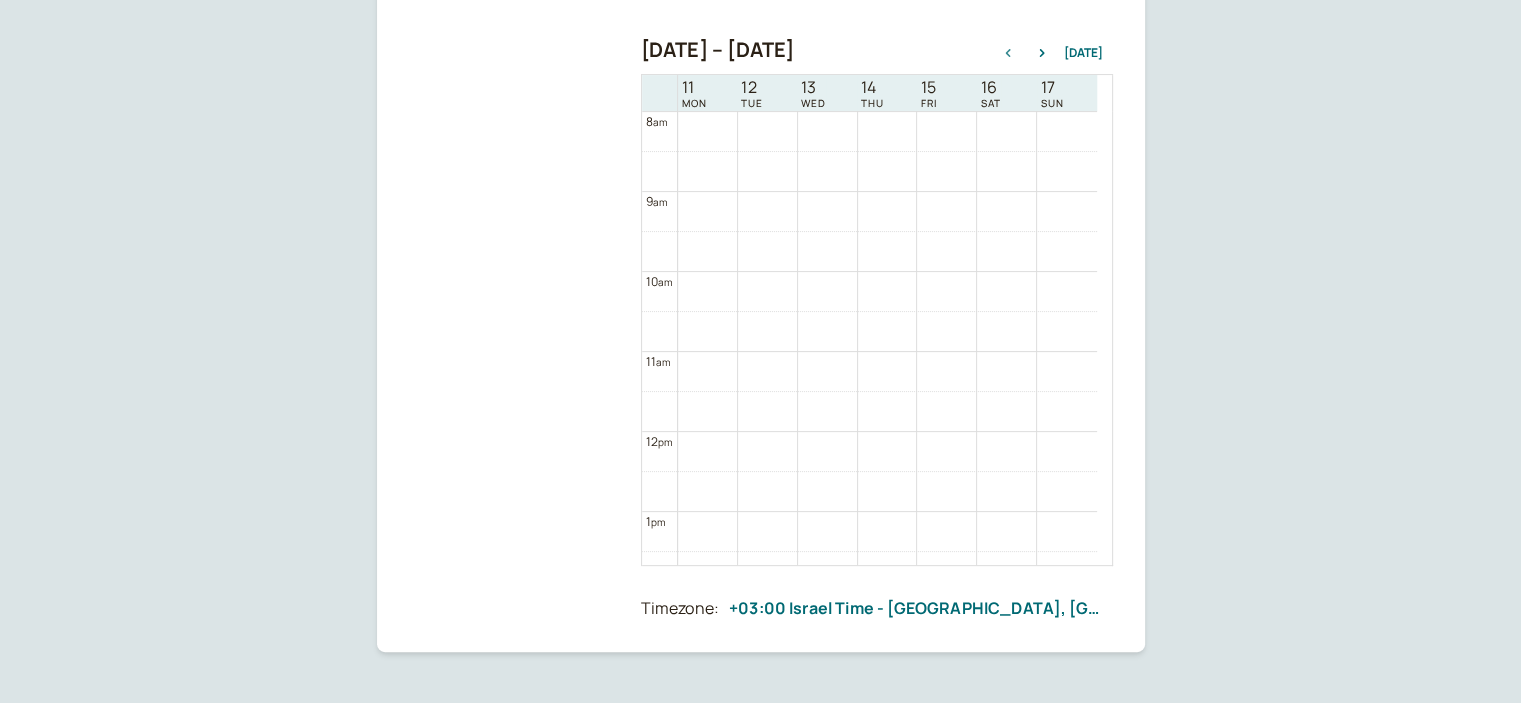 click 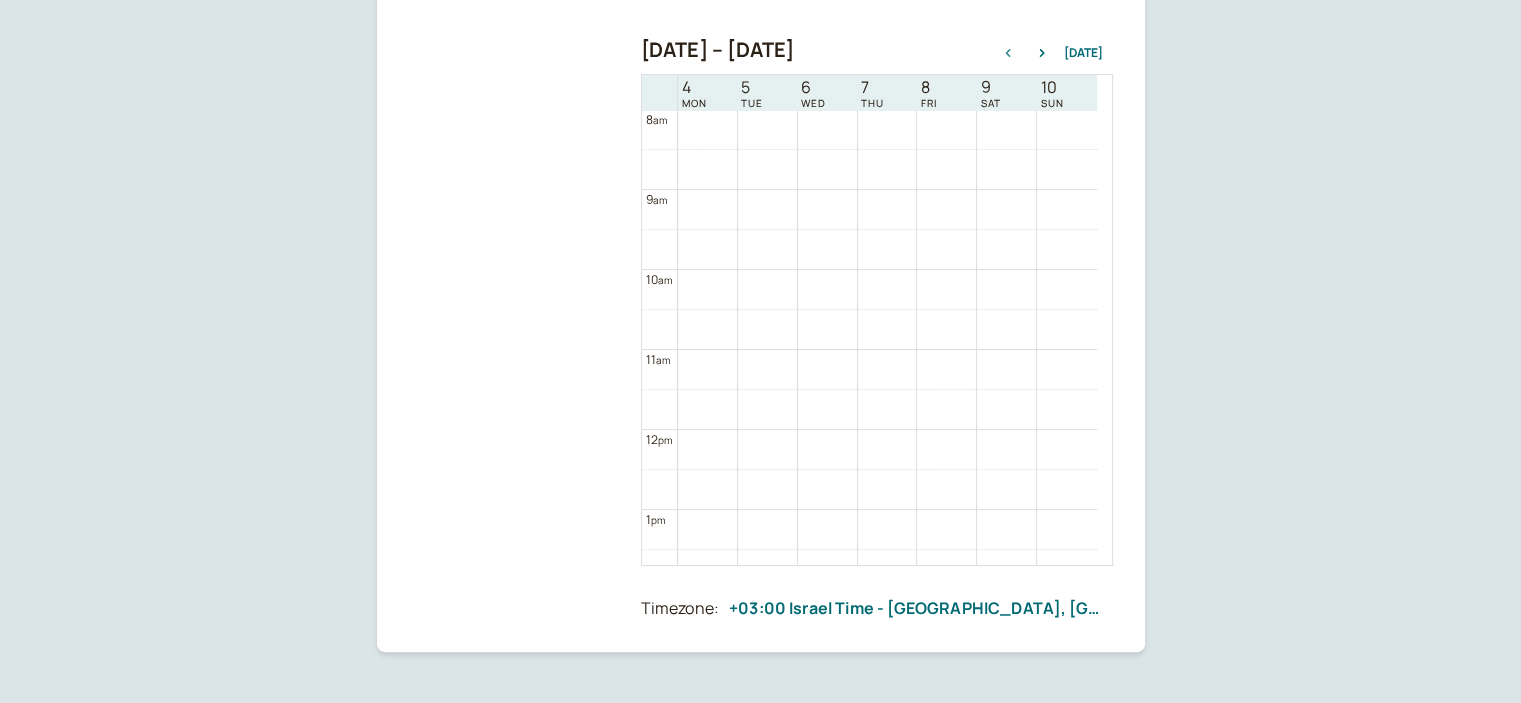 click 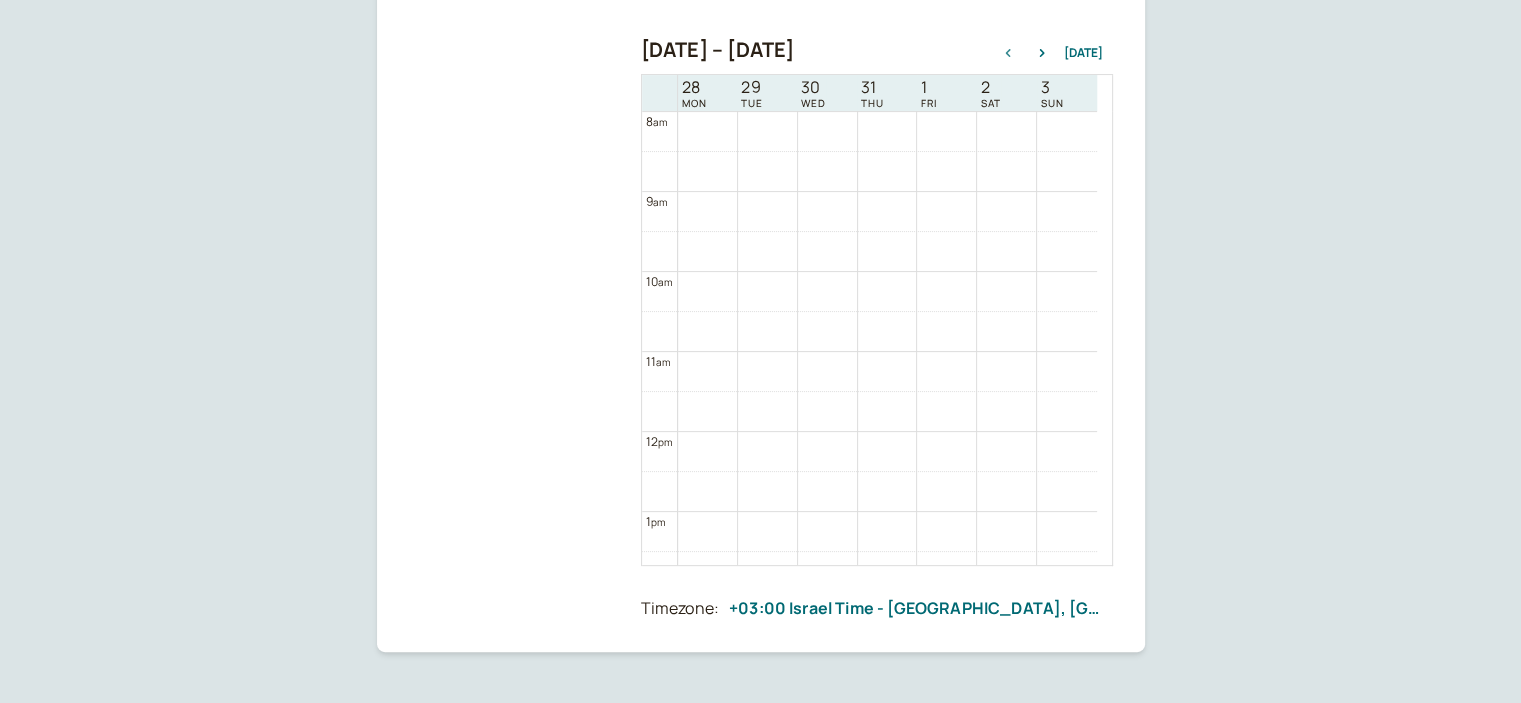click 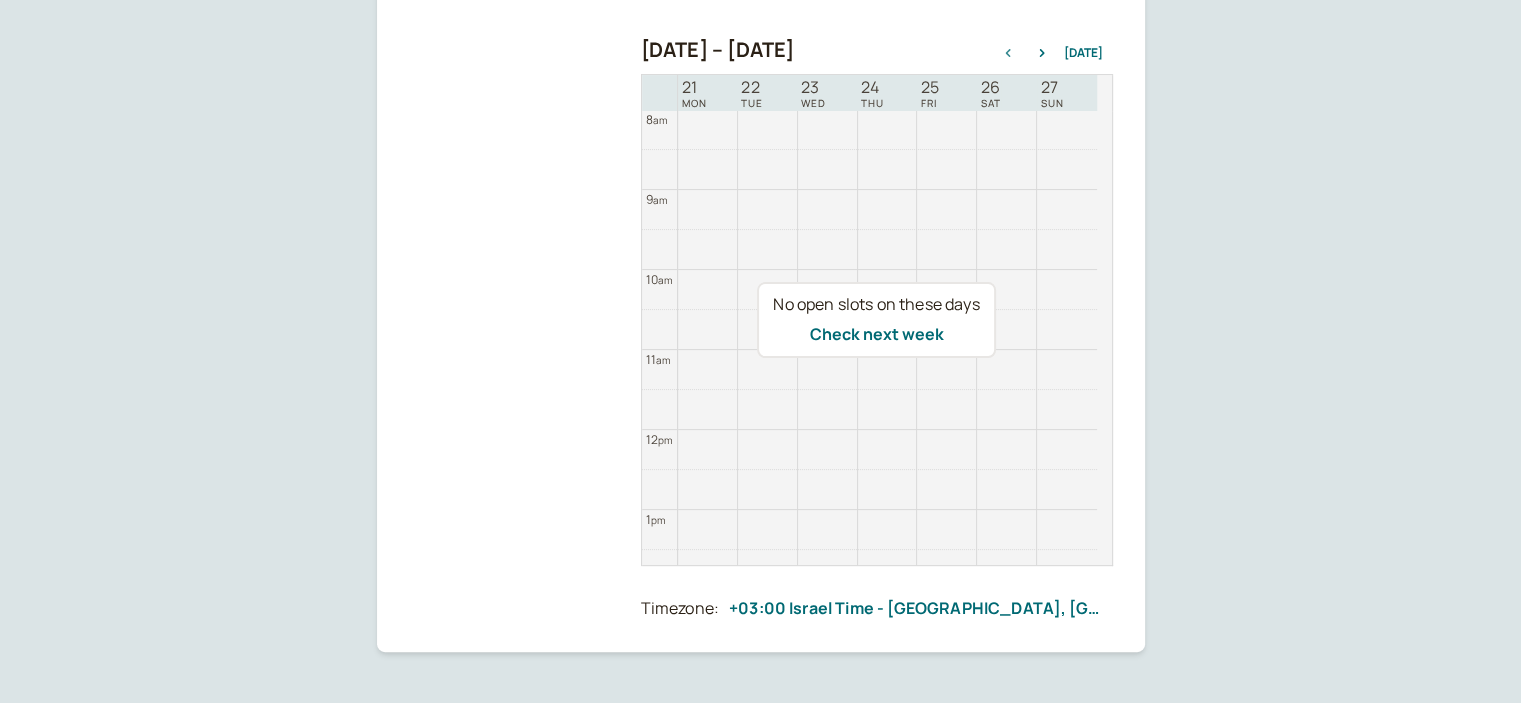 click 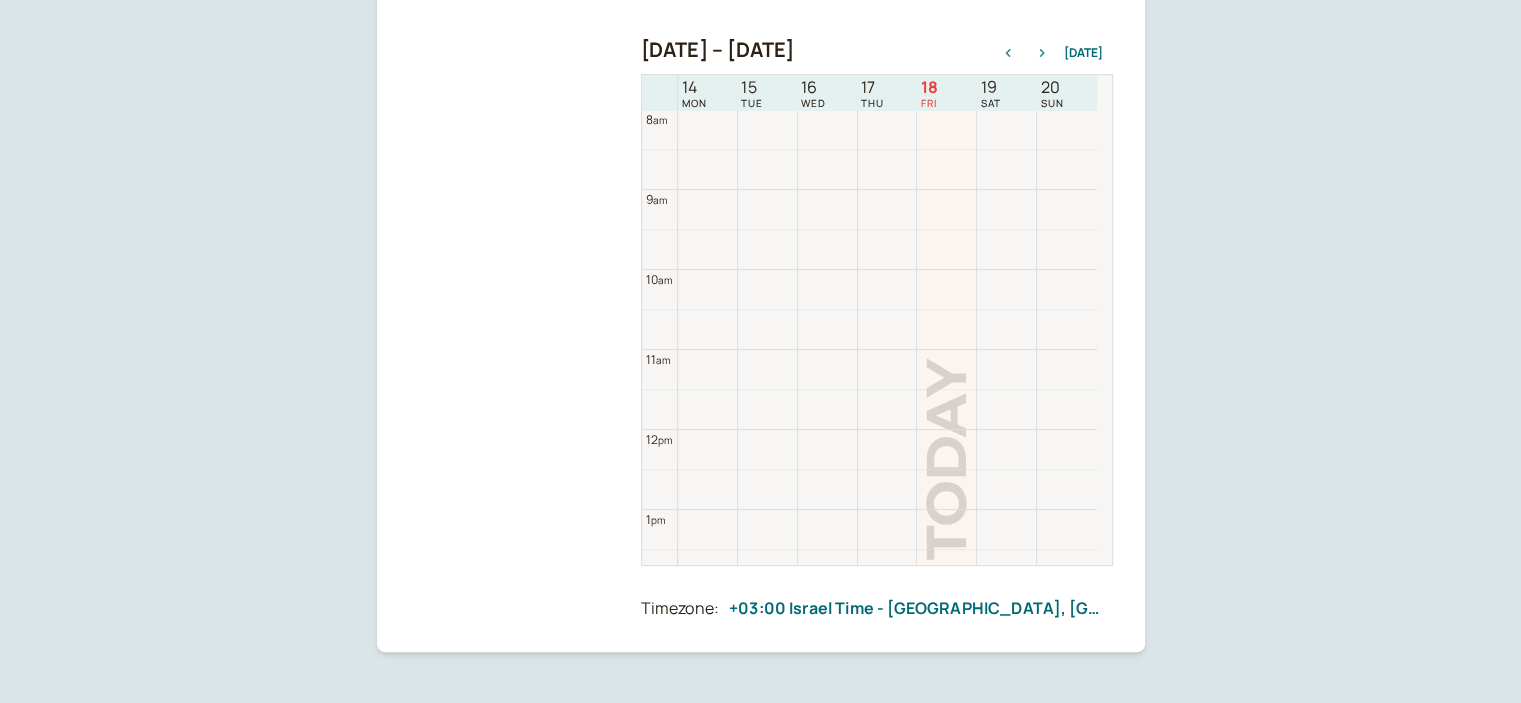 scroll, scrollTop: 640, scrollLeft: 0, axis: vertical 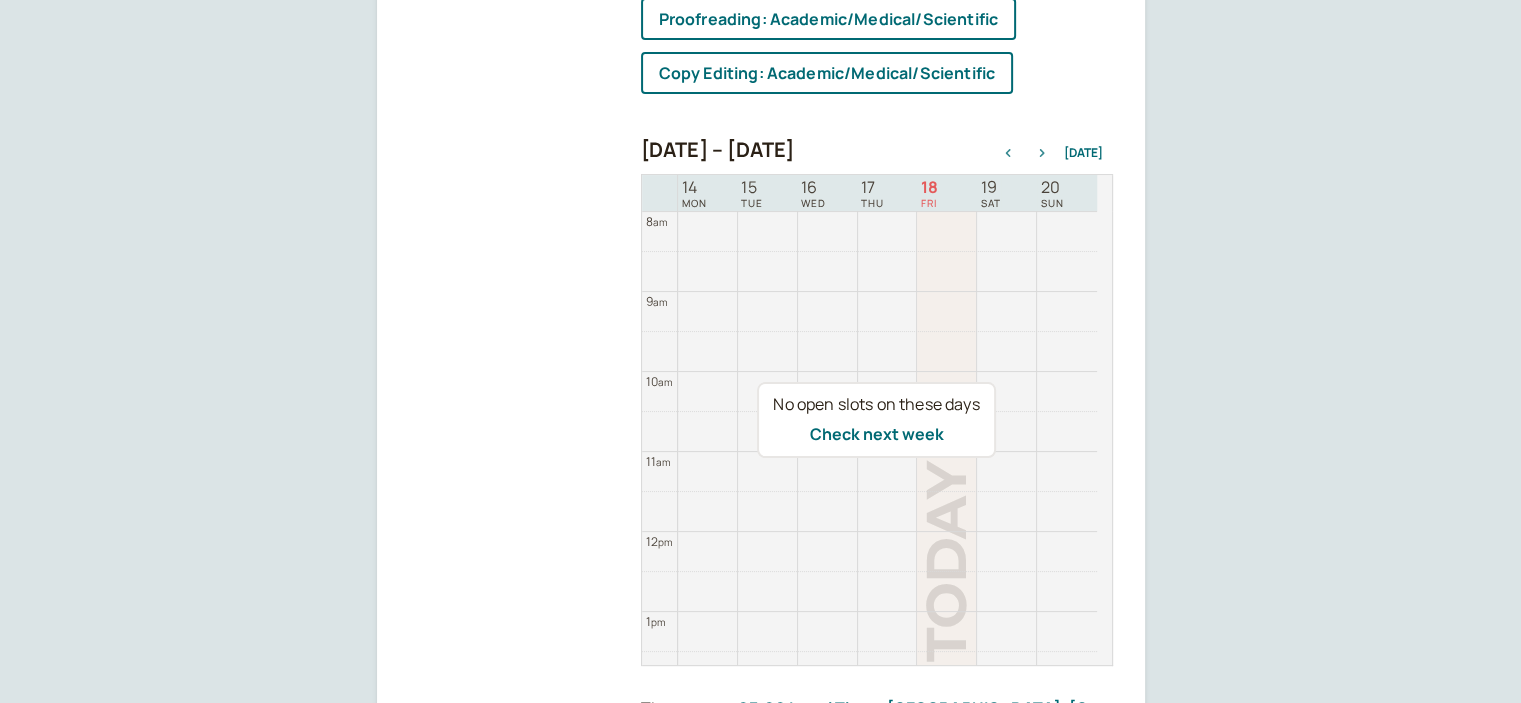 click 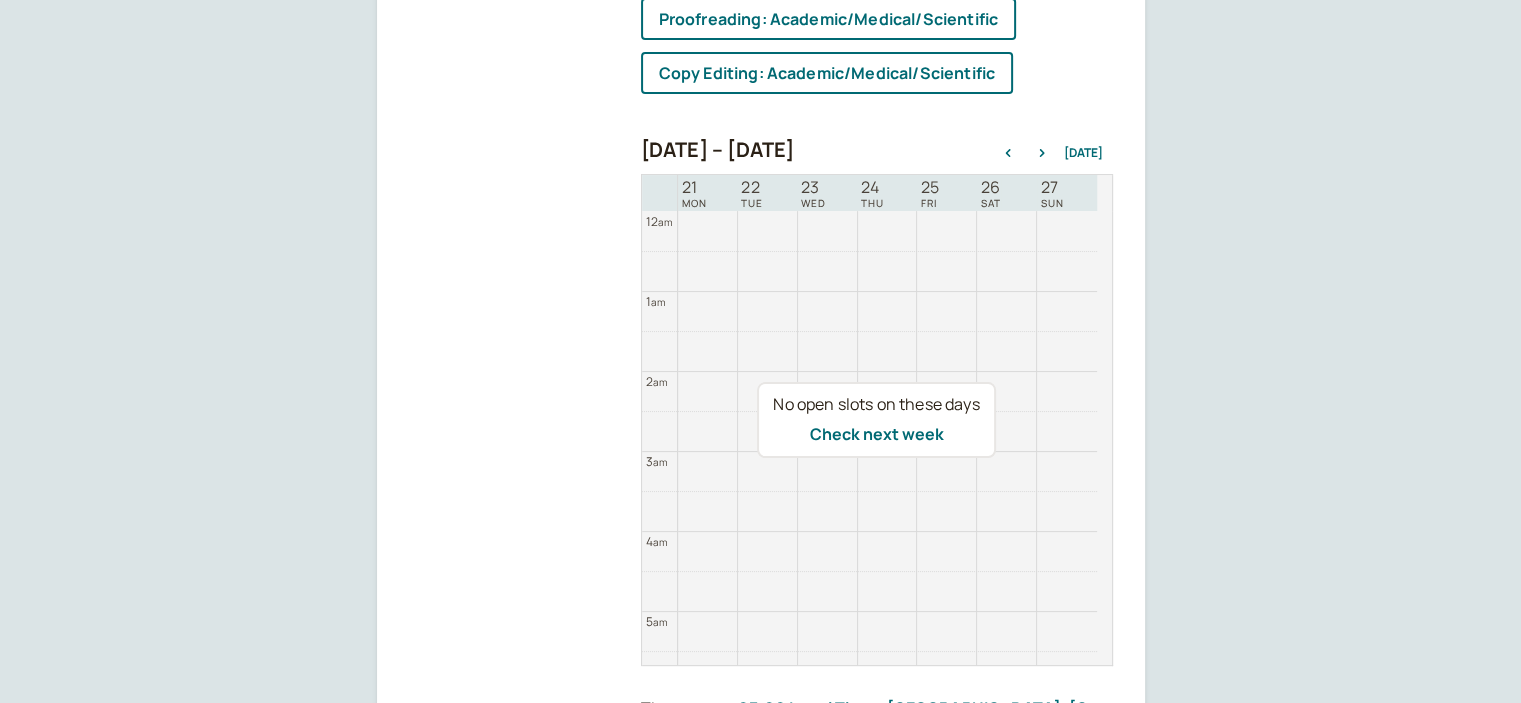 scroll, scrollTop: 0, scrollLeft: 0, axis: both 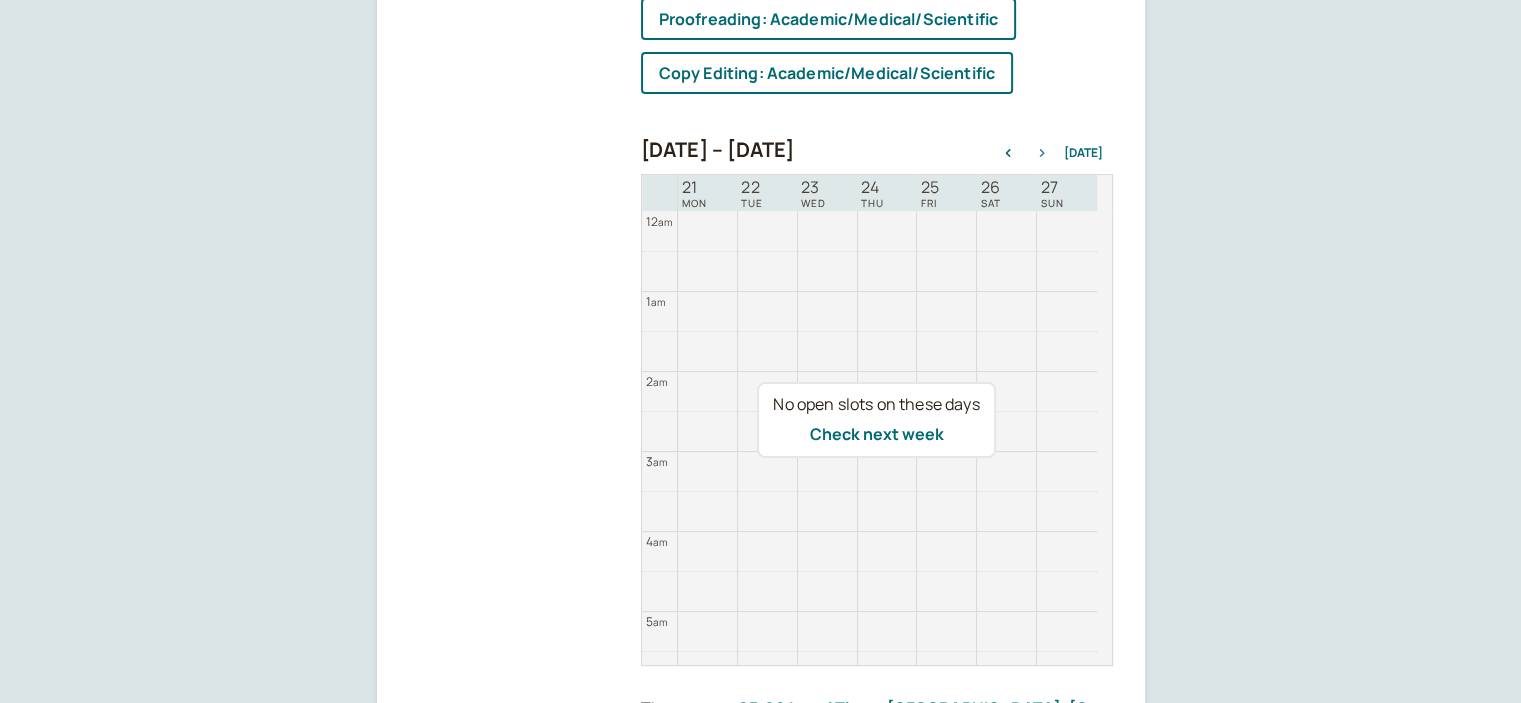 click 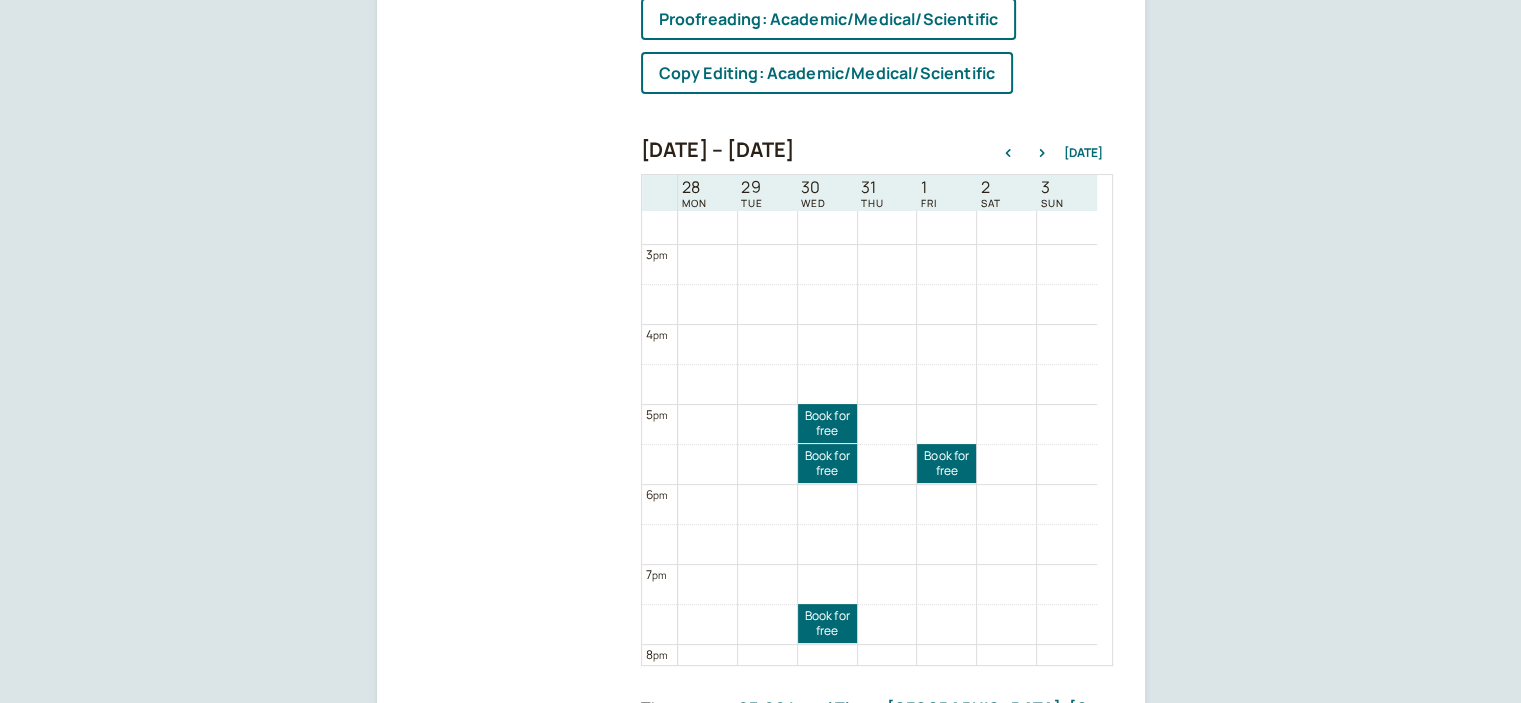 scroll, scrollTop: 1165, scrollLeft: 0, axis: vertical 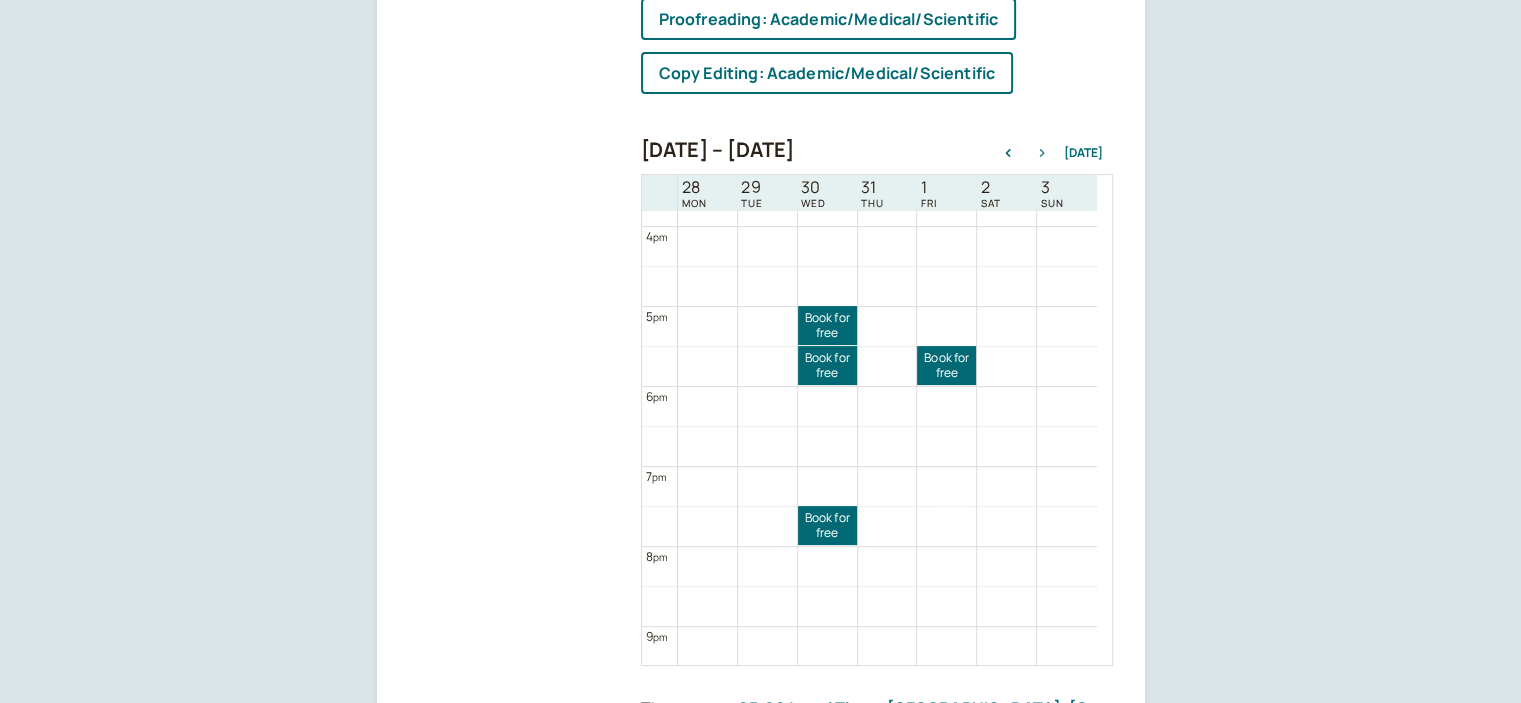 click 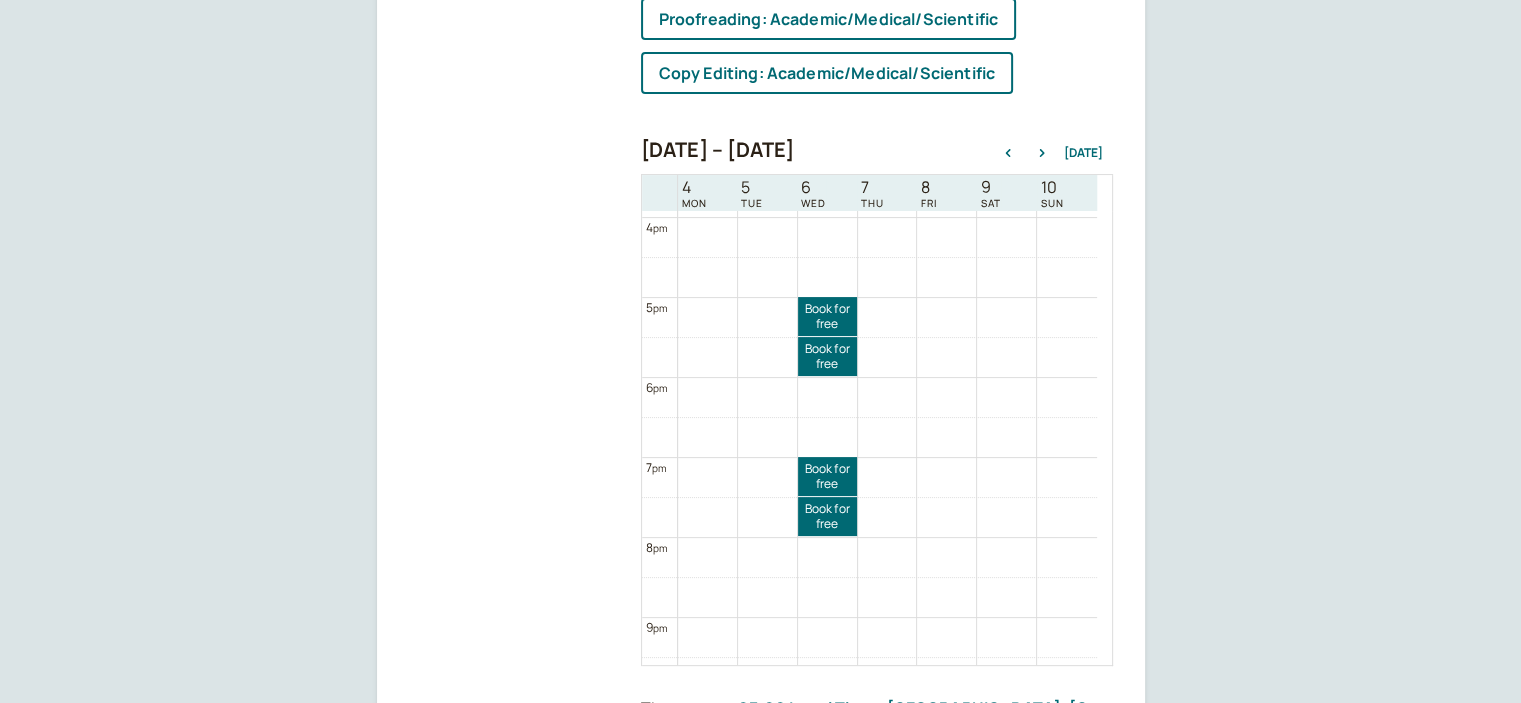 scroll, scrollTop: 1242, scrollLeft: 0, axis: vertical 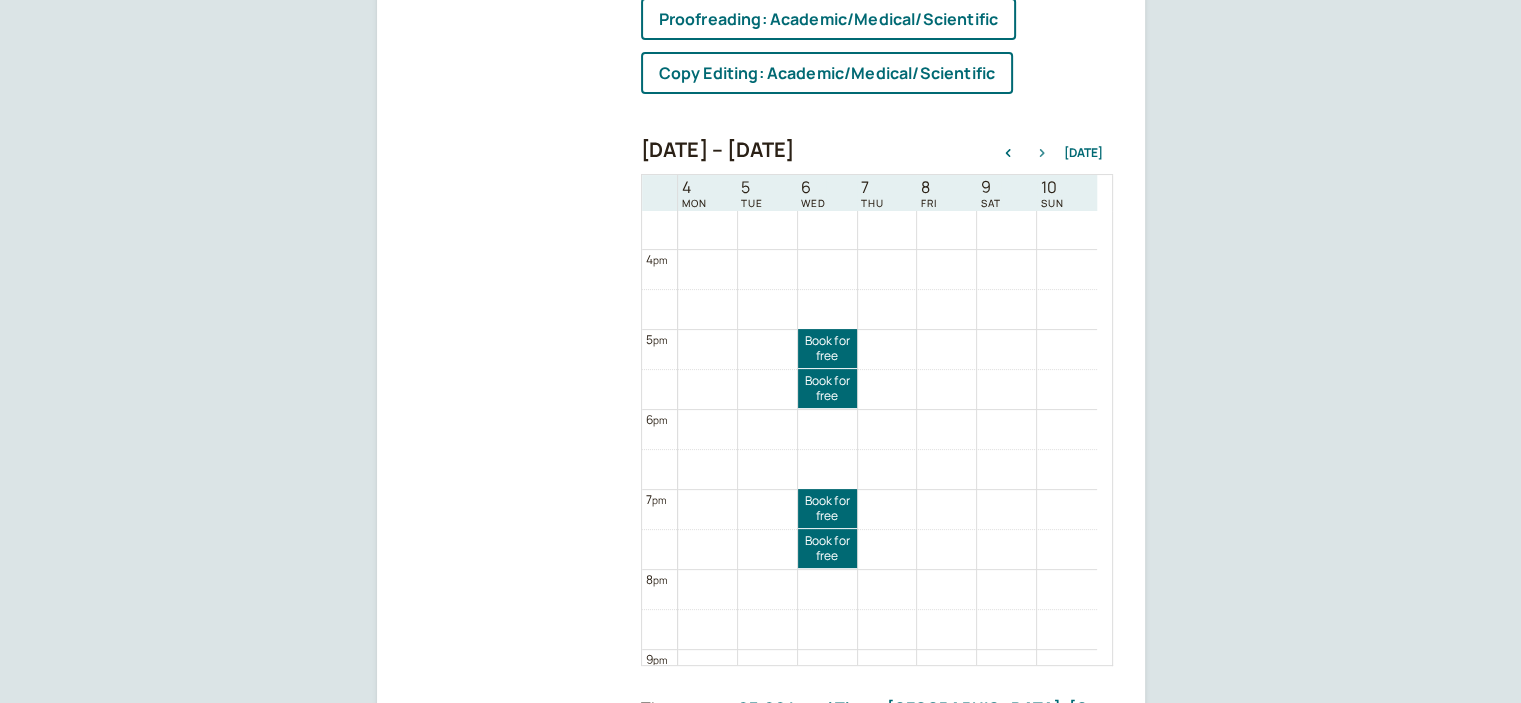 click 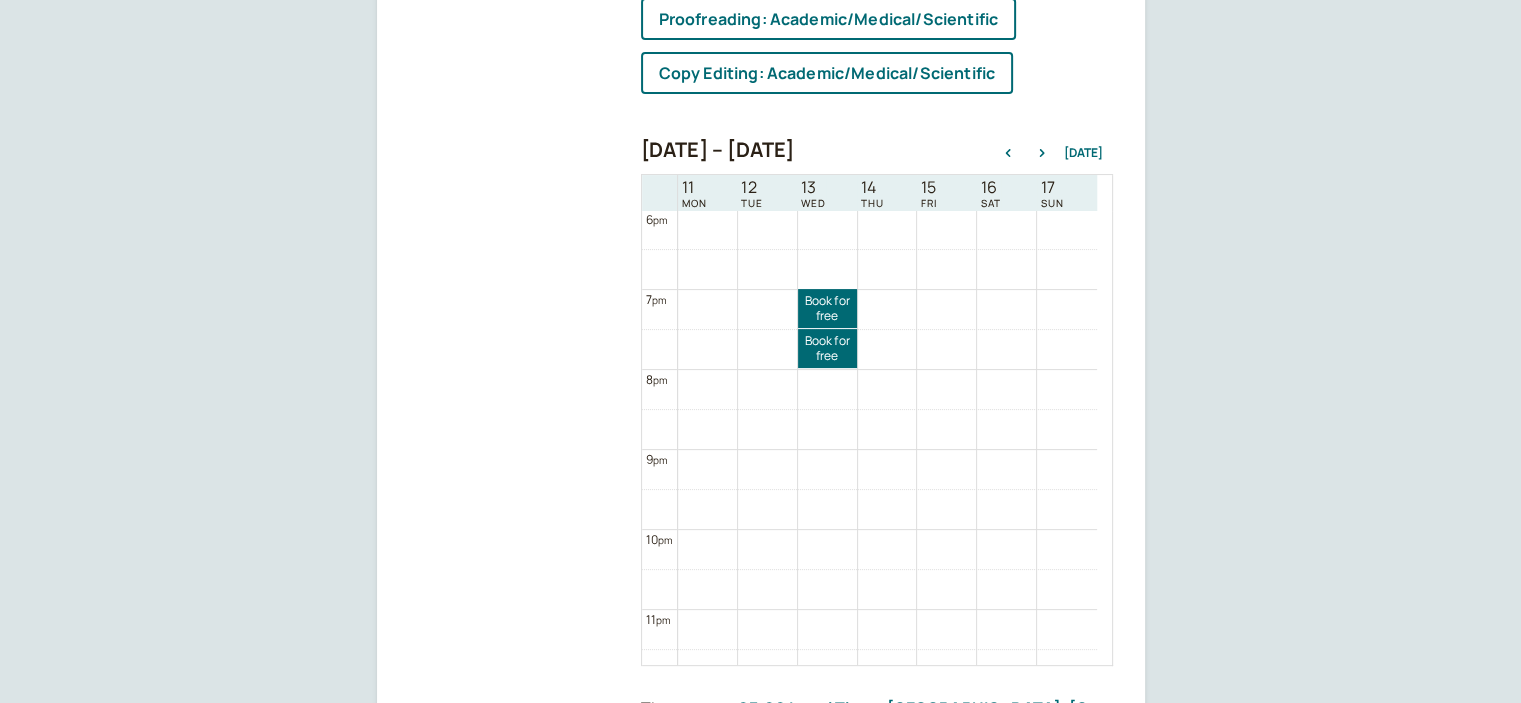 scroll, scrollTop: 1142, scrollLeft: 0, axis: vertical 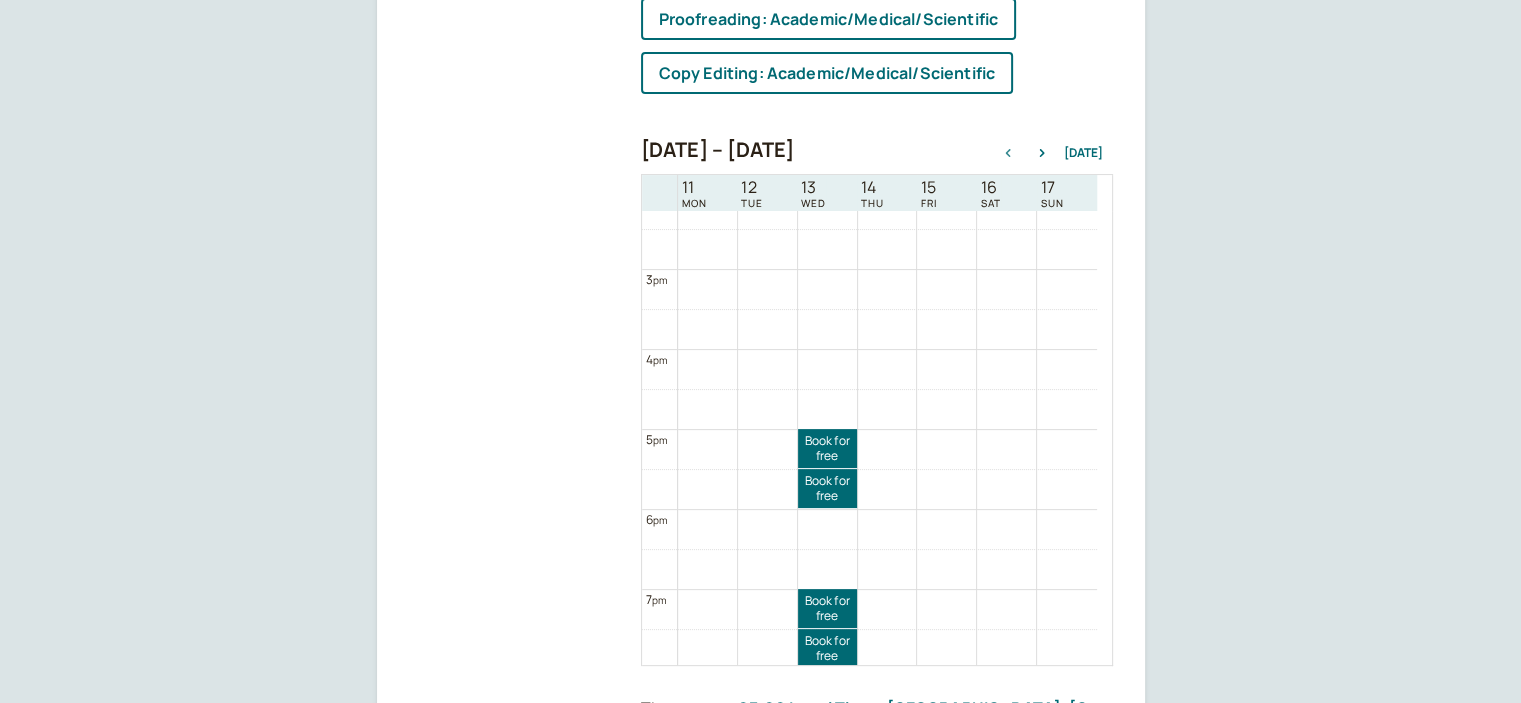click 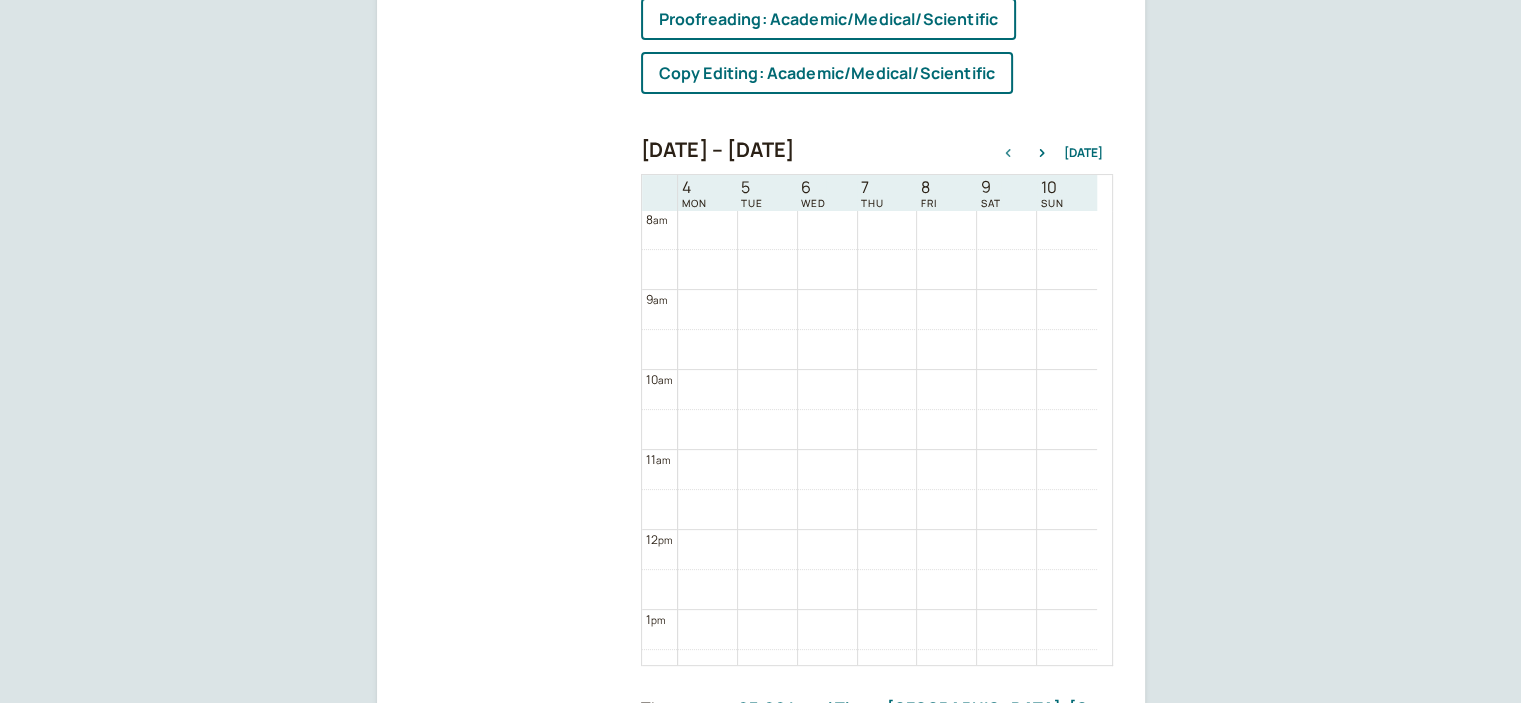 click 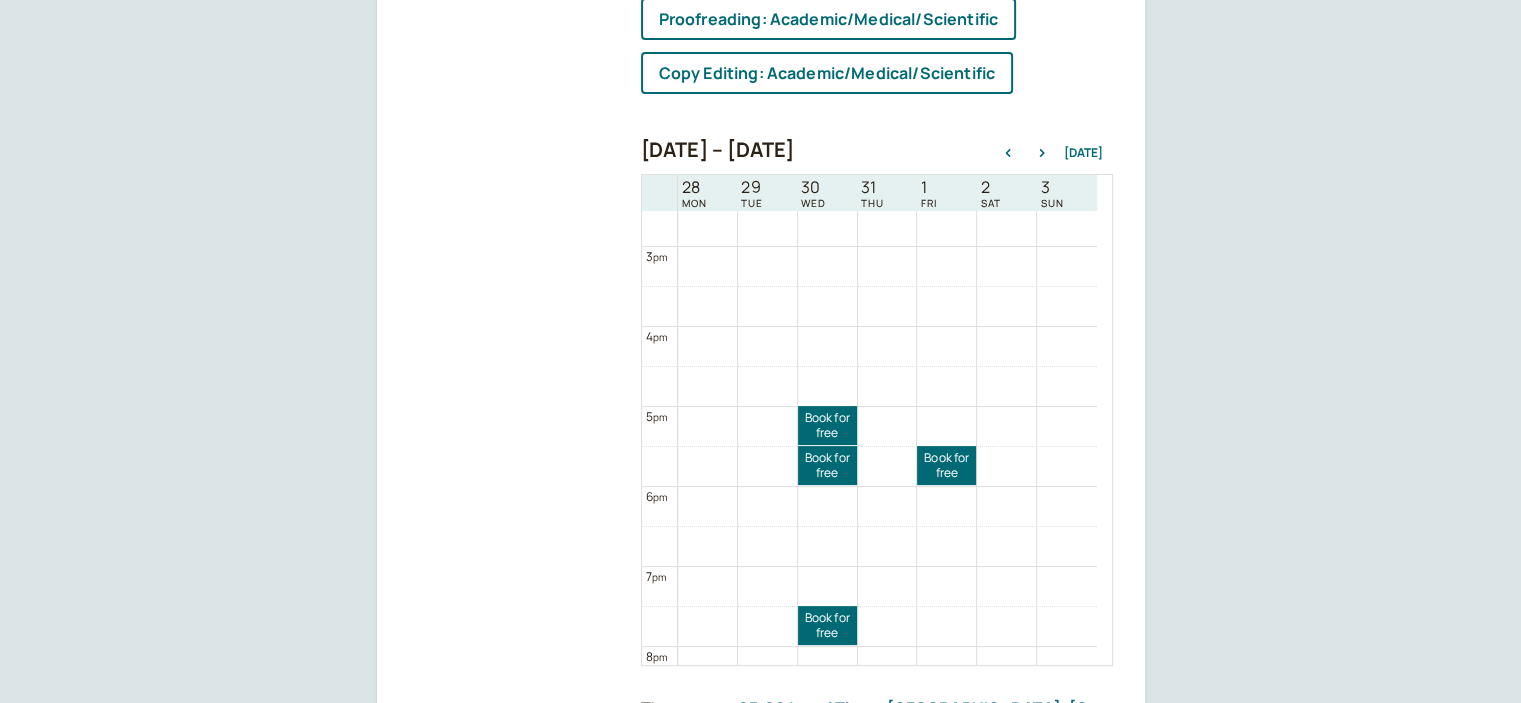 scroll, scrollTop: 1265, scrollLeft: 0, axis: vertical 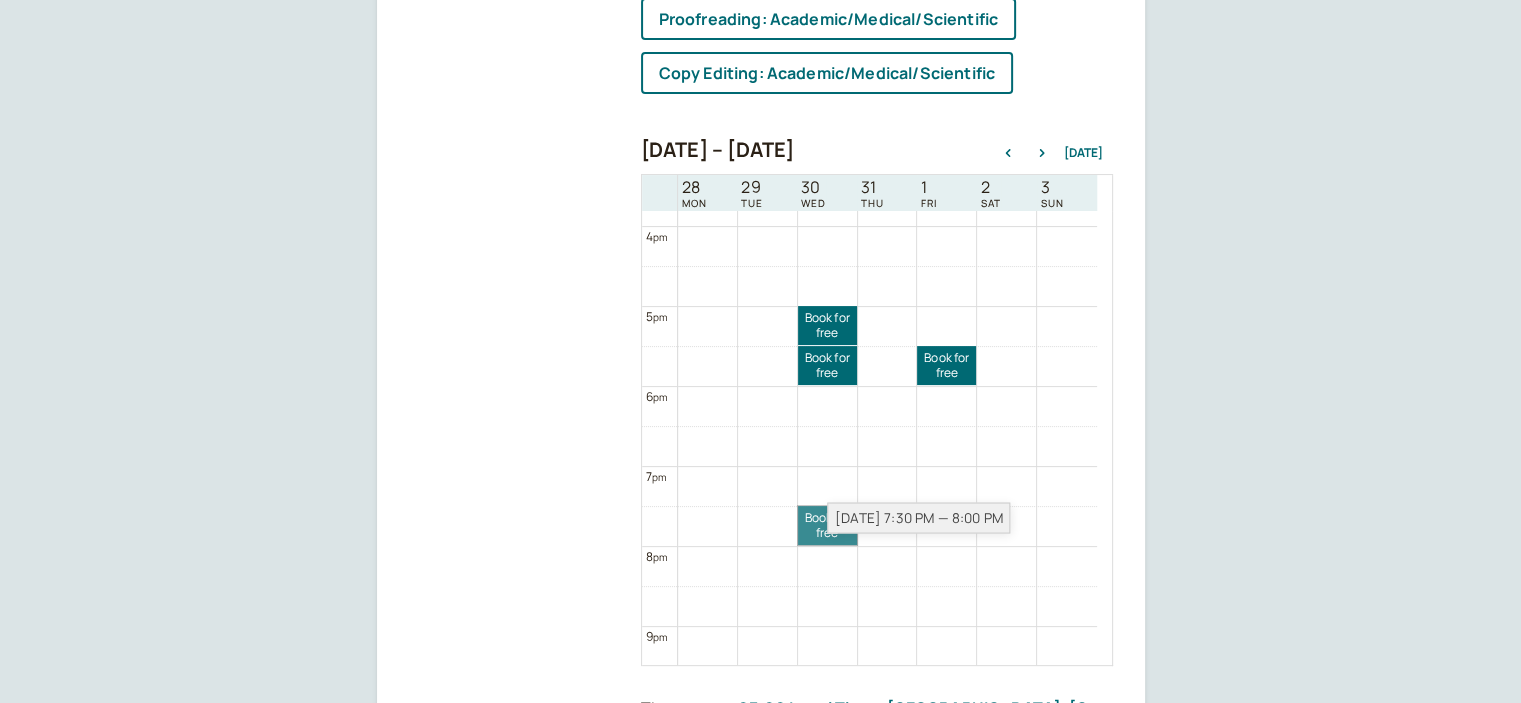 click on "Book for free free" at bounding box center (827, 525) 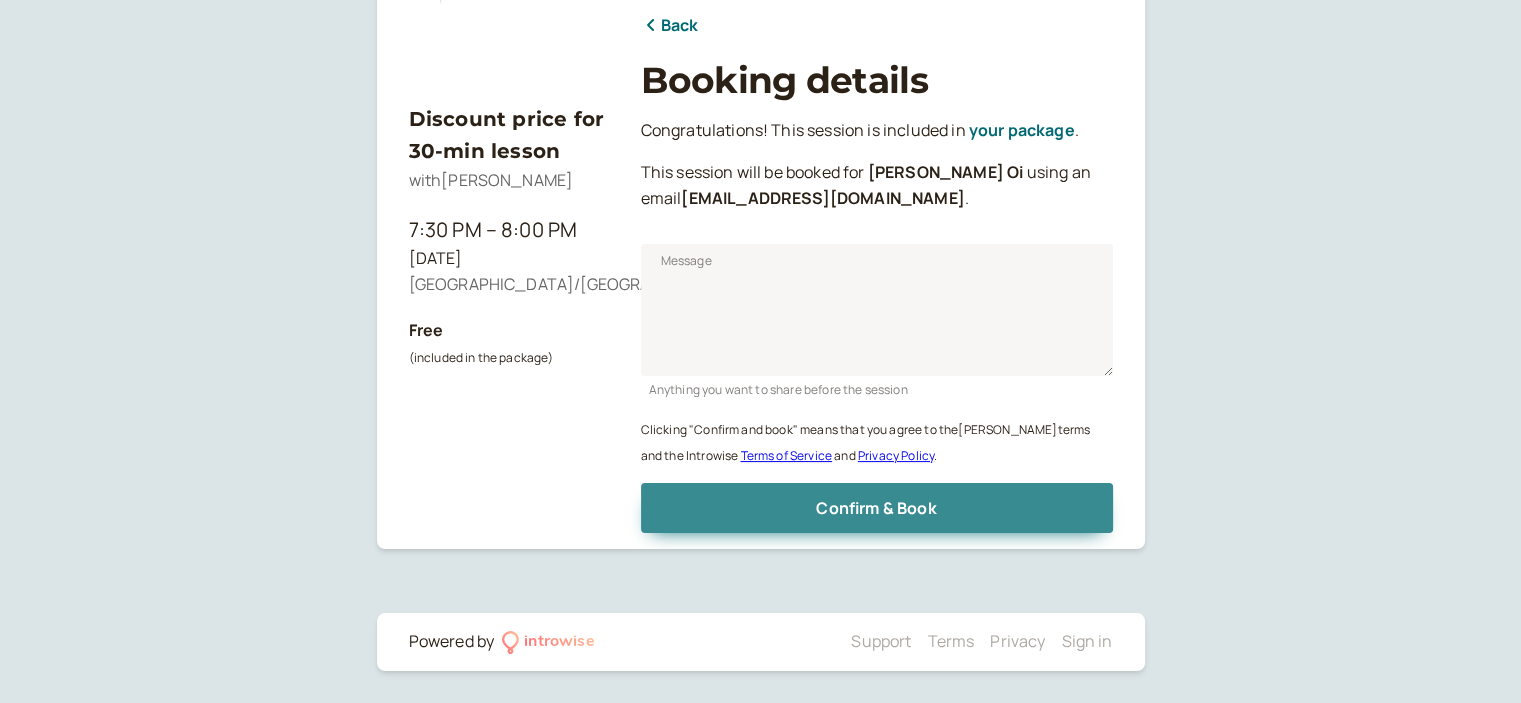 scroll, scrollTop: 248, scrollLeft: 0, axis: vertical 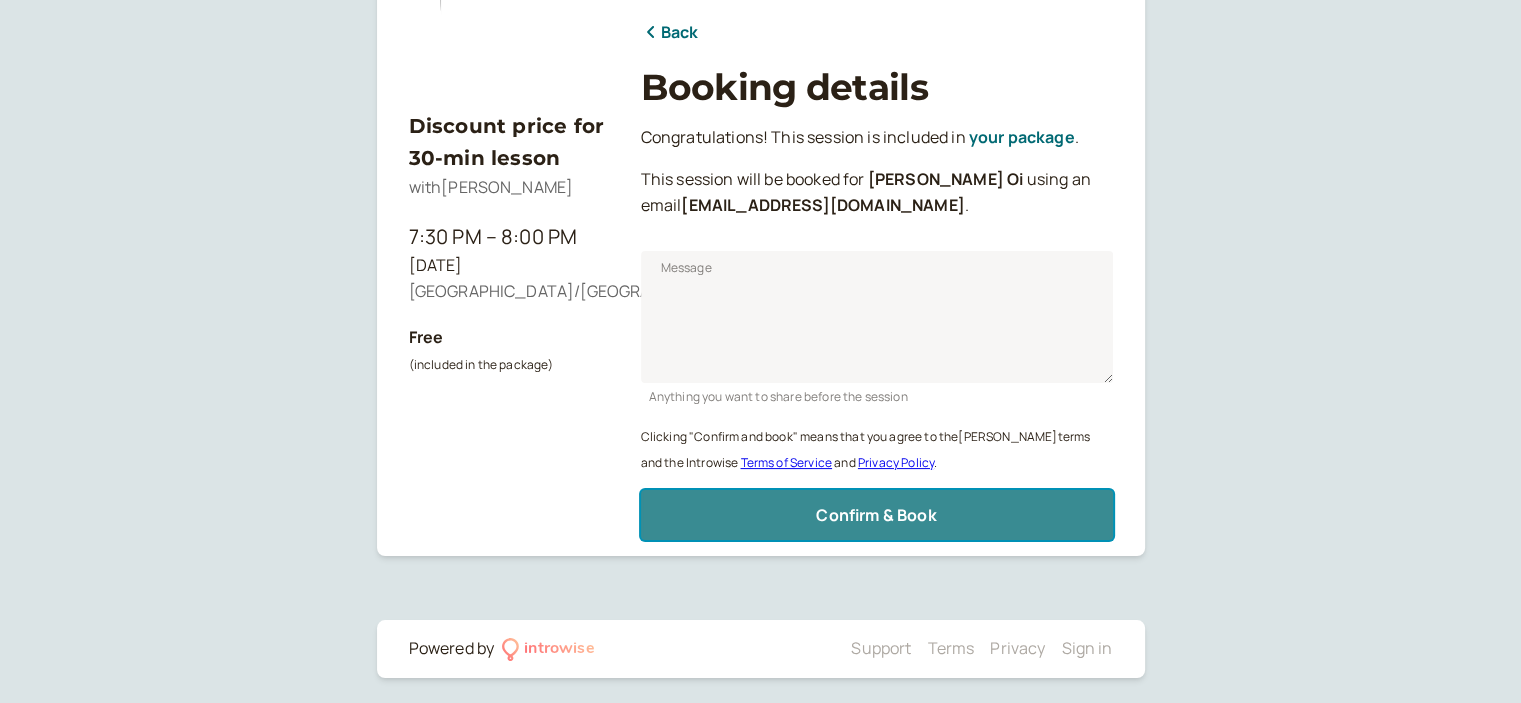 click on "Confirm & Book" at bounding box center (876, 515) 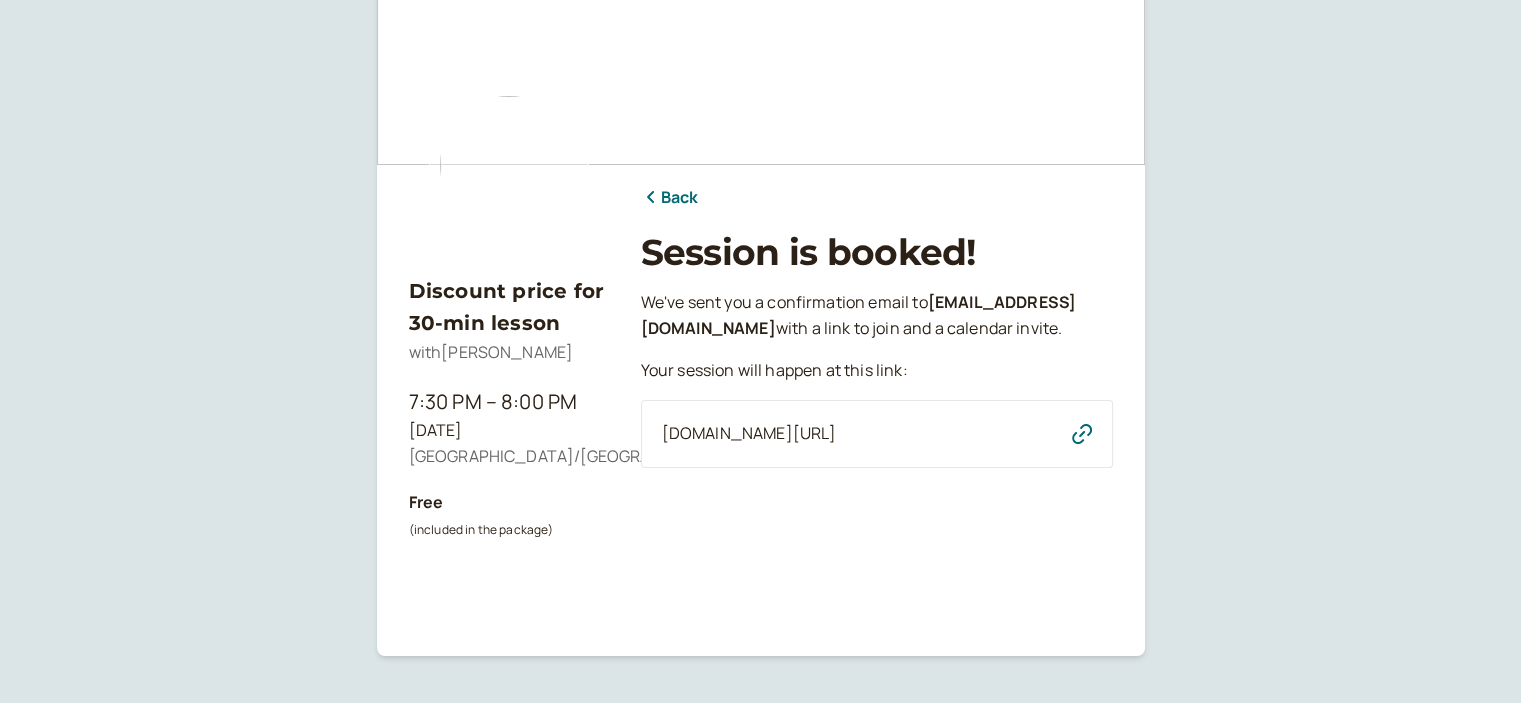 scroll, scrollTop: 0, scrollLeft: 0, axis: both 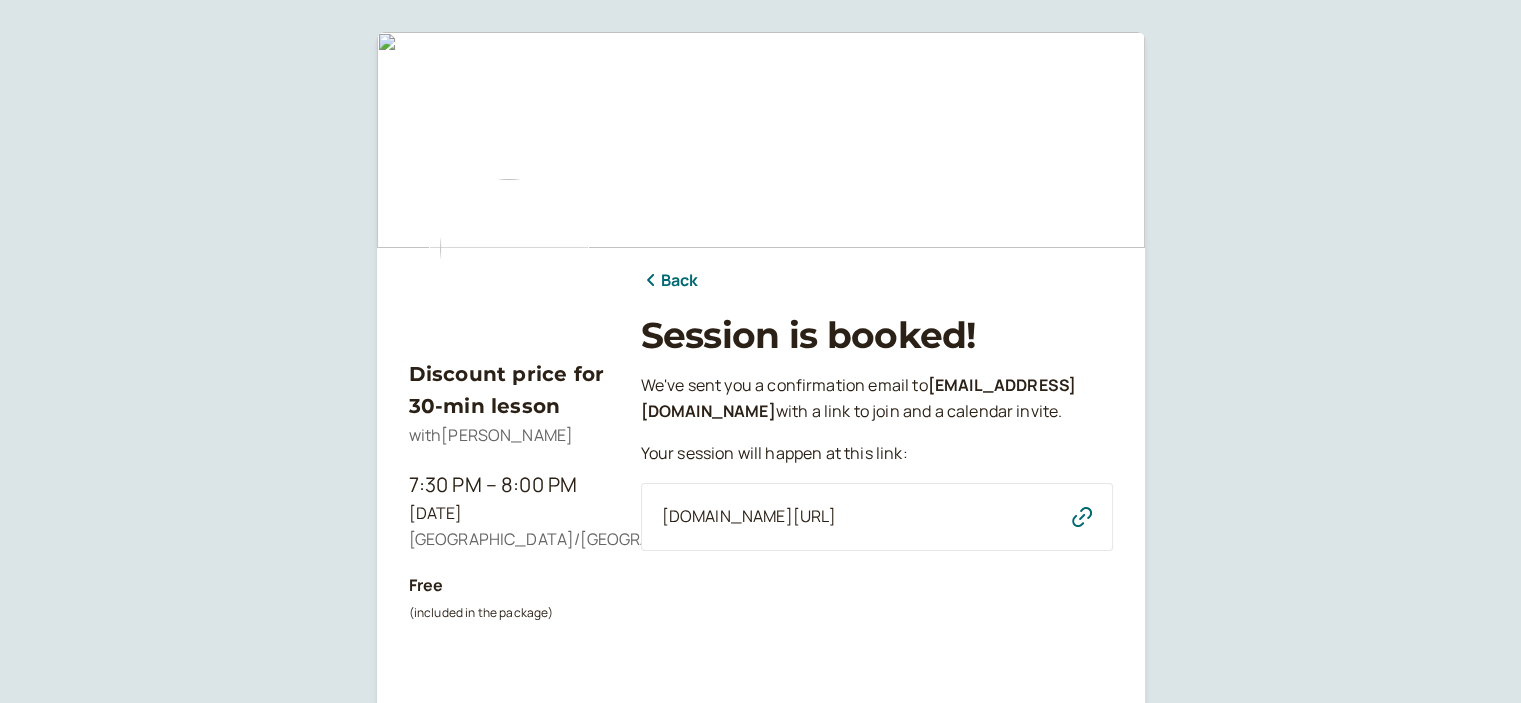 click on "Back" at bounding box center (670, 281) 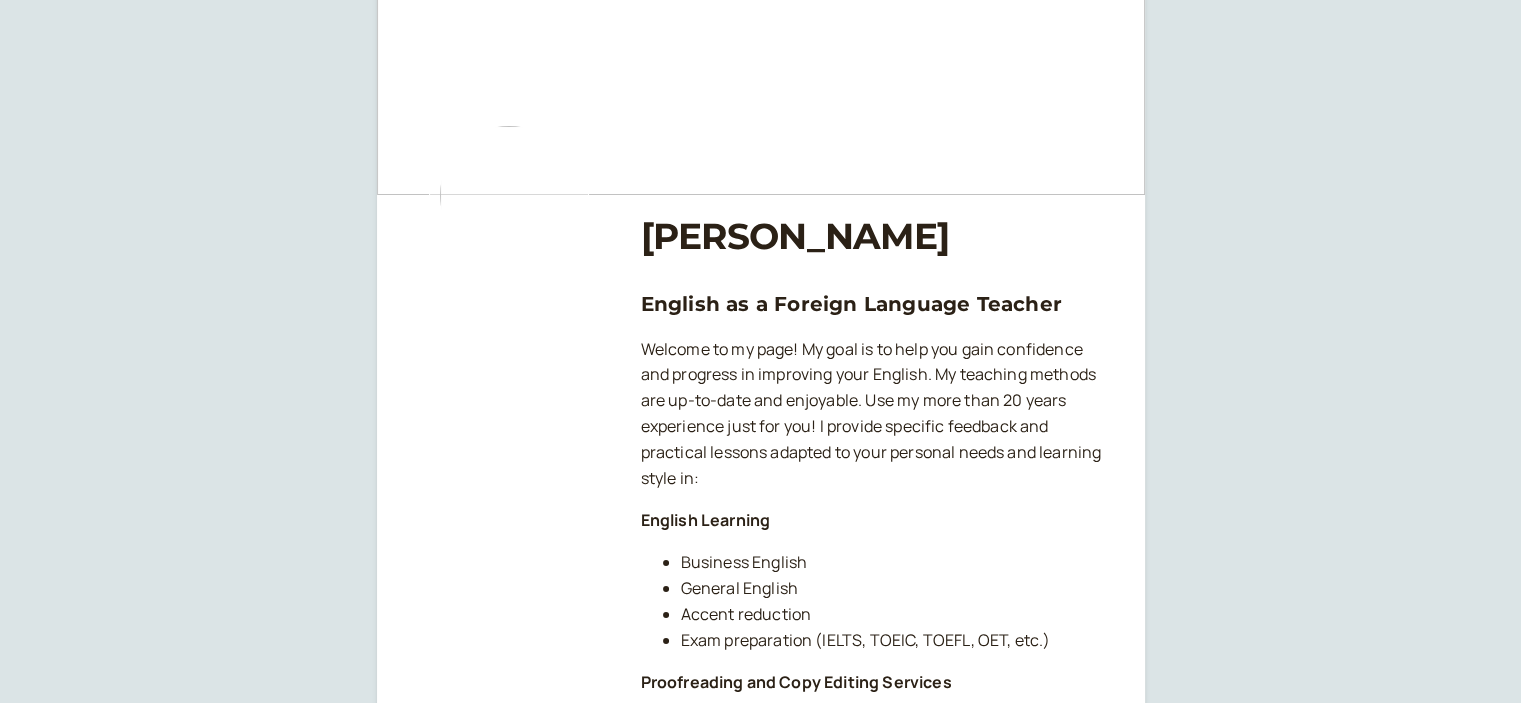 scroll, scrollTop: 0, scrollLeft: 0, axis: both 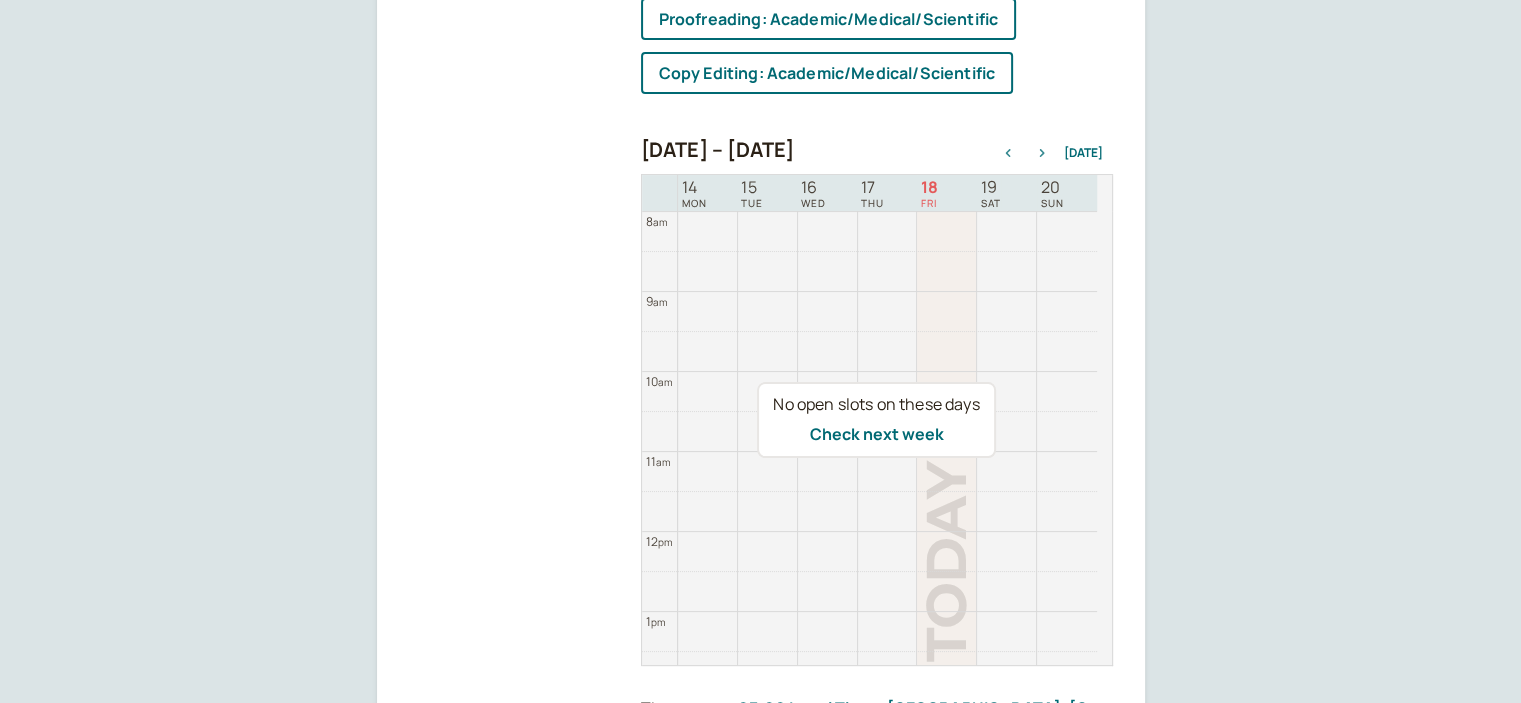 click 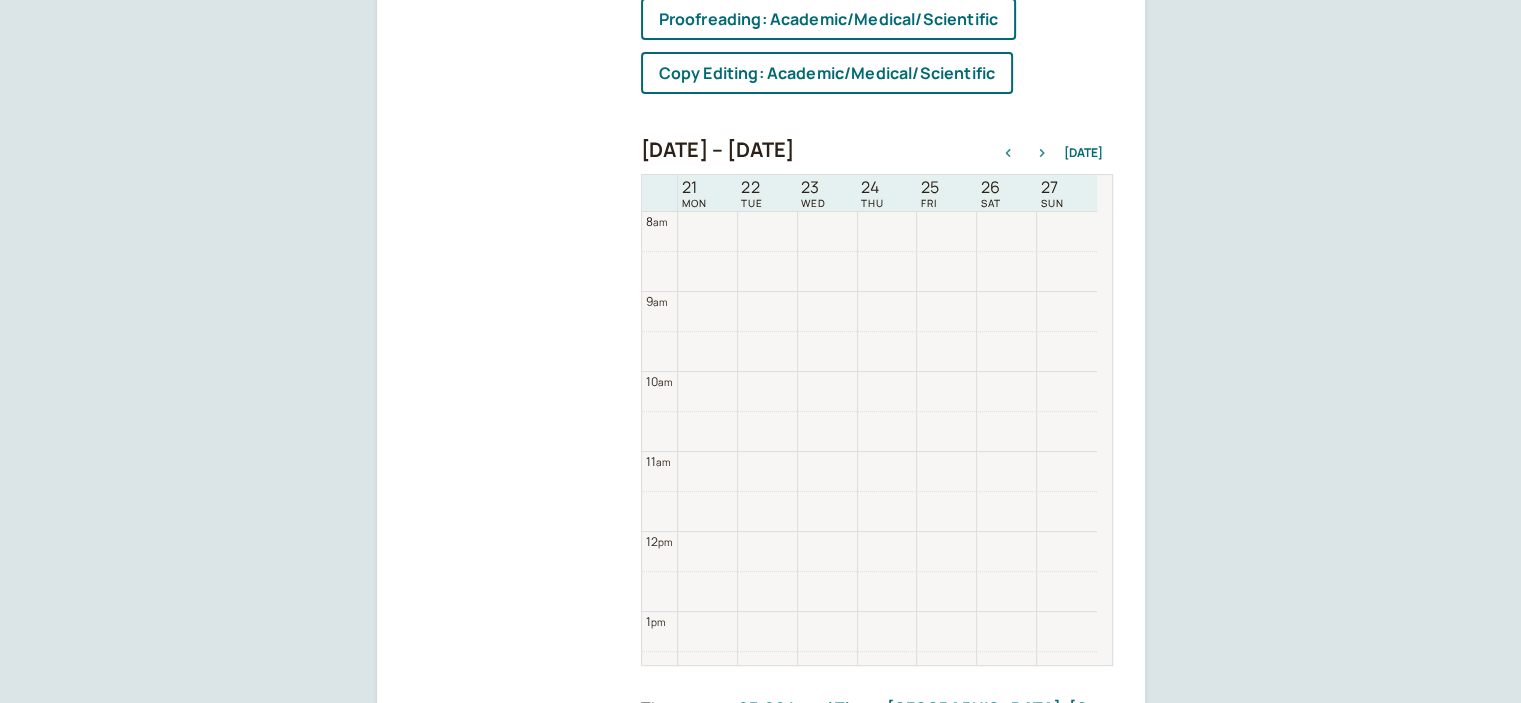scroll, scrollTop: 642, scrollLeft: 0, axis: vertical 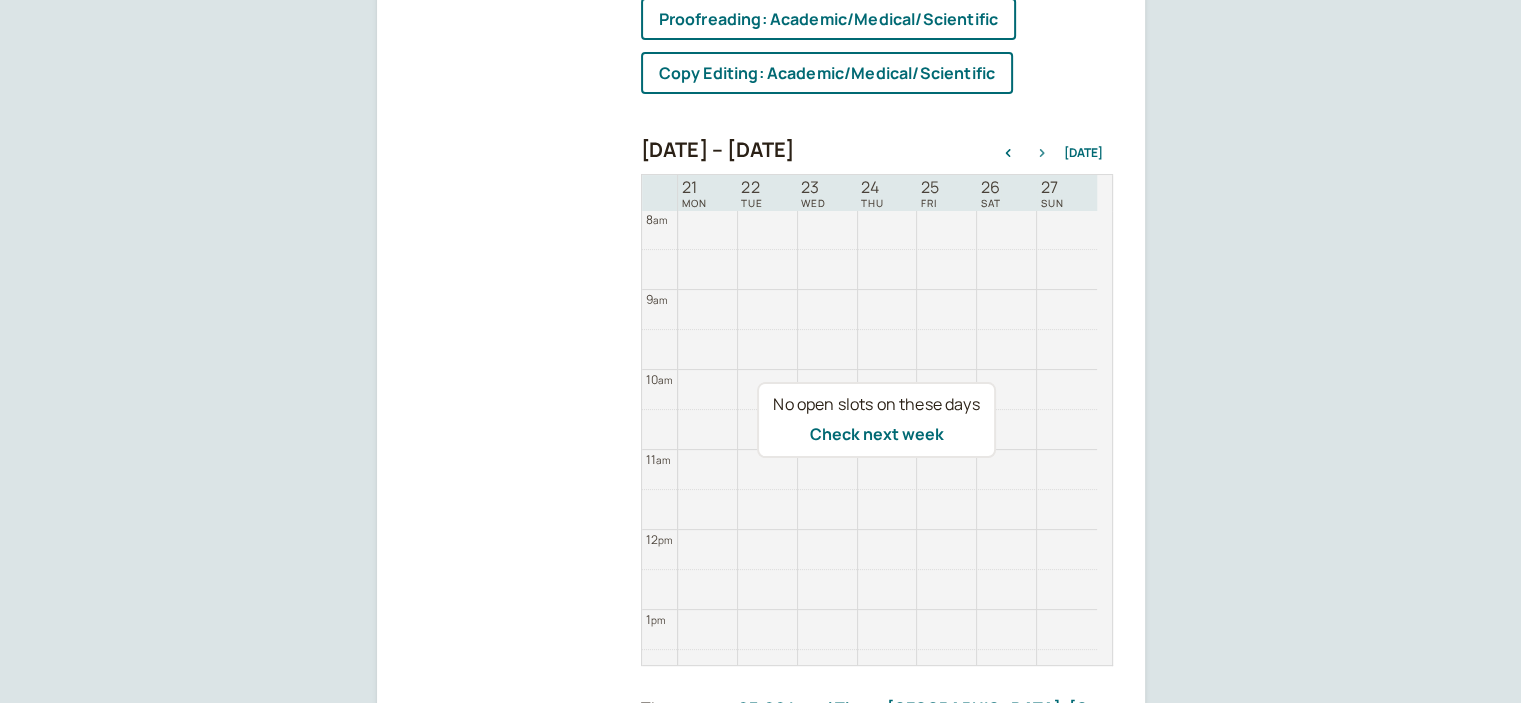 click 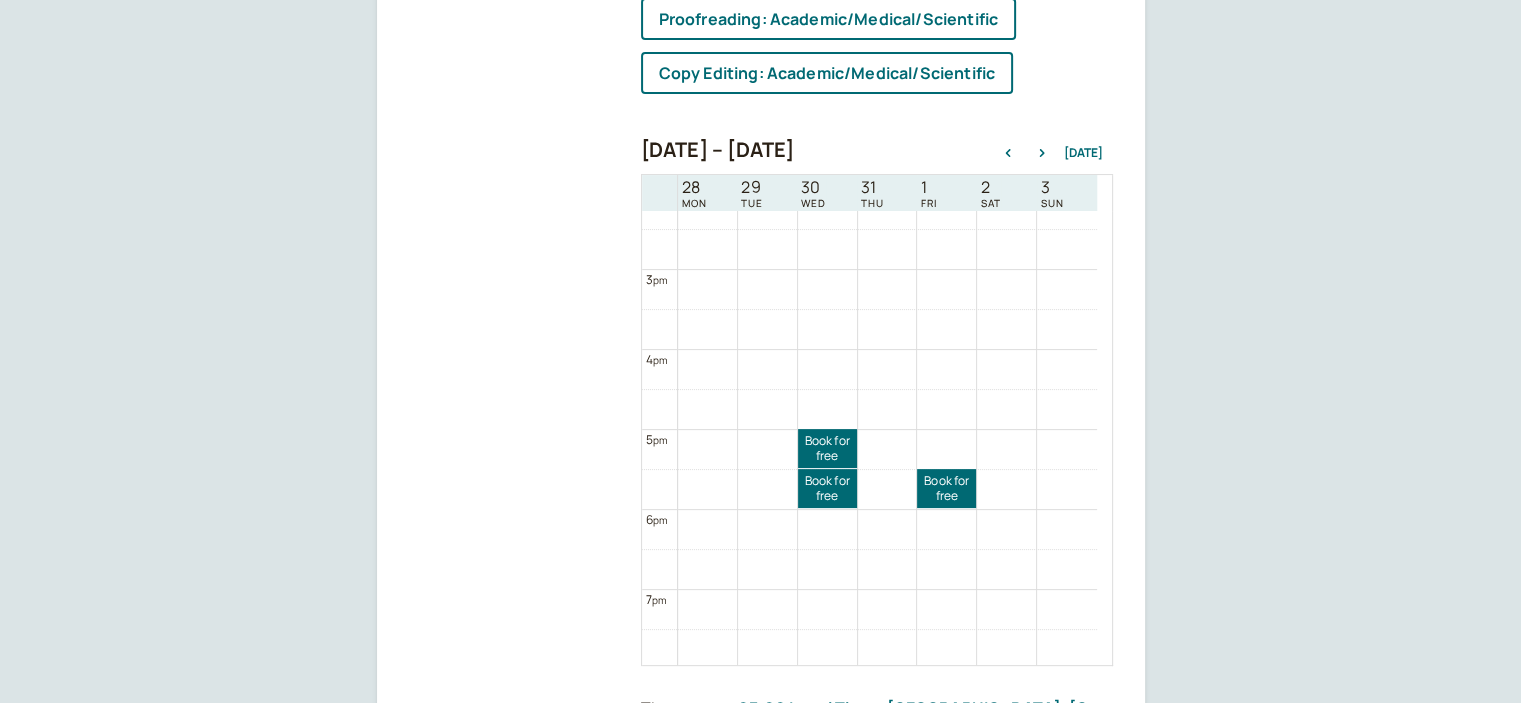 scroll, scrollTop: 1342, scrollLeft: 0, axis: vertical 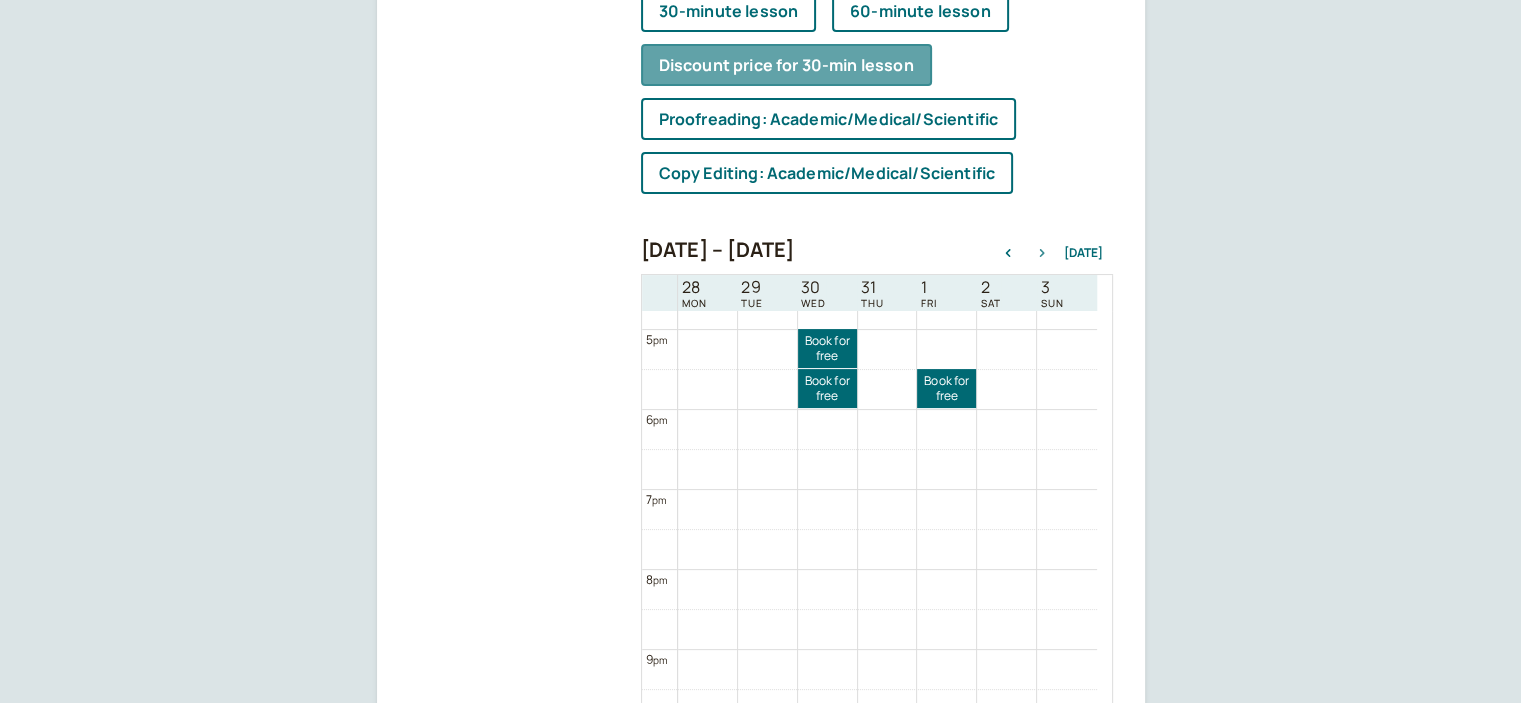 click 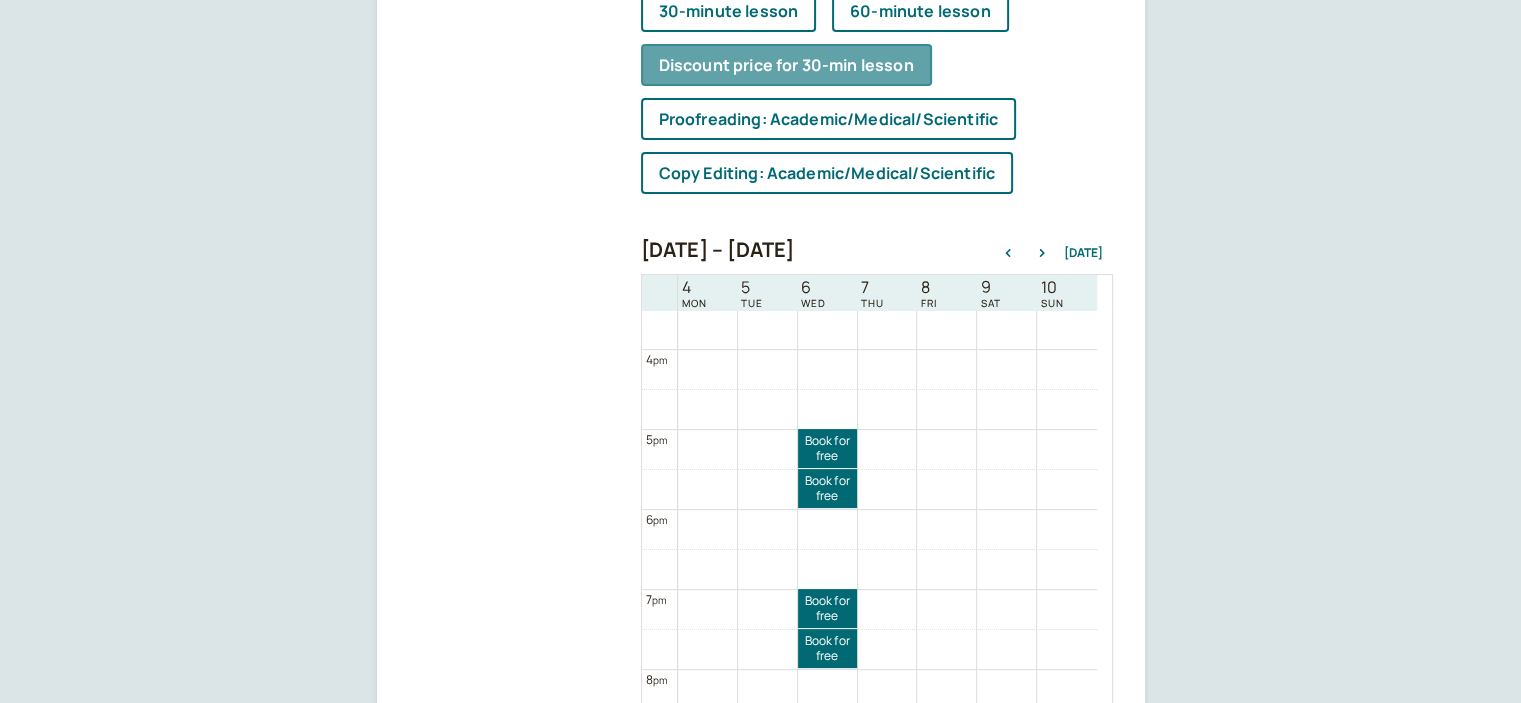 scroll, scrollTop: 1342, scrollLeft: 0, axis: vertical 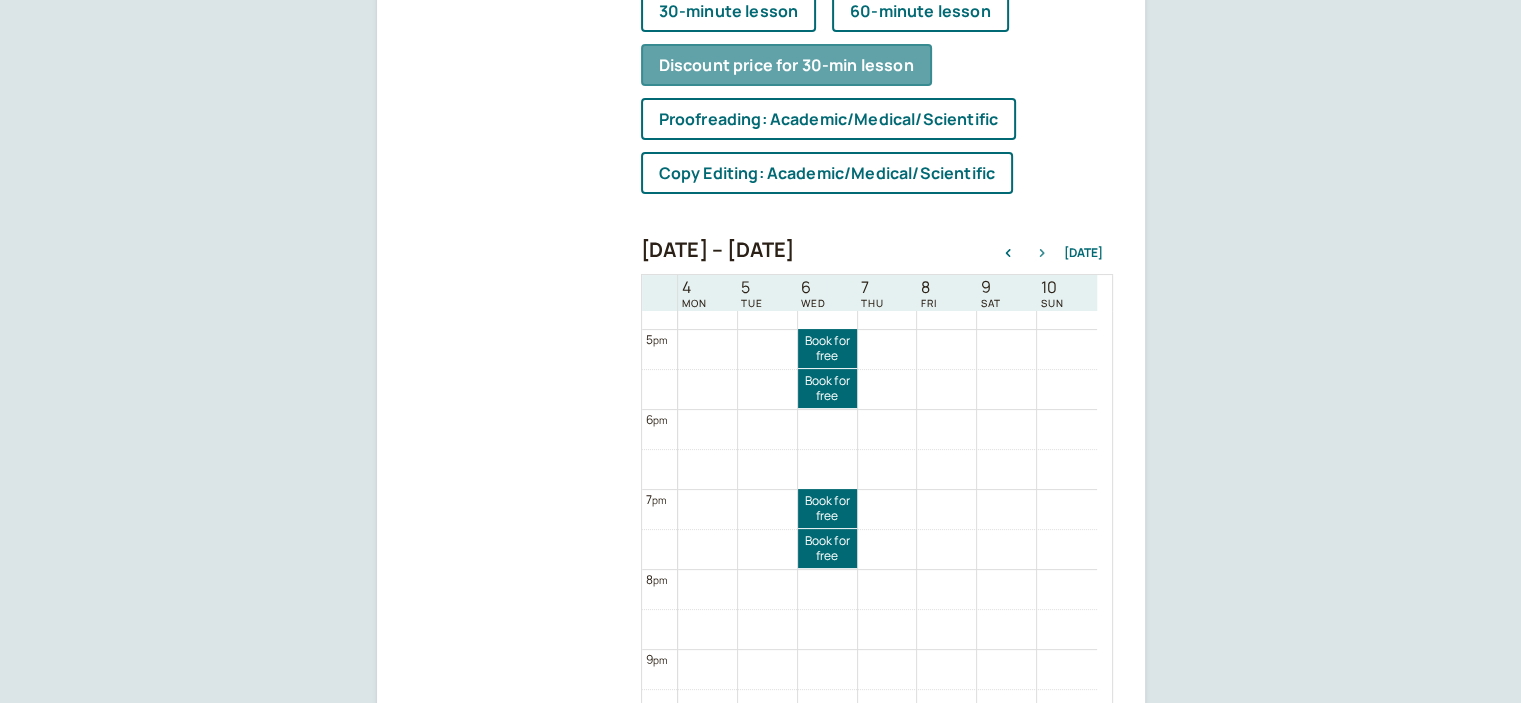 click 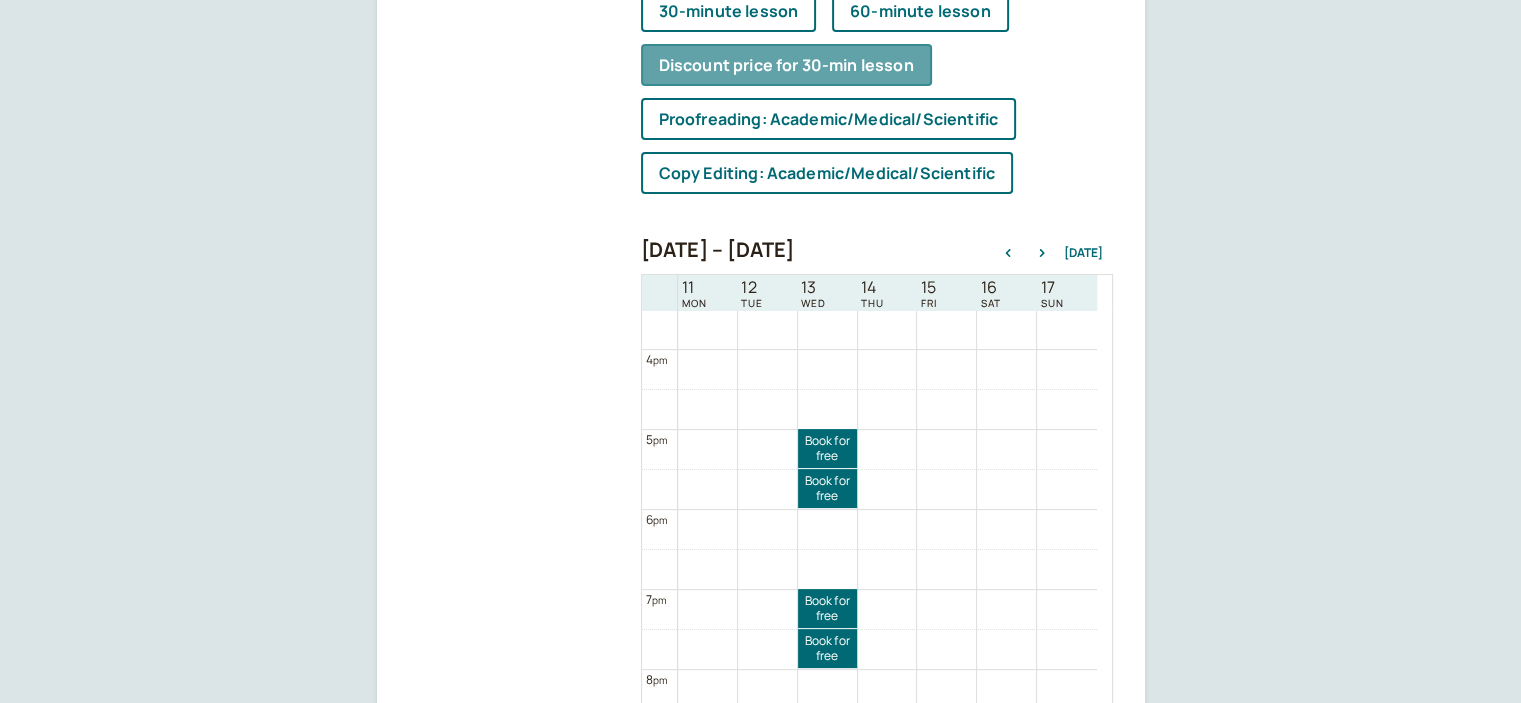 scroll, scrollTop: 1465, scrollLeft: 0, axis: vertical 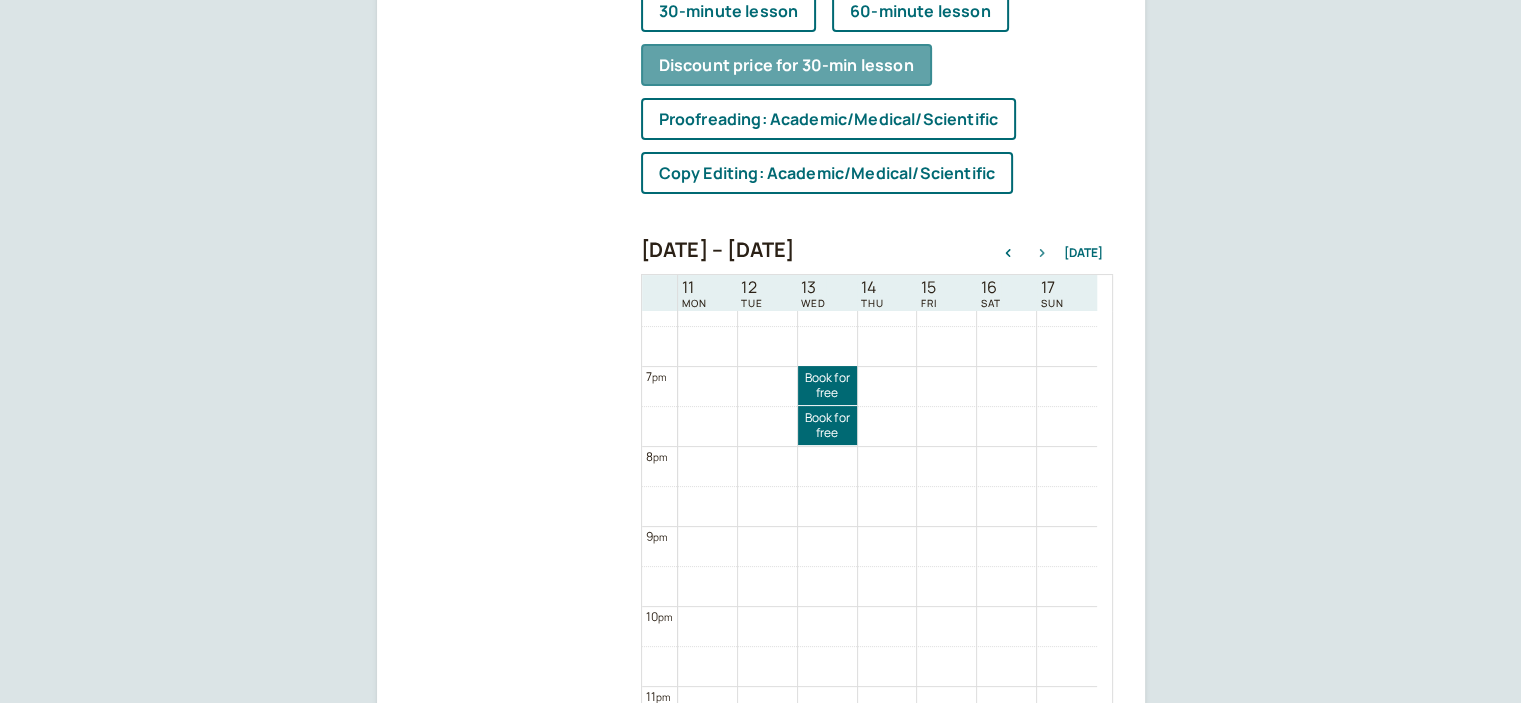 click 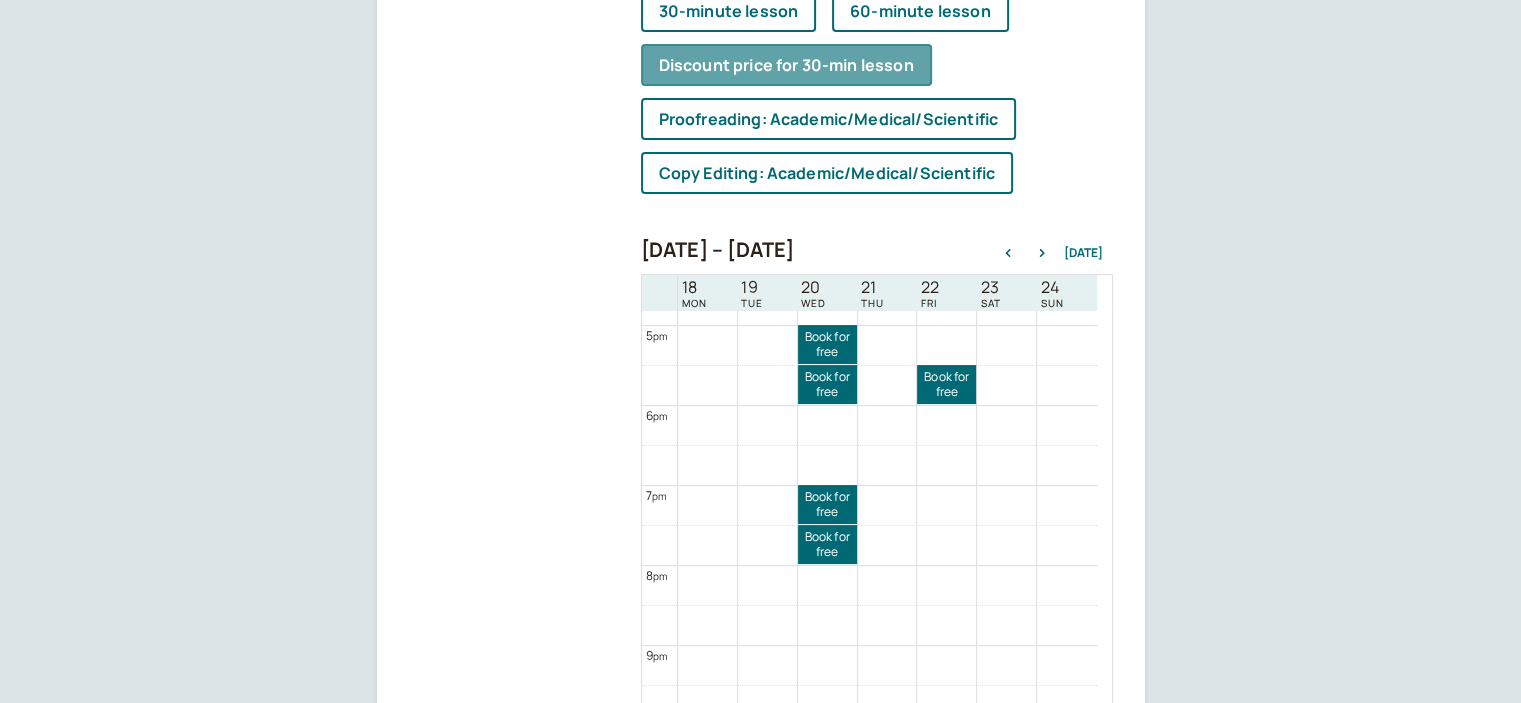 scroll, scrollTop: 1265, scrollLeft: 0, axis: vertical 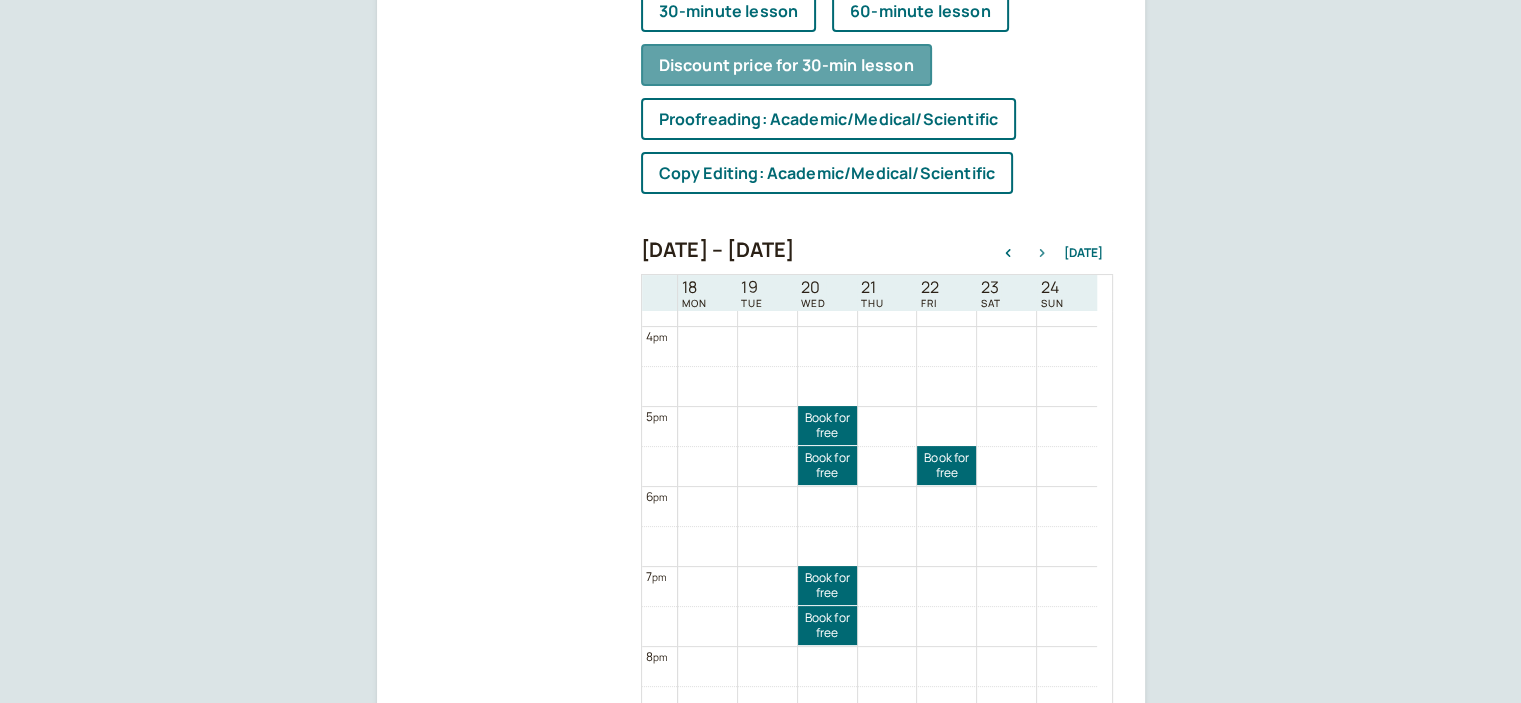 click at bounding box center [1042, 253] 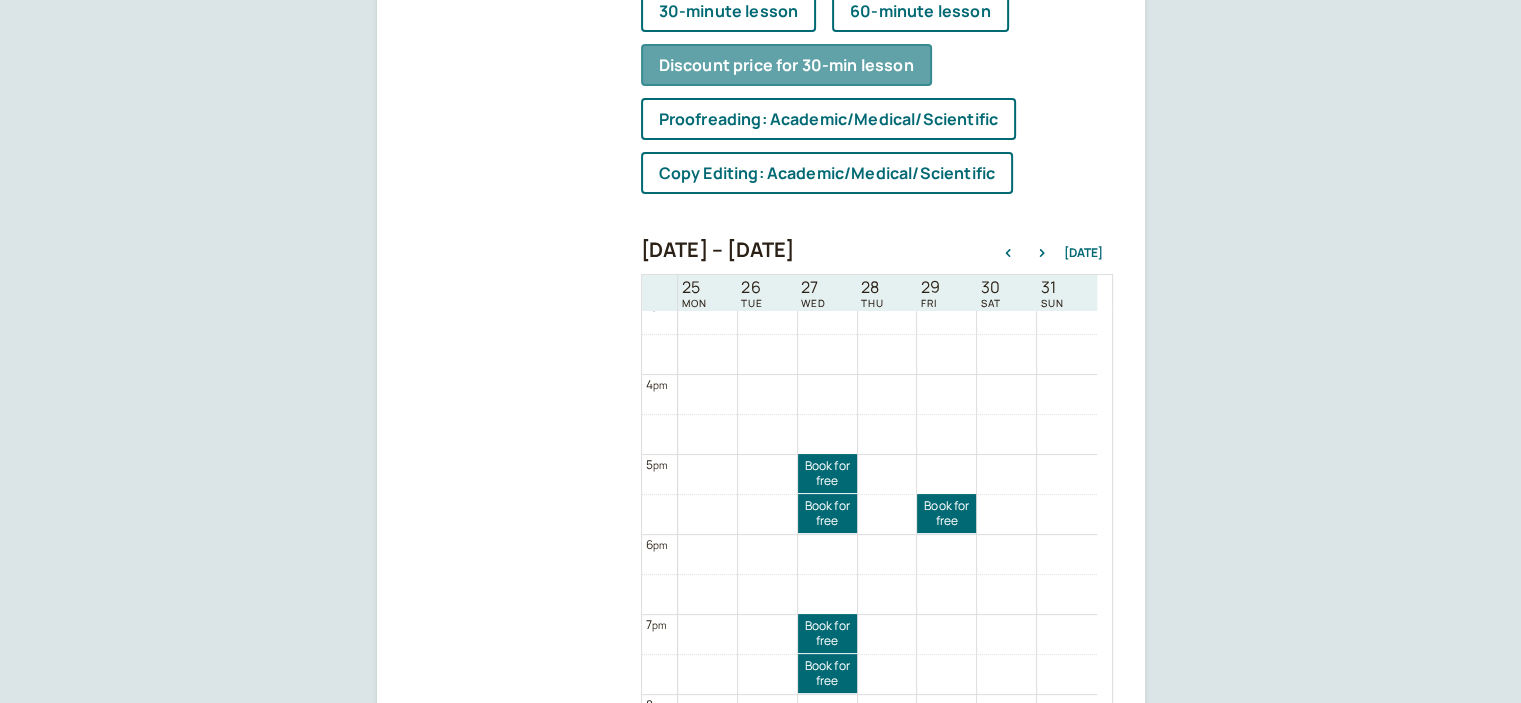 scroll, scrollTop: 1265, scrollLeft: 0, axis: vertical 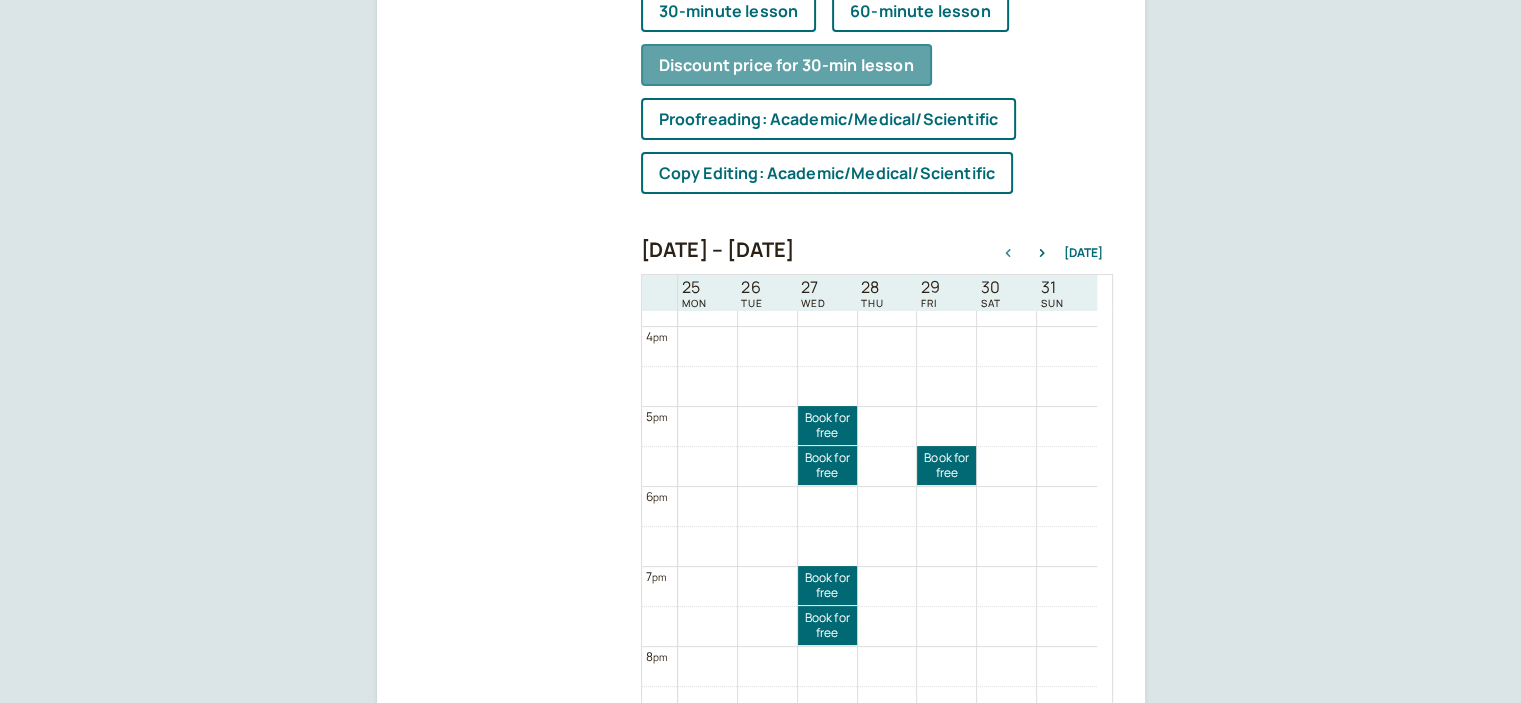 click 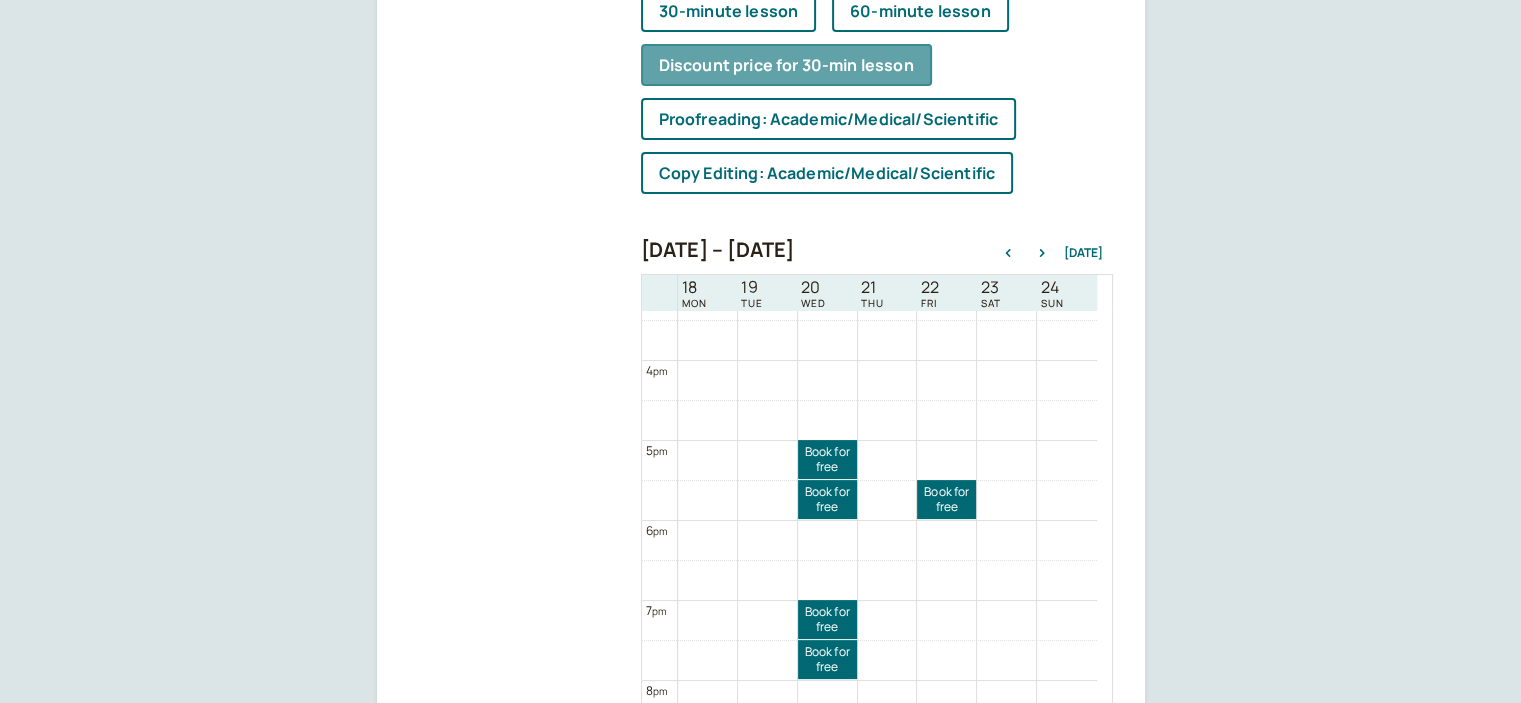 scroll, scrollTop: 1265, scrollLeft: 0, axis: vertical 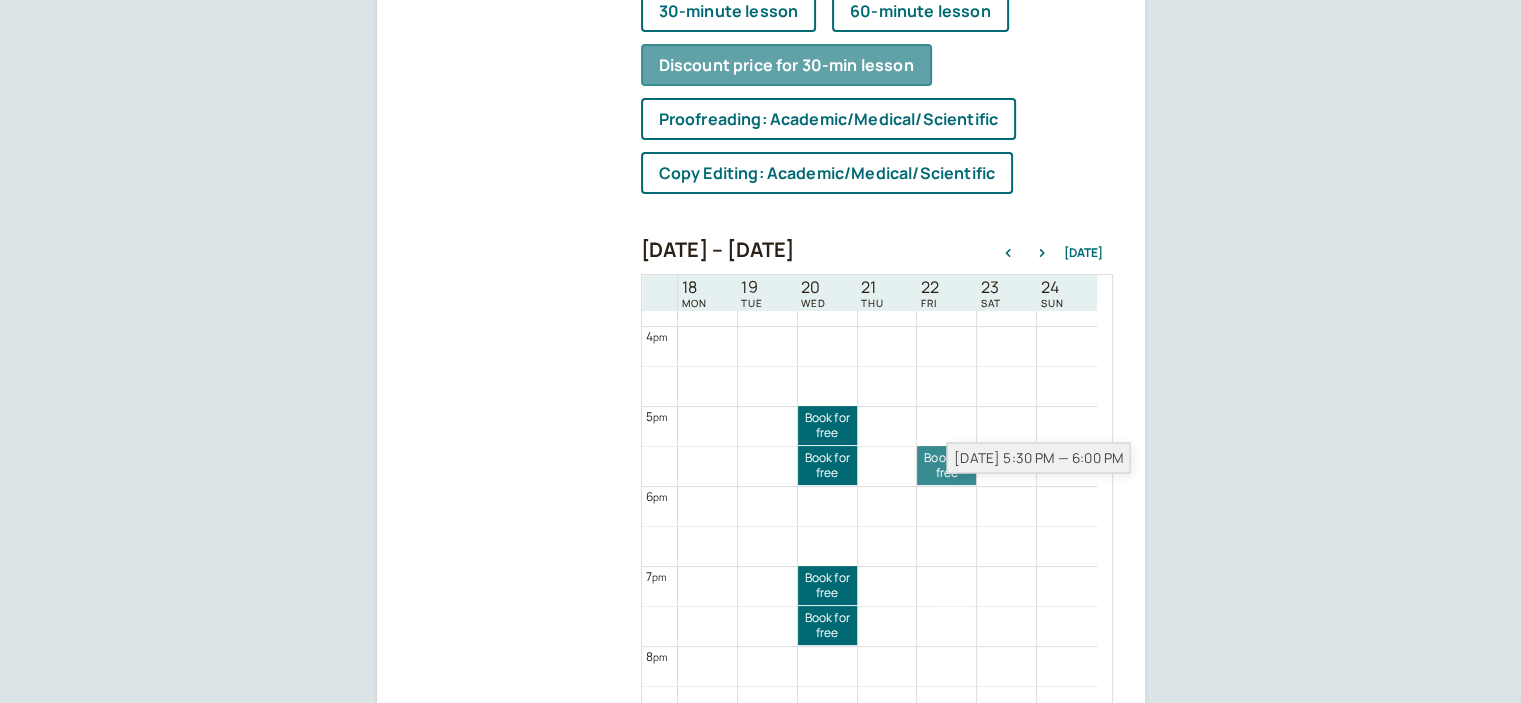 click on "Aug 22, 5:30 PM — 6:00 PM" at bounding box center (1038, 457) 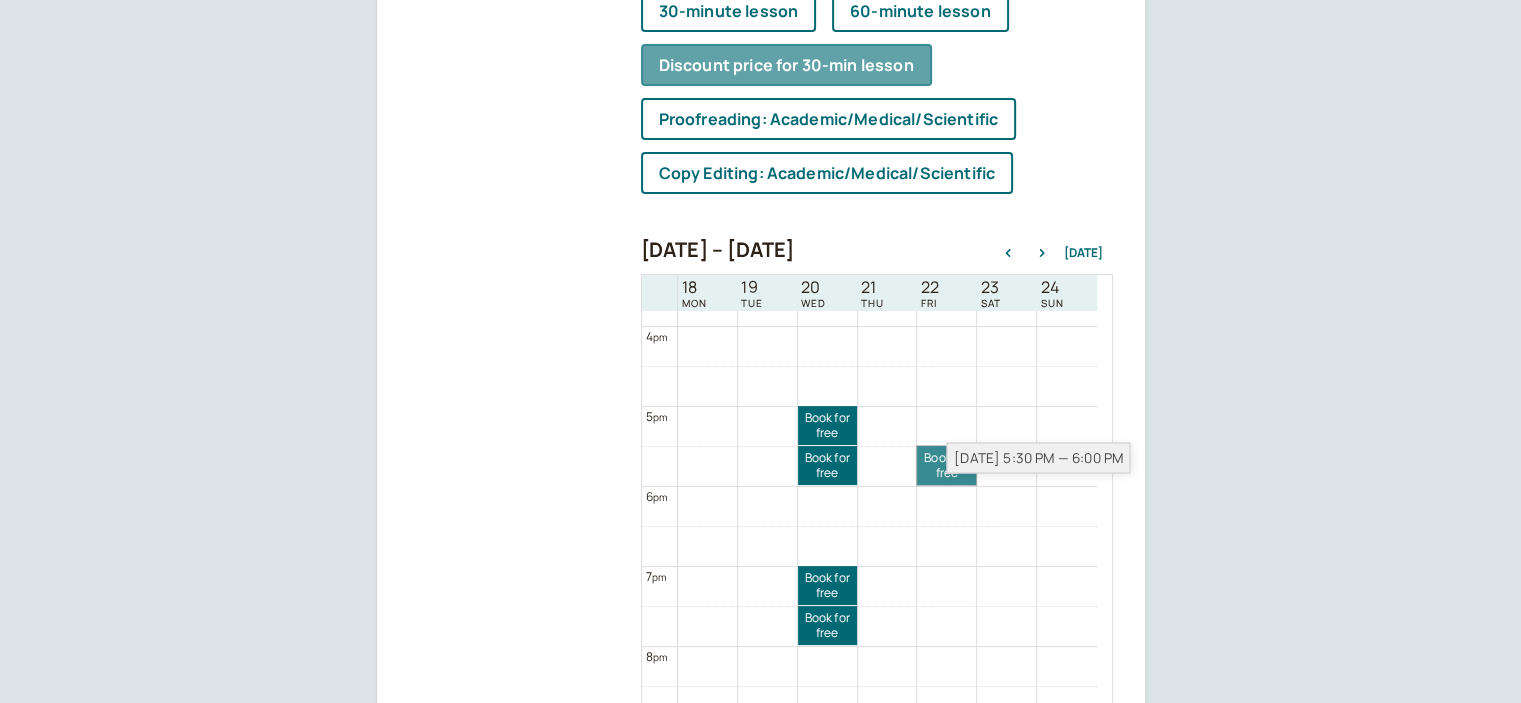 click on "Book for free free" at bounding box center [946, 465] 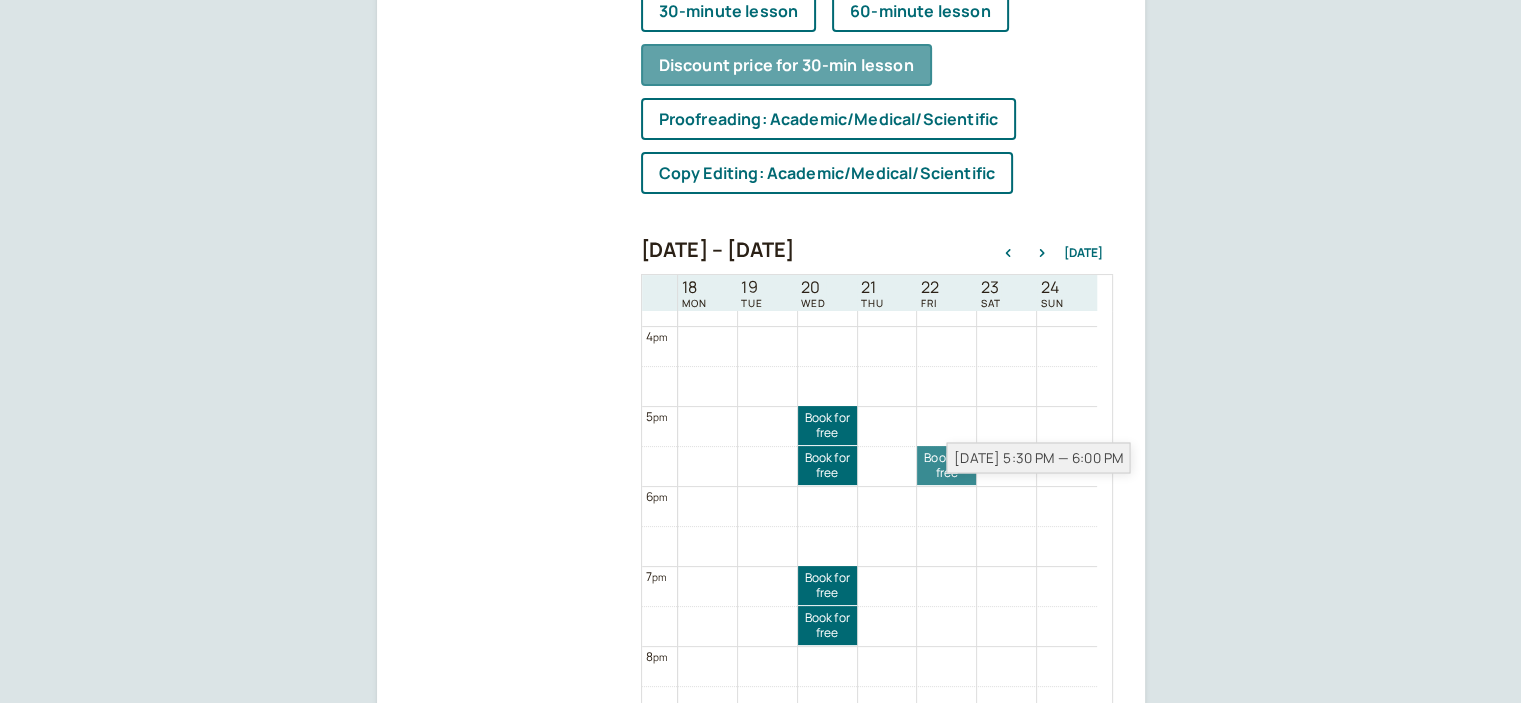 scroll, scrollTop: 248, scrollLeft: 0, axis: vertical 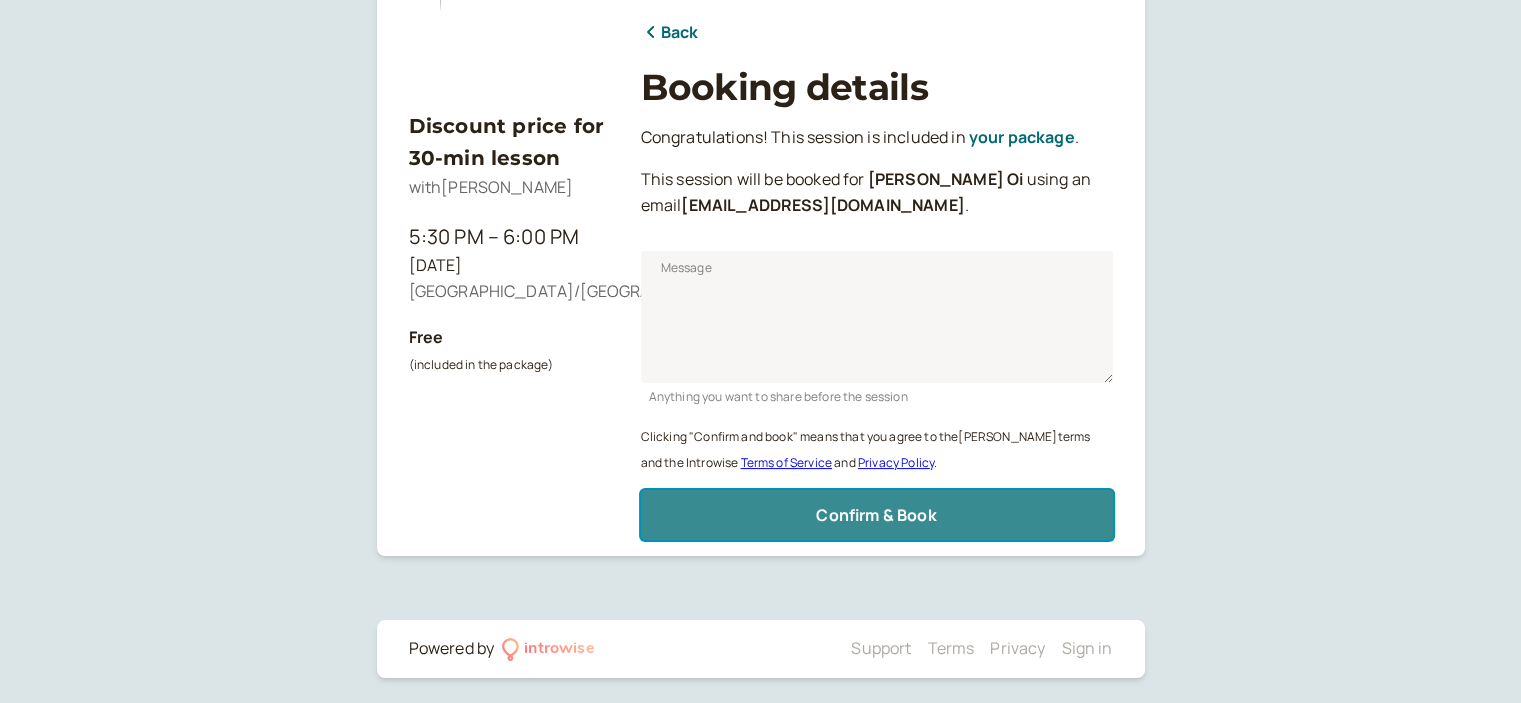 click on "Confirm & Book" at bounding box center [876, 515] 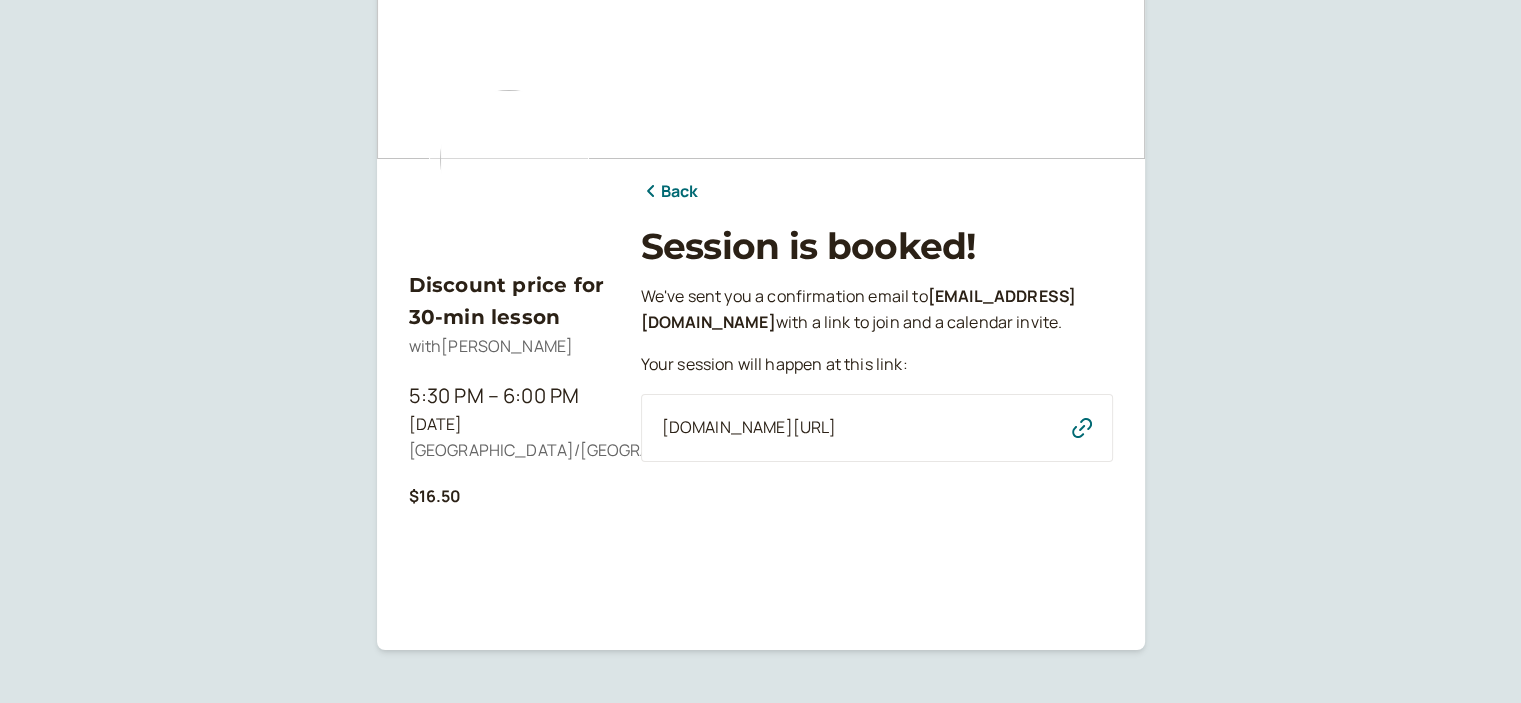 scroll, scrollTop: 0, scrollLeft: 0, axis: both 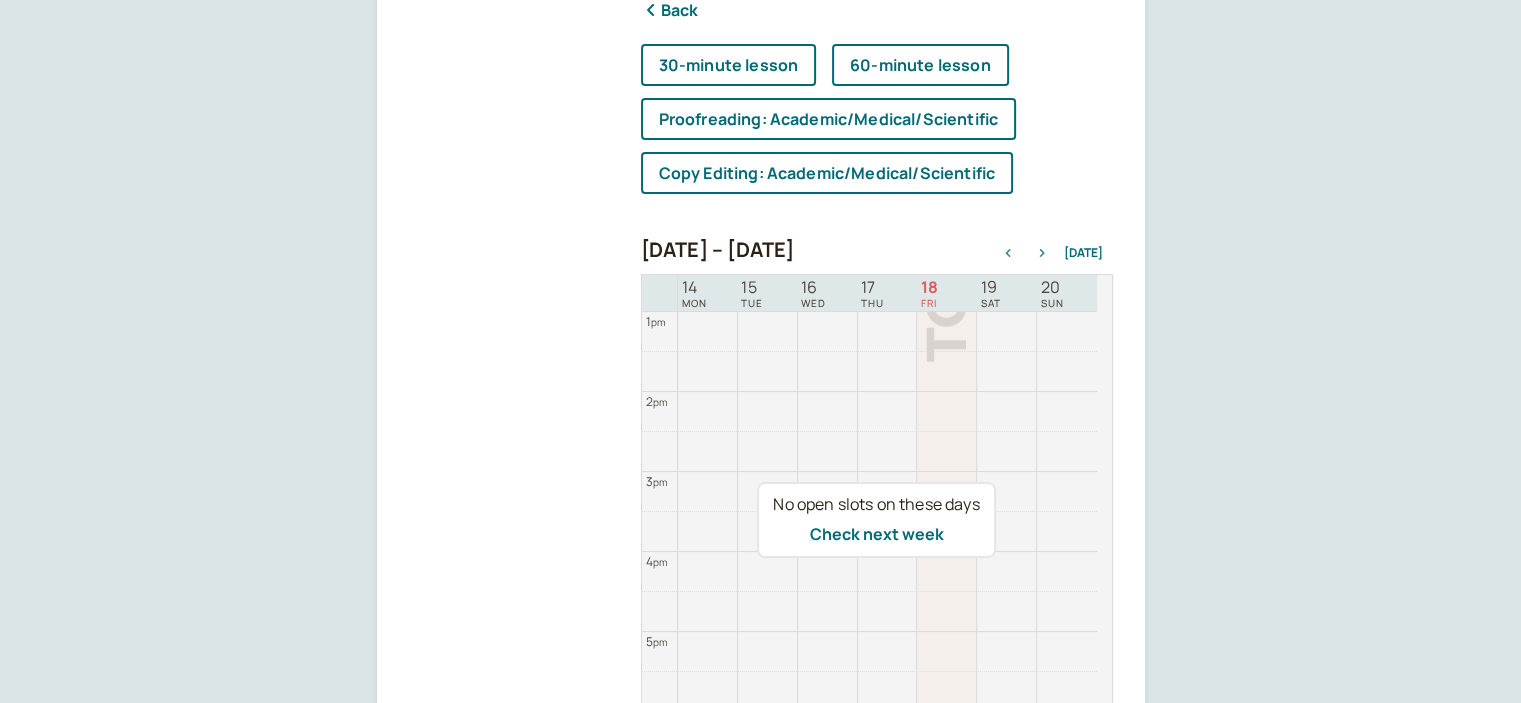 click at bounding box center (1042, 253) 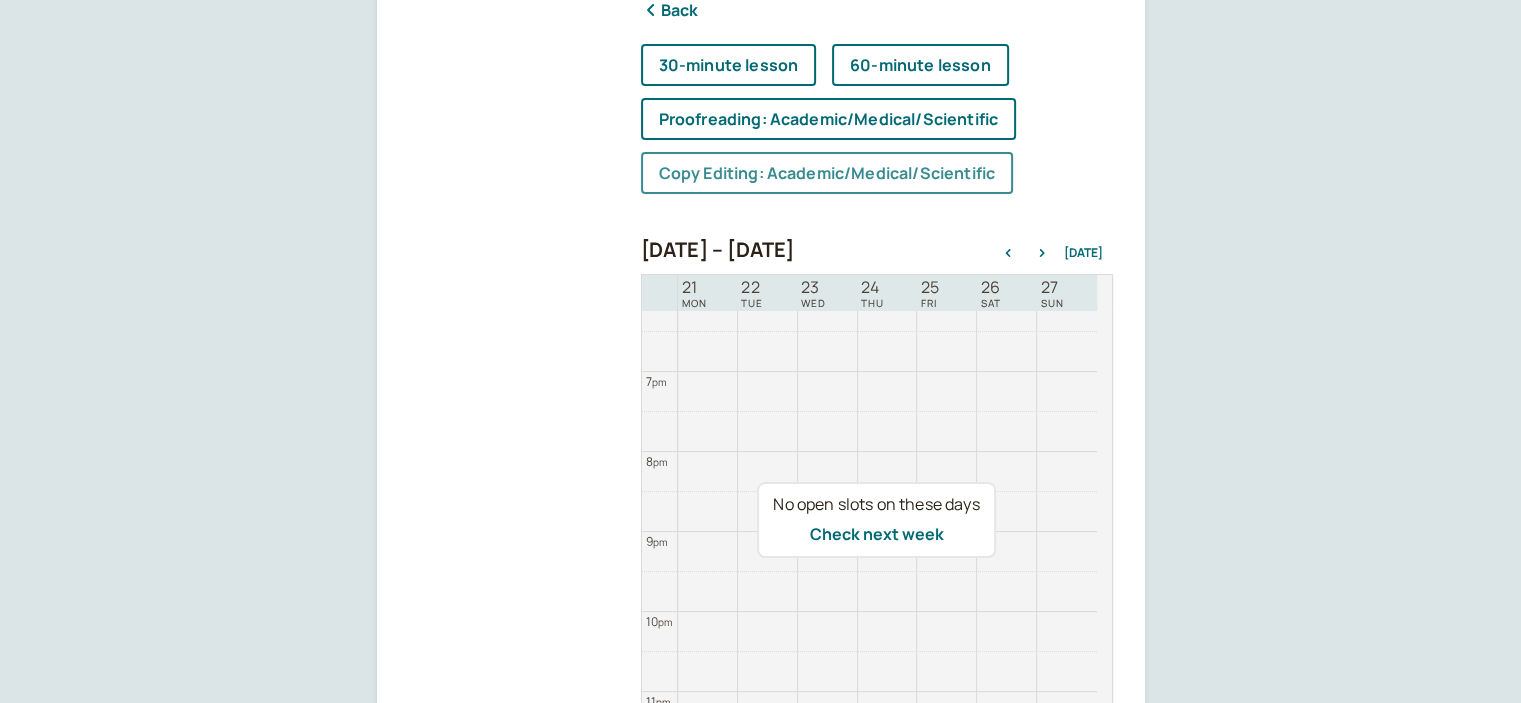 scroll, scrollTop: 1465, scrollLeft: 0, axis: vertical 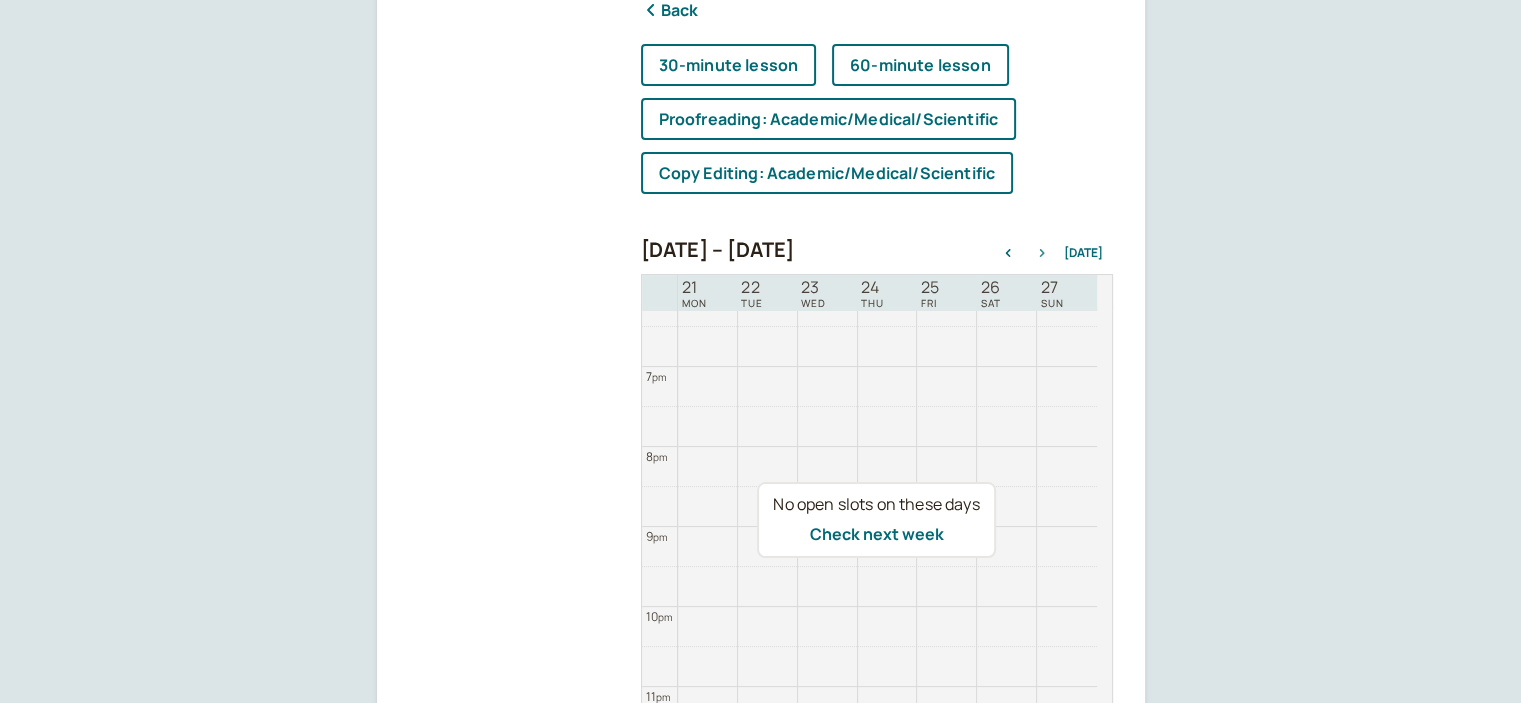 click 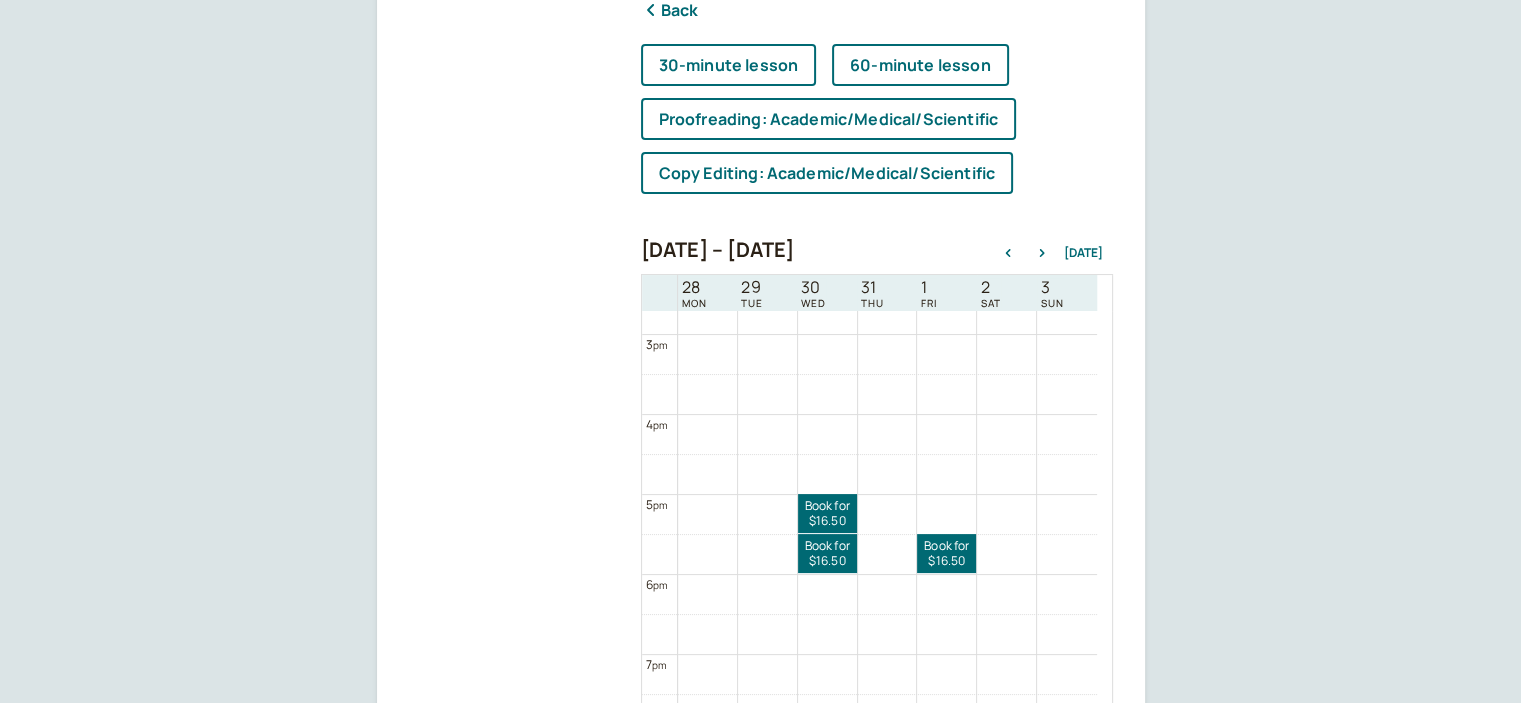 scroll, scrollTop: 1340, scrollLeft: 0, axis: vertical 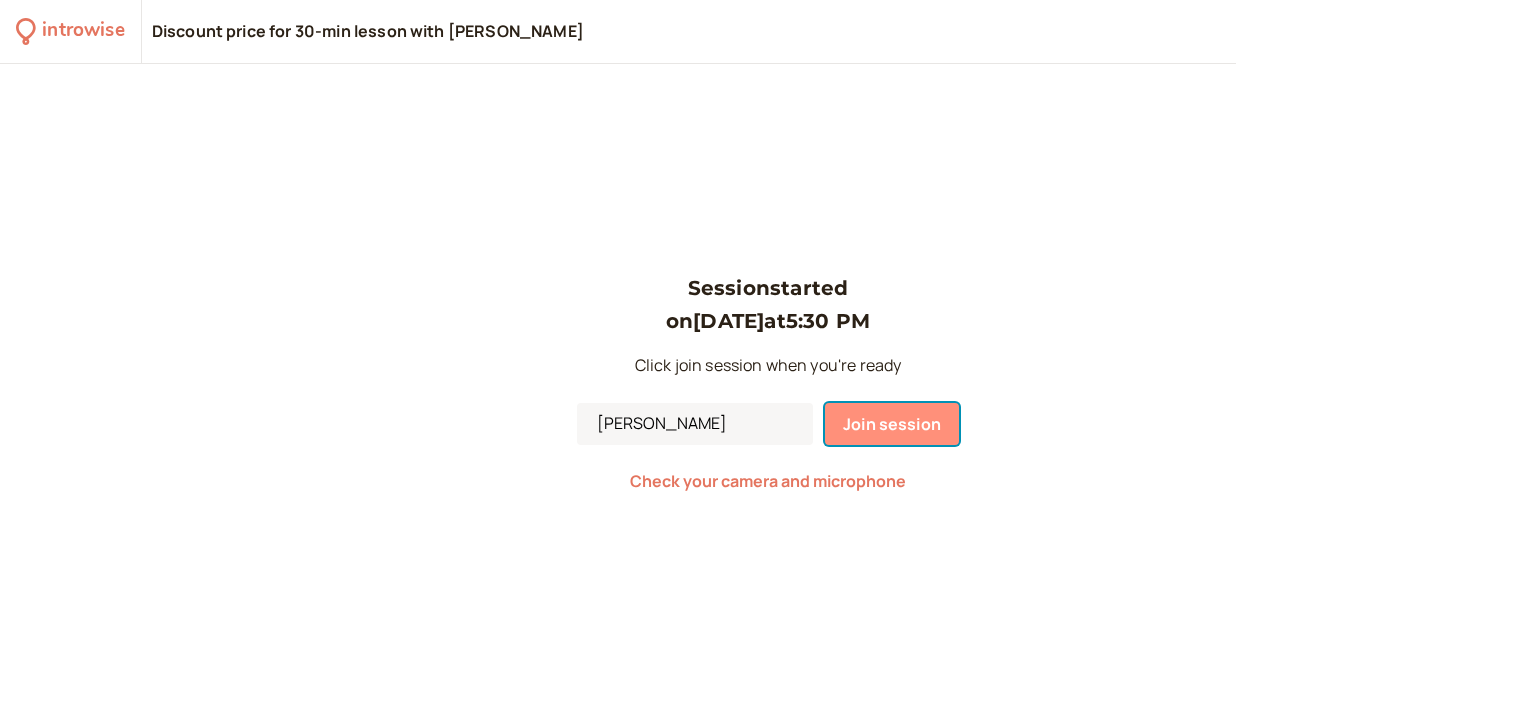 click on "Join session" at bounding box center (892, 424) 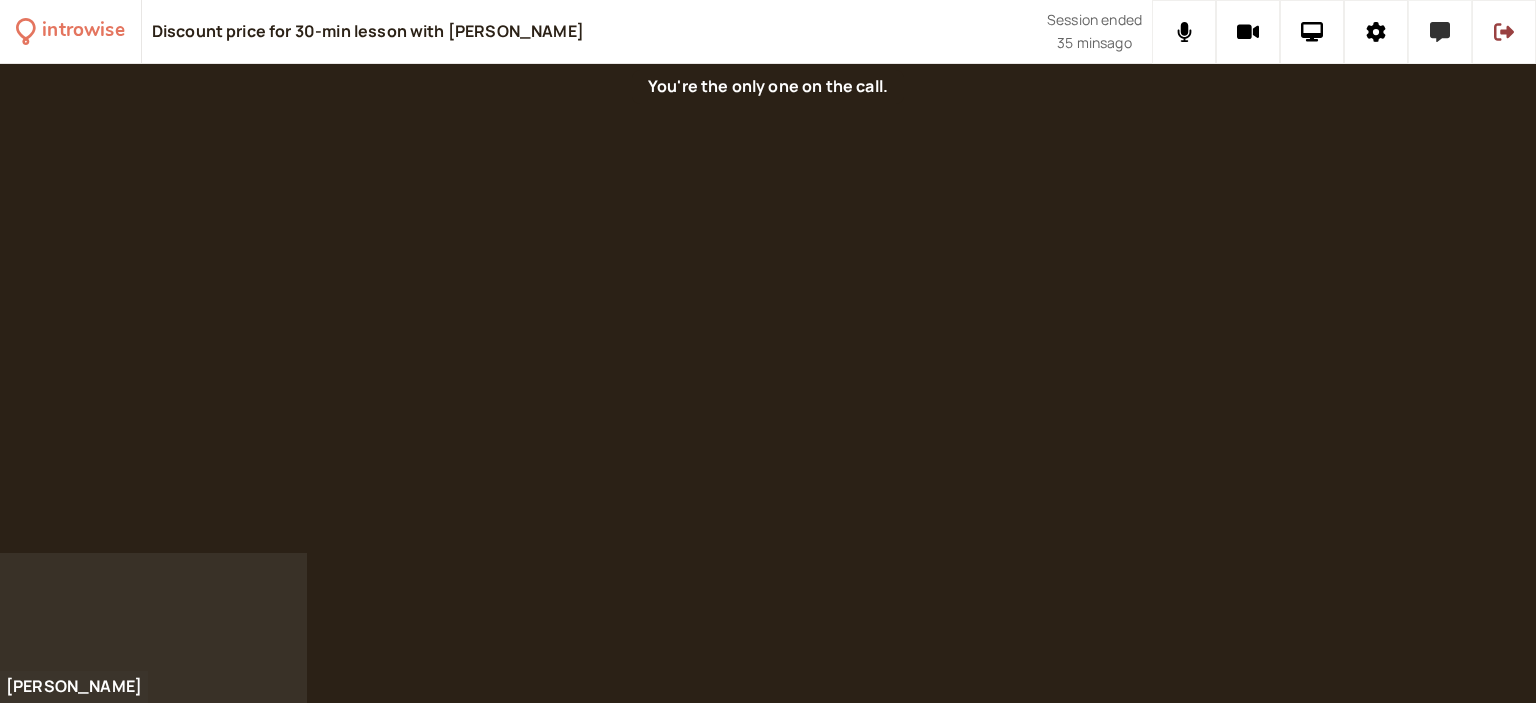 click 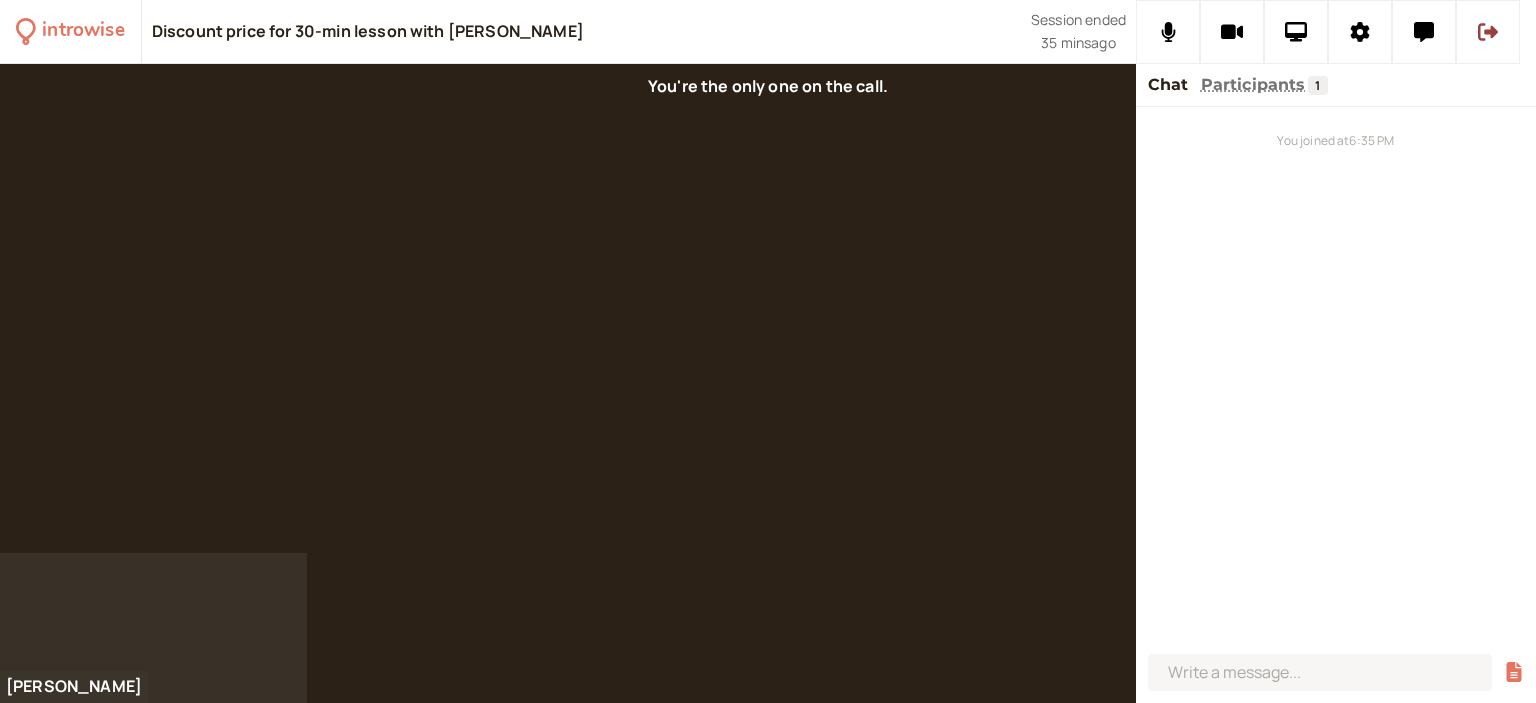 click on "Participants" at bounding box center [1253, 85] 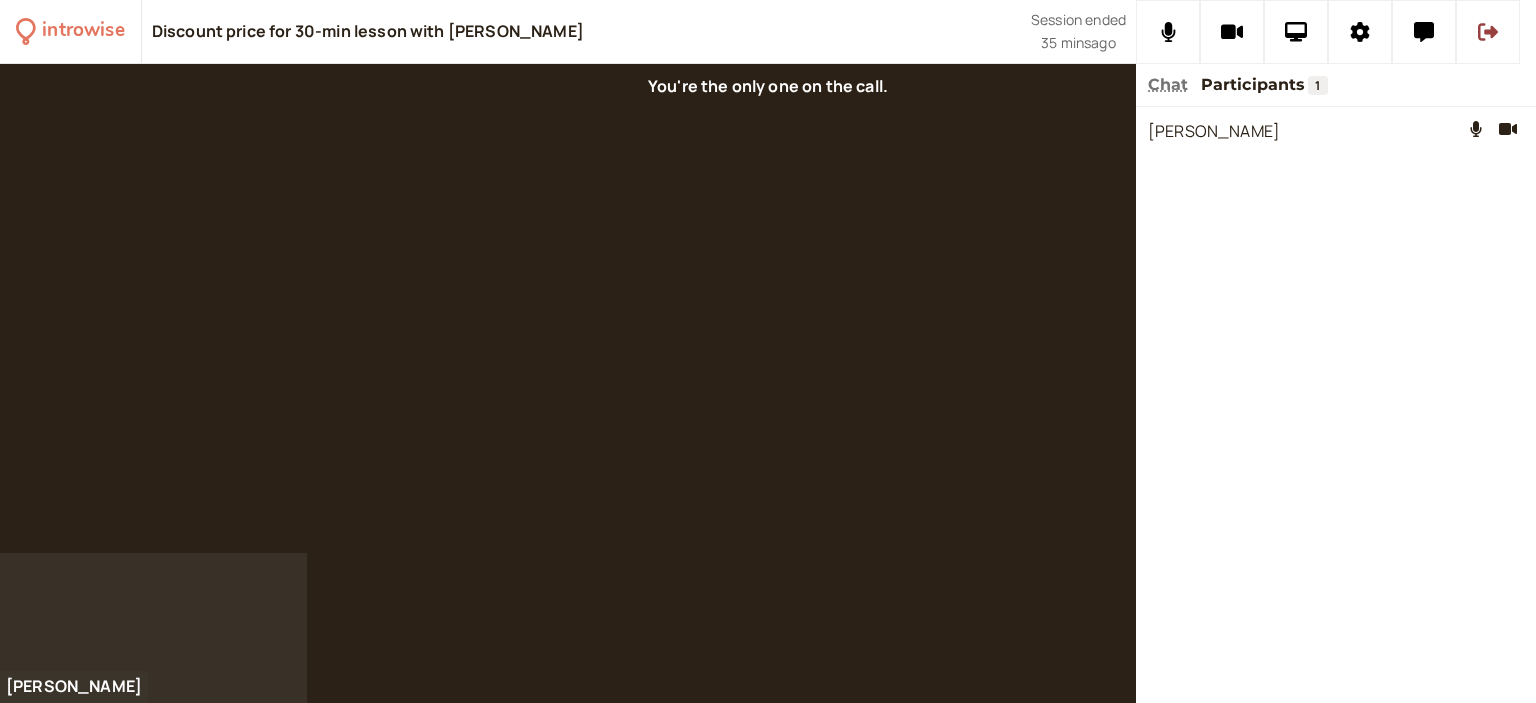 click on "Chat" at bounding box center (1168, 85) 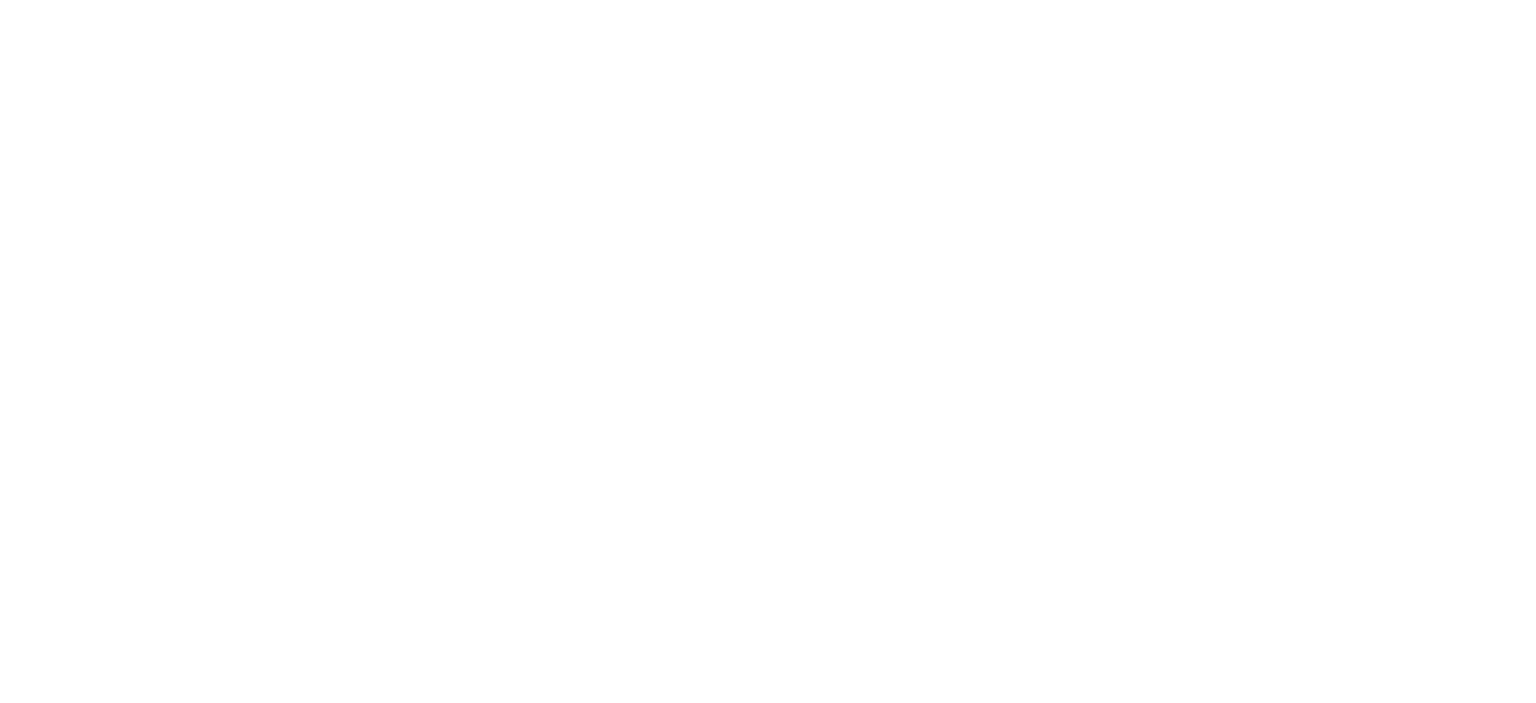 scroll, scrollTop: 0, scrollLeft: 0, axis: both 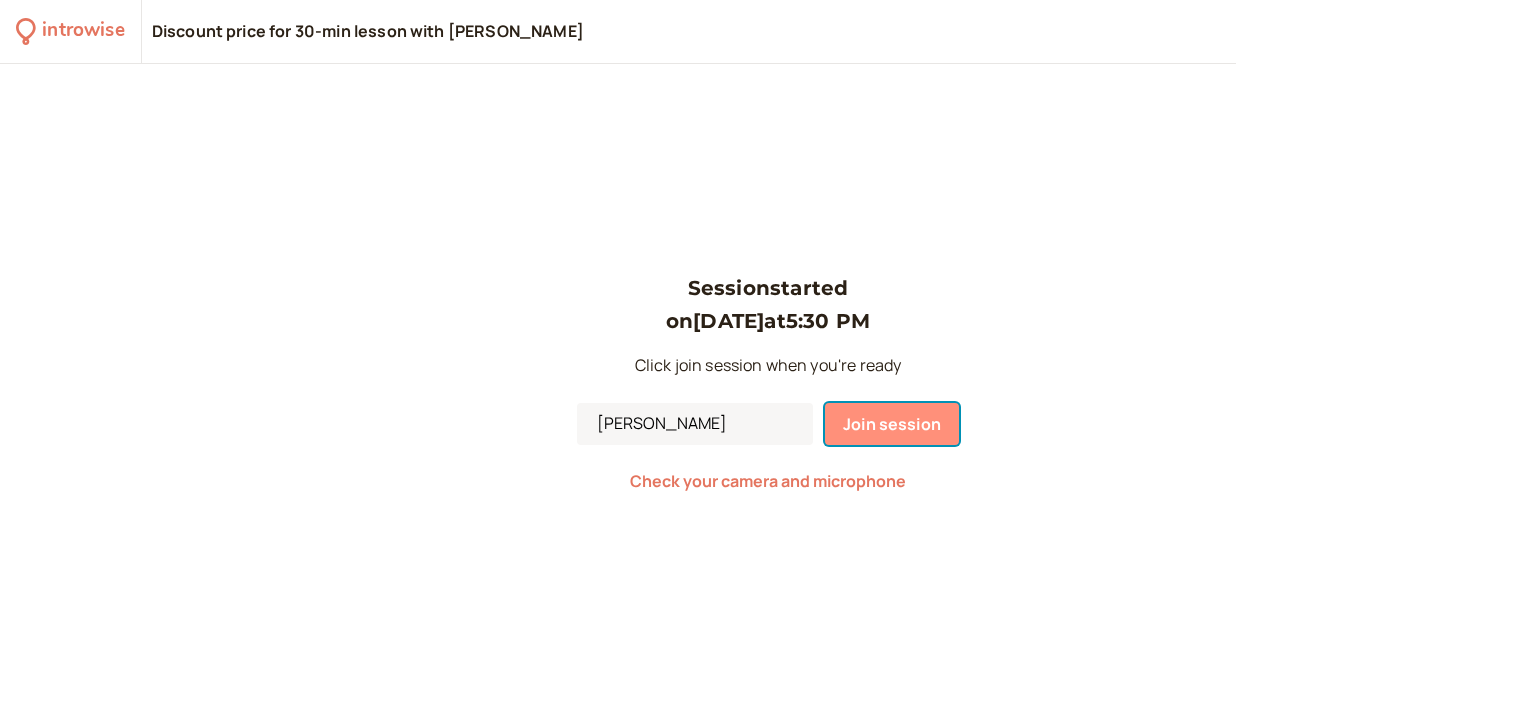 click on "Join session" at bounding box center [892, 424] 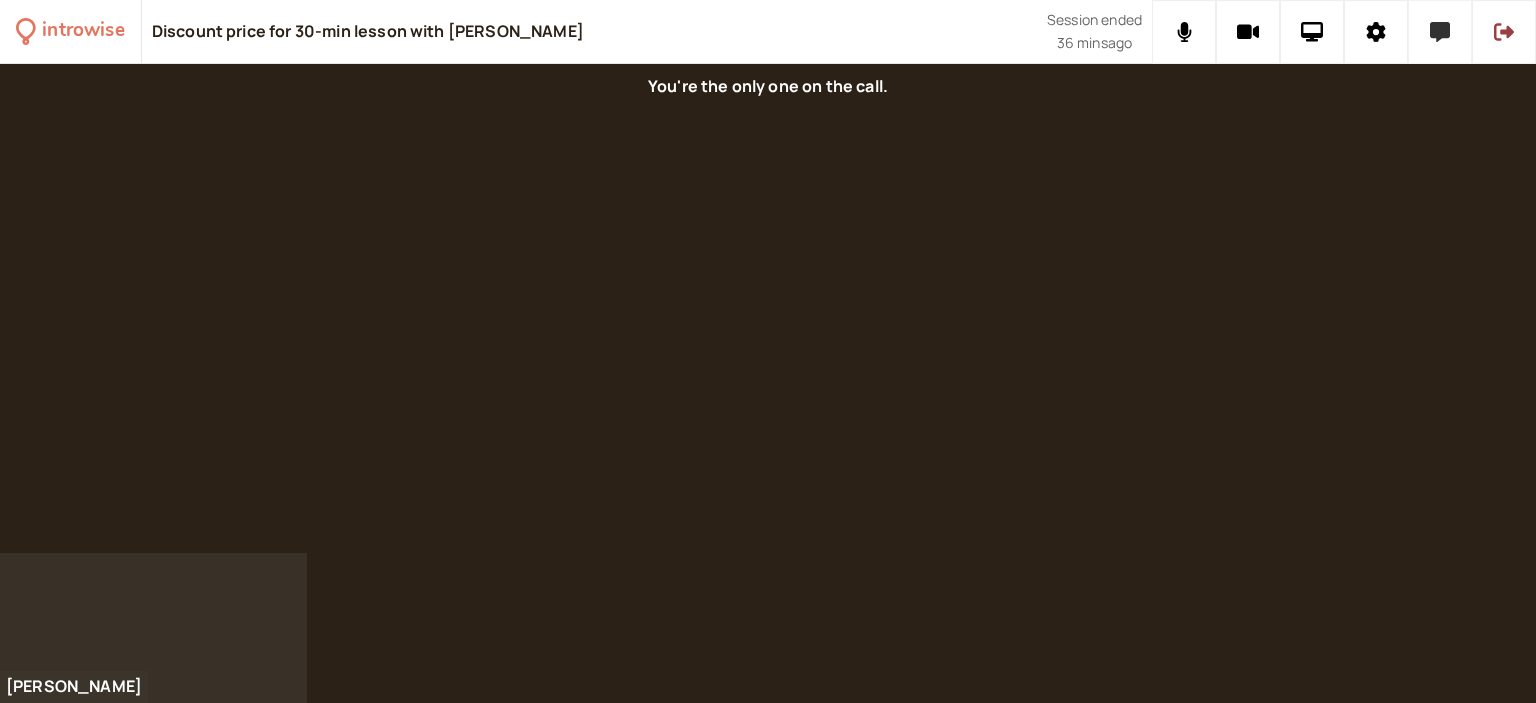 click 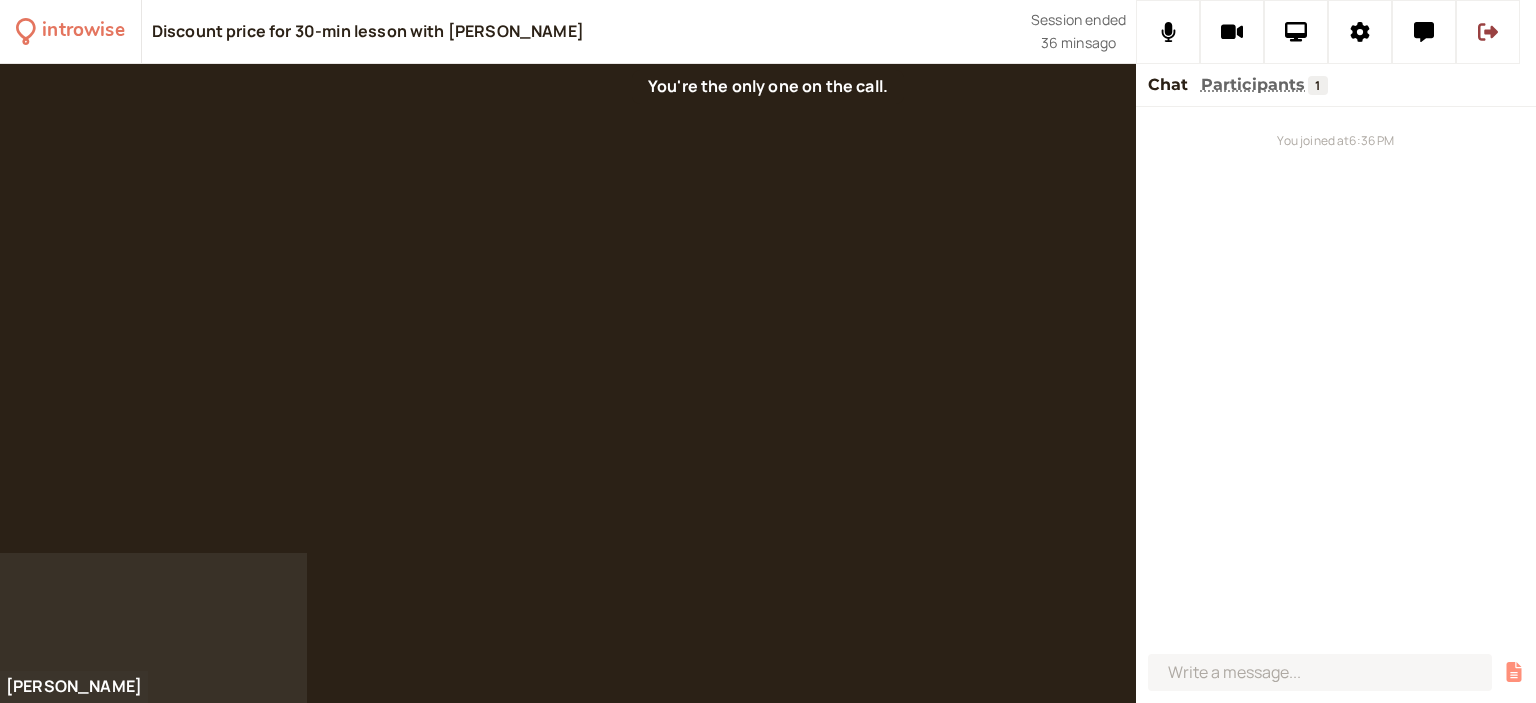 click 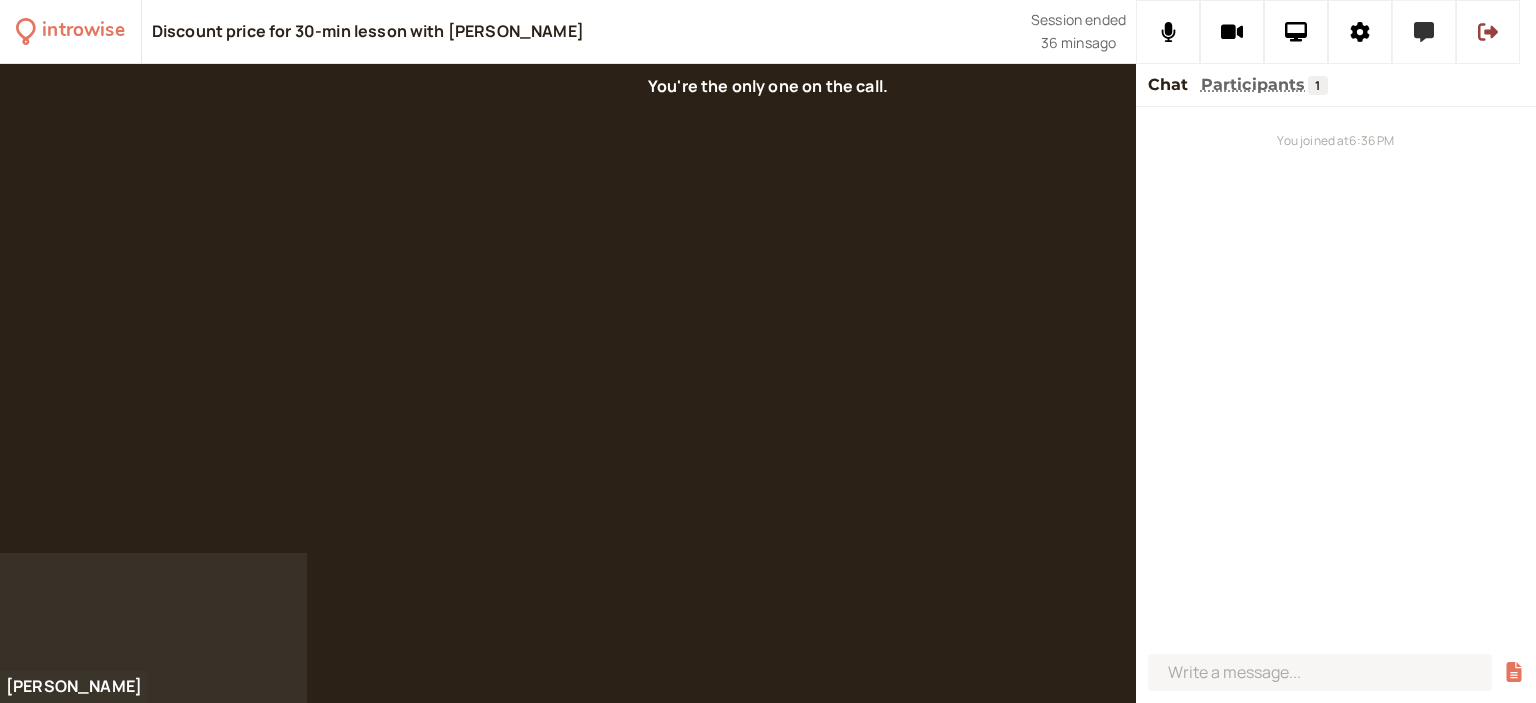 click 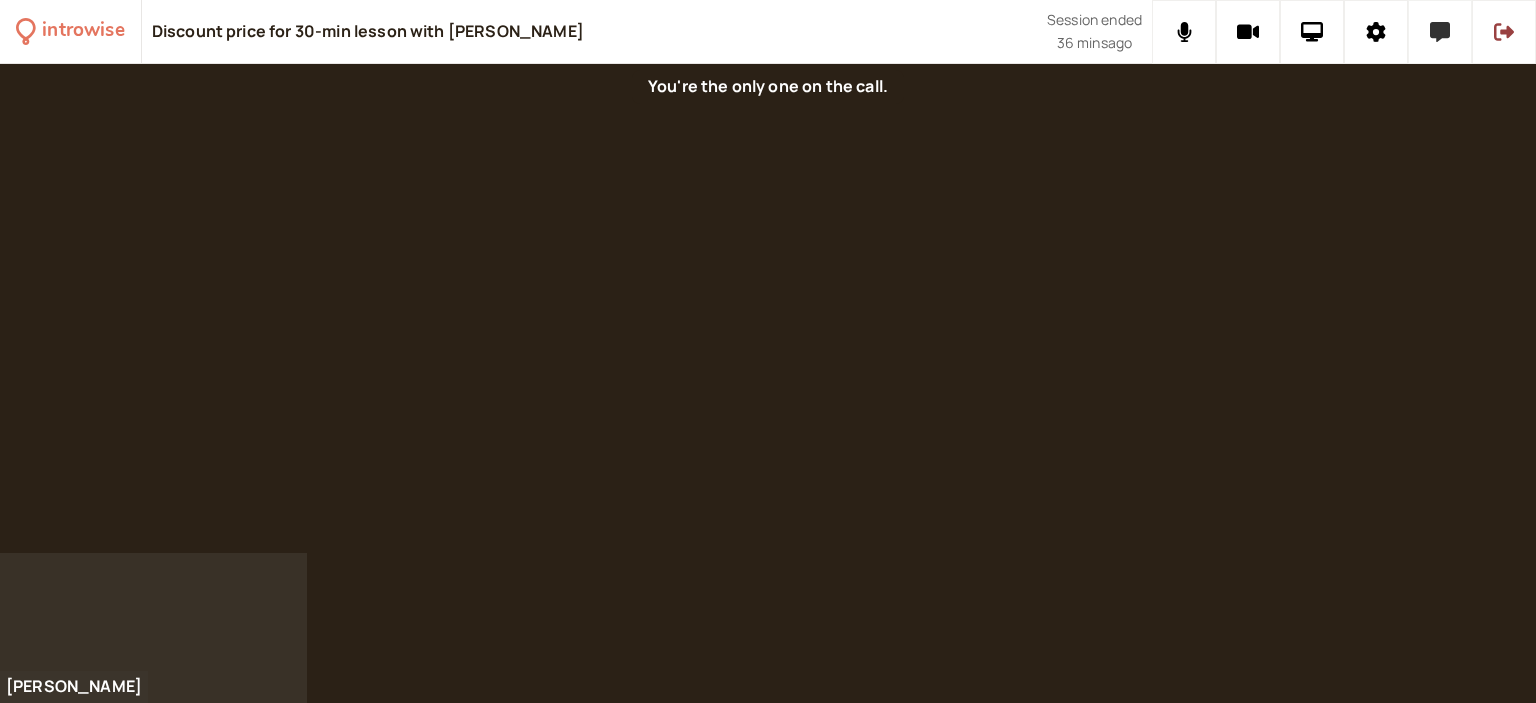 click 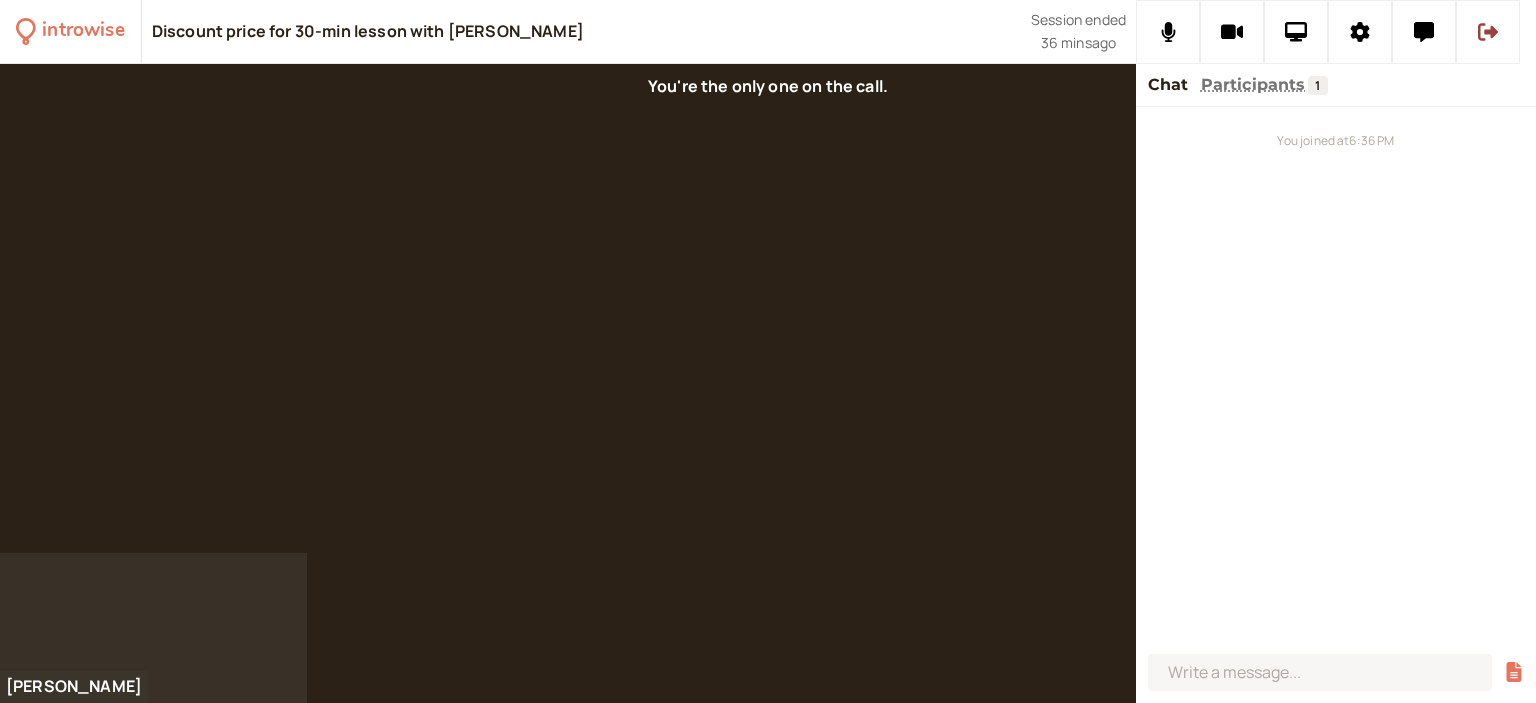 click on "Participants" at bounding box center (1253, 85) 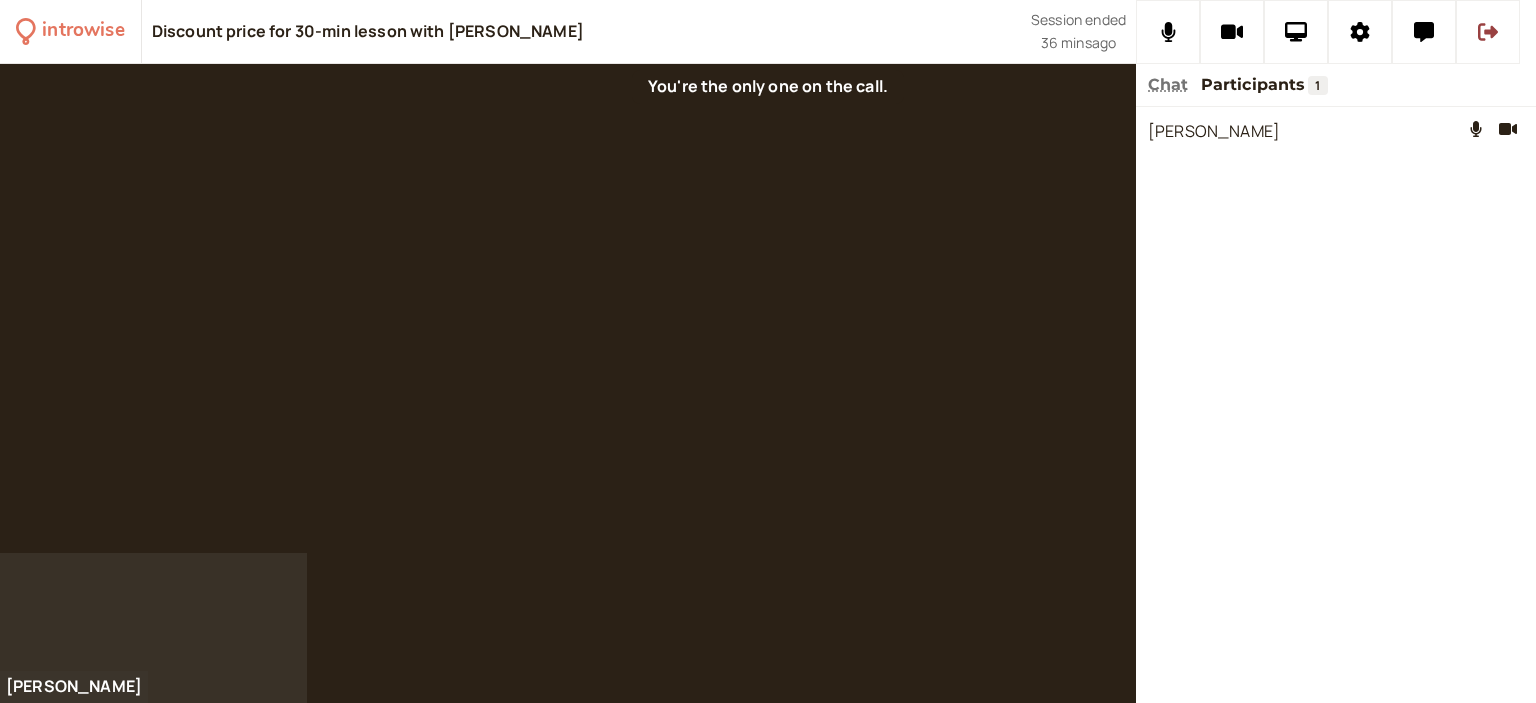 click on "Chat" at bounding box center [1168, 85] 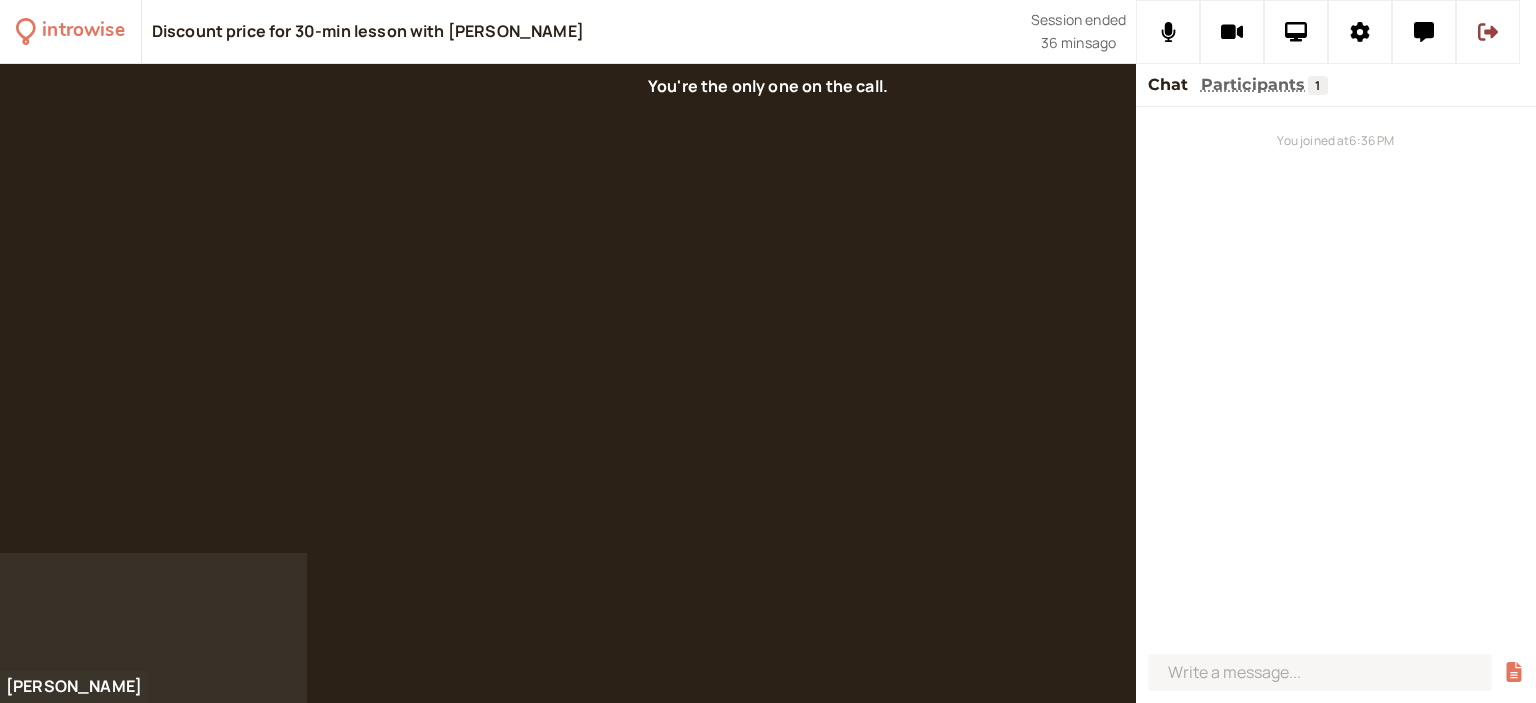 click on "Session ended" at bounding box center [1078, 20] 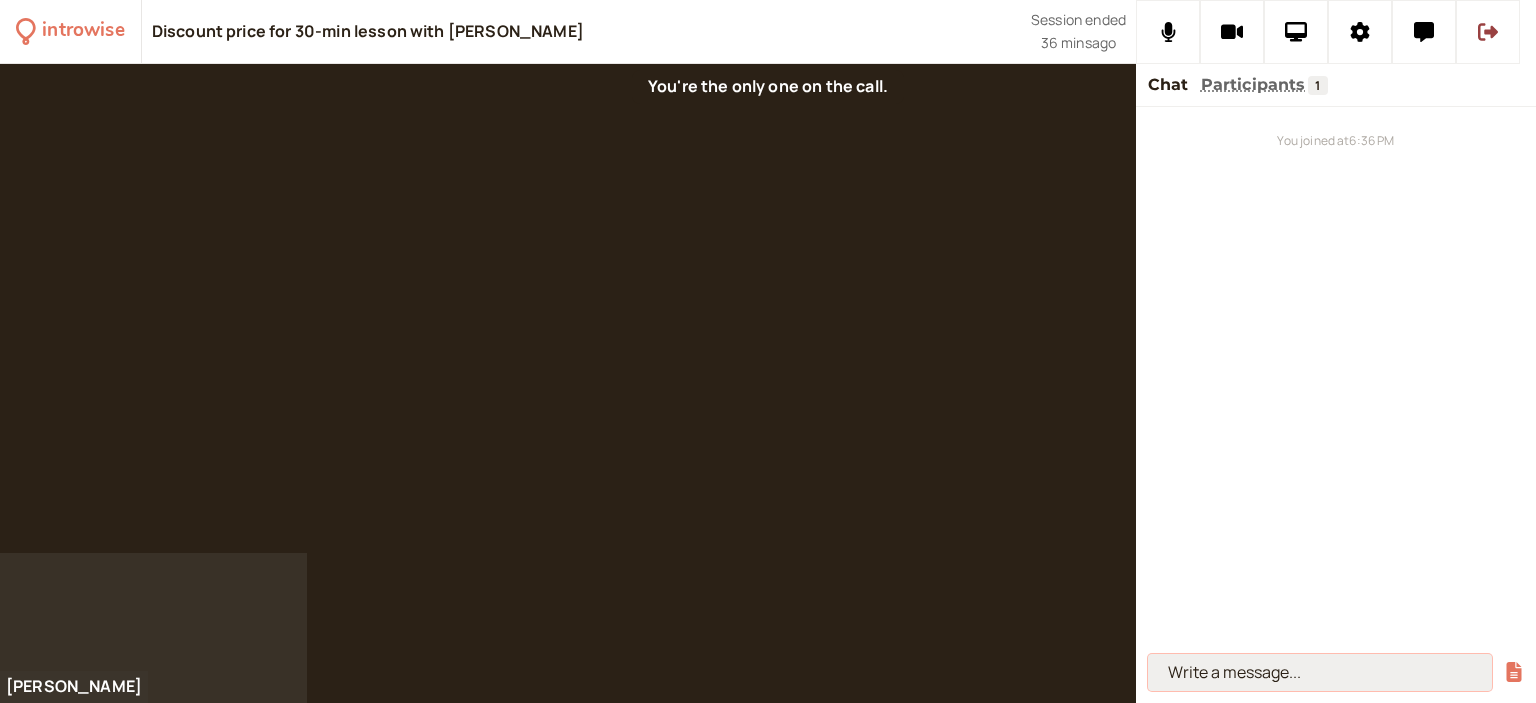 click at bounding box center [1320, 672] 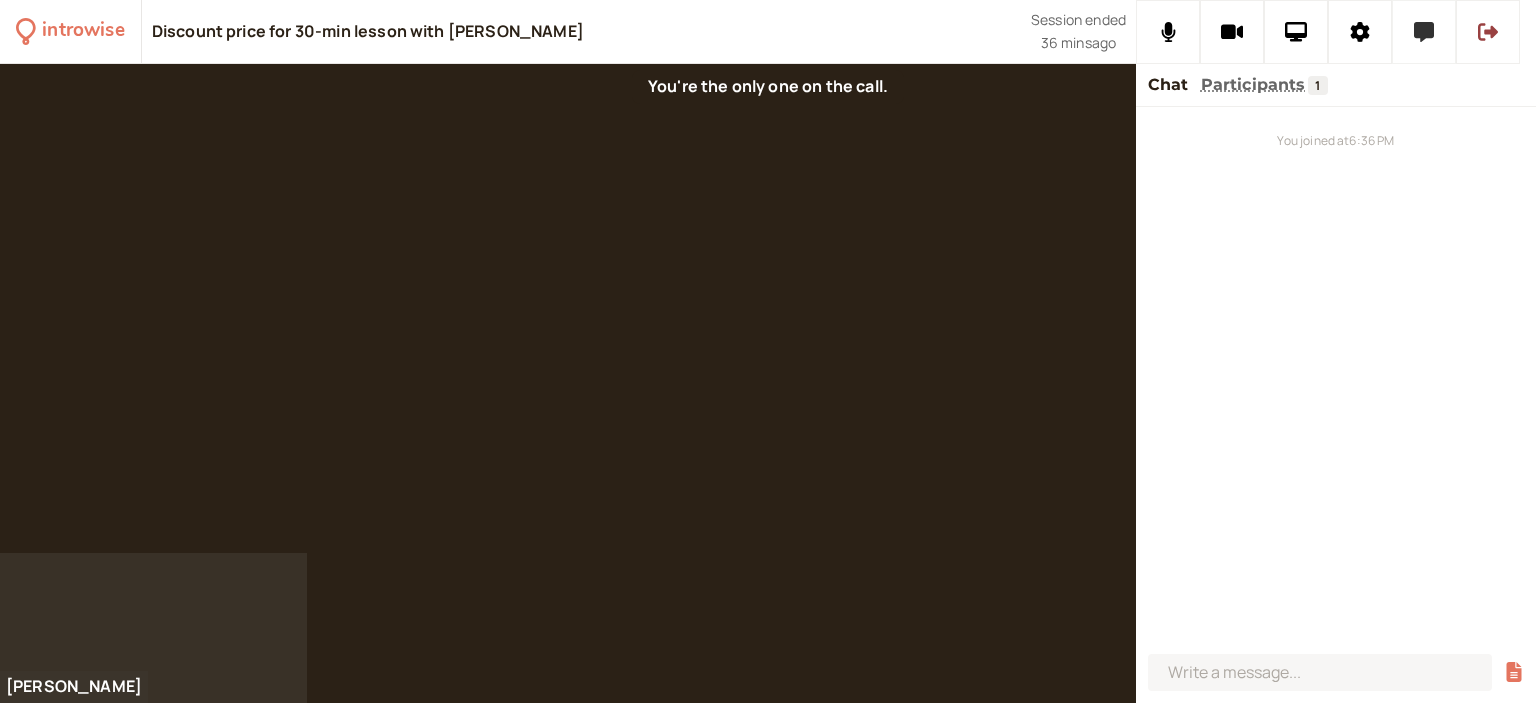click 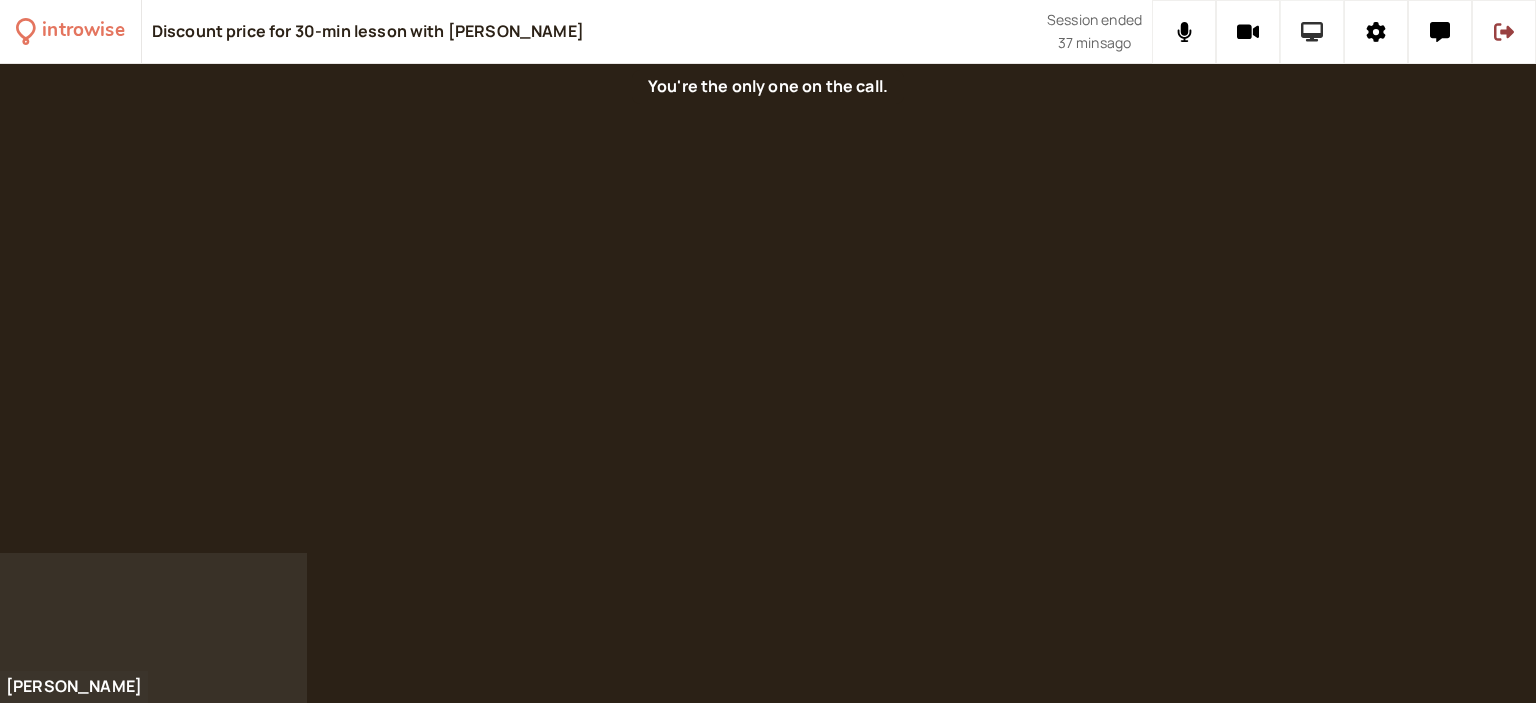 click 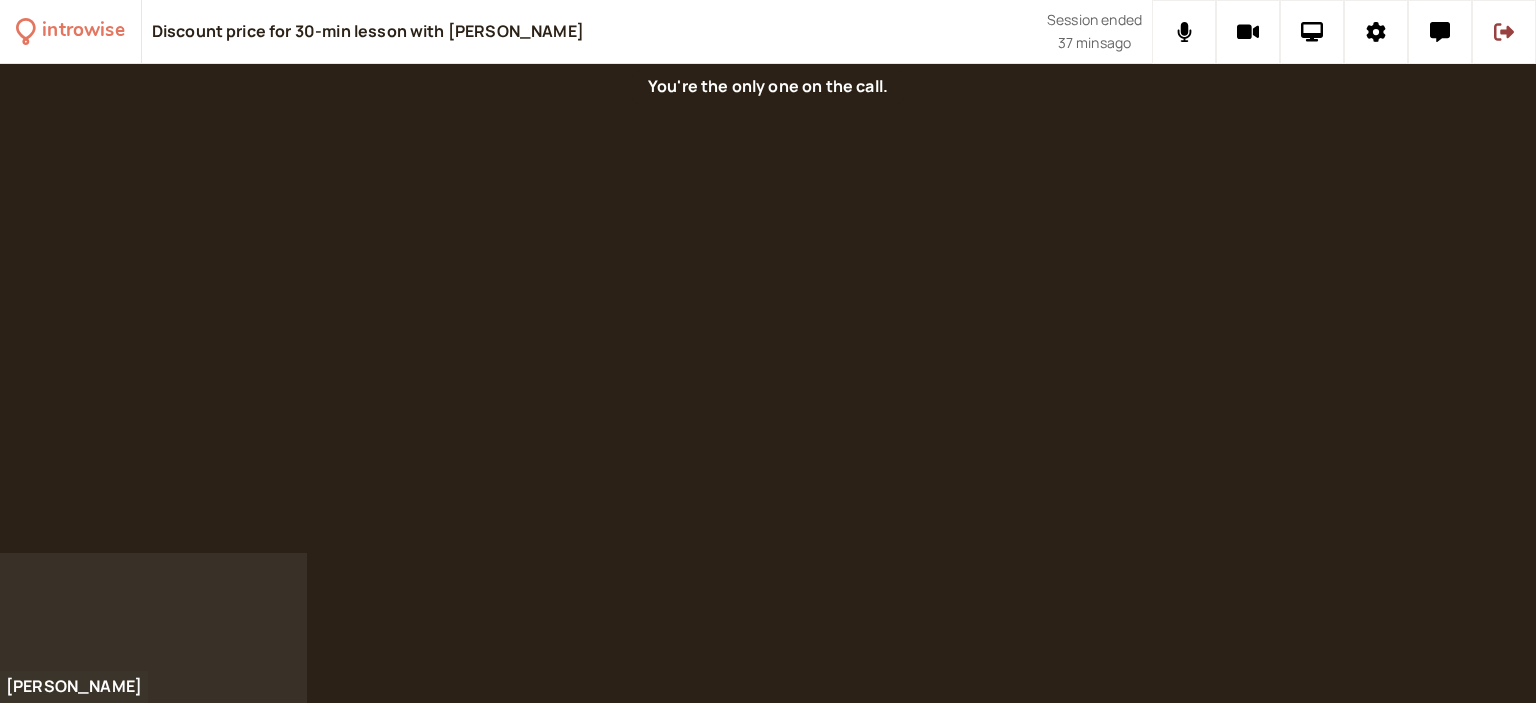 drag, startPoint x: 1485, startPoint y: 2, endPoint x: 978, endPoint y: 277, distance: 576.779 